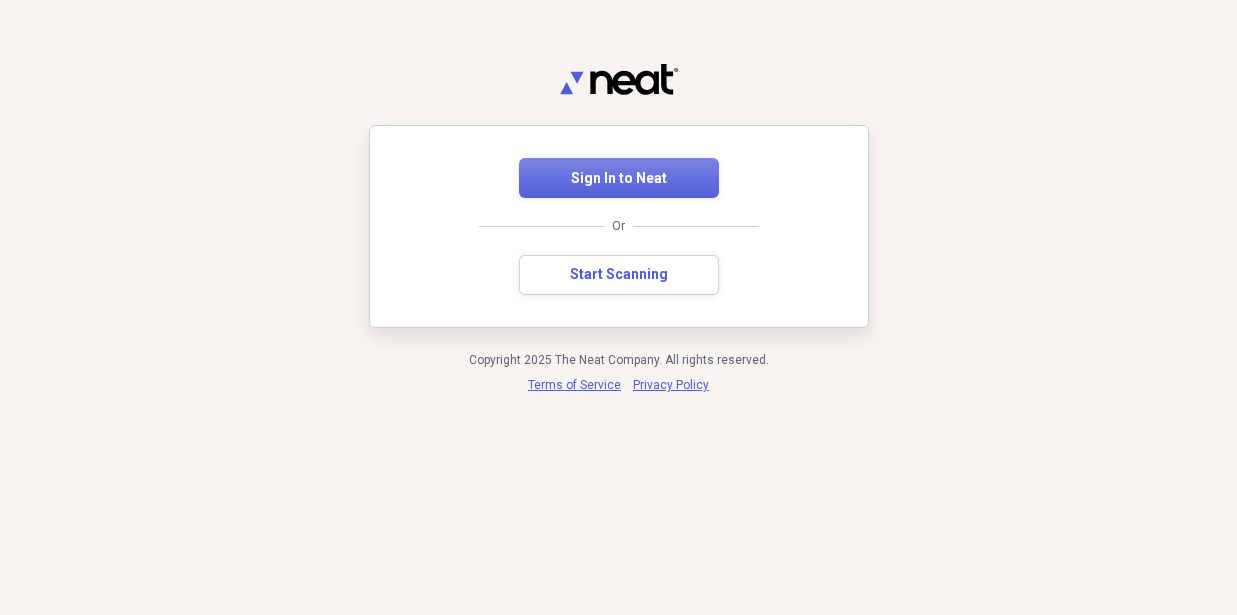 scroll, scrollTop: 0, scrollLeft: 0, axis: both 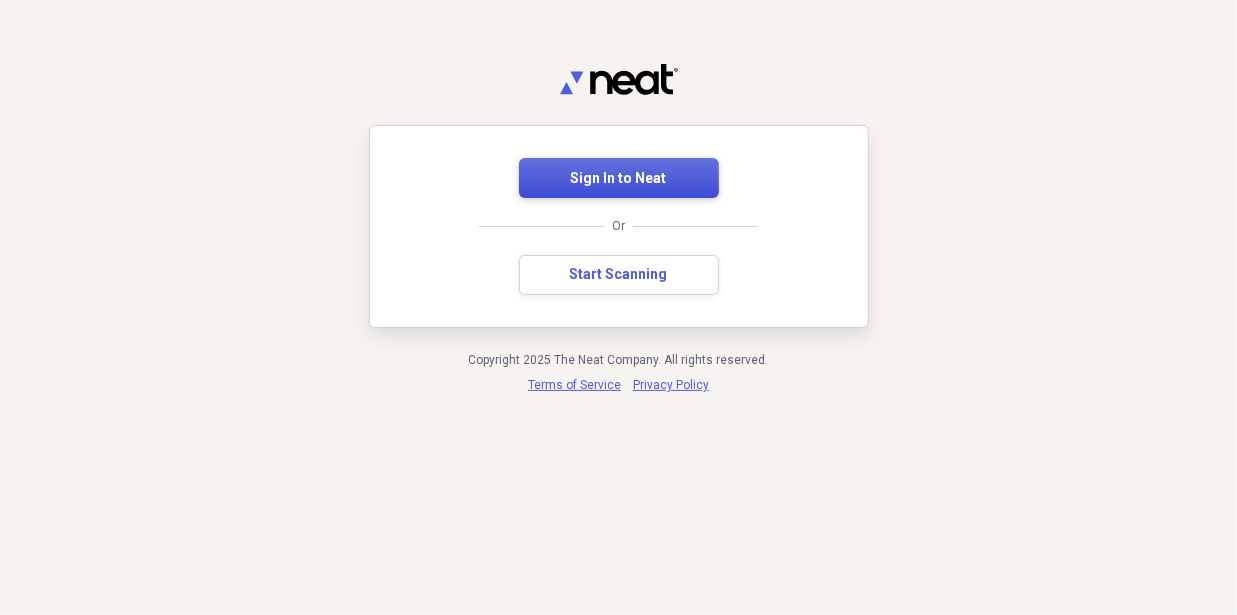 click on "Sign In to Neat" at bounding box center [619, 179] 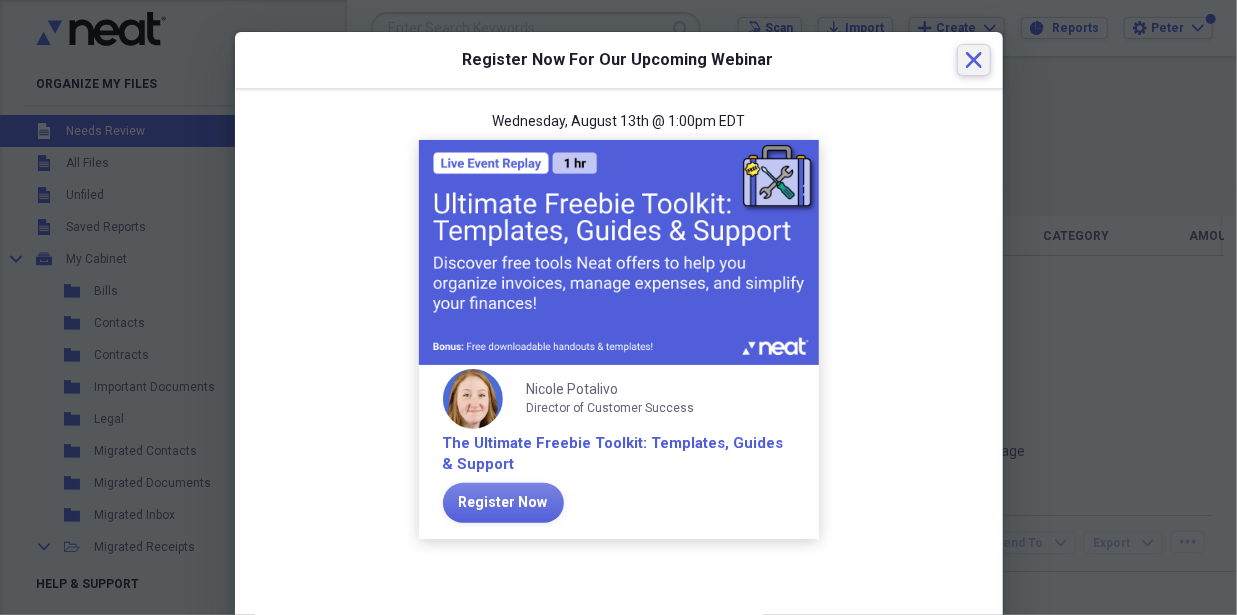 click 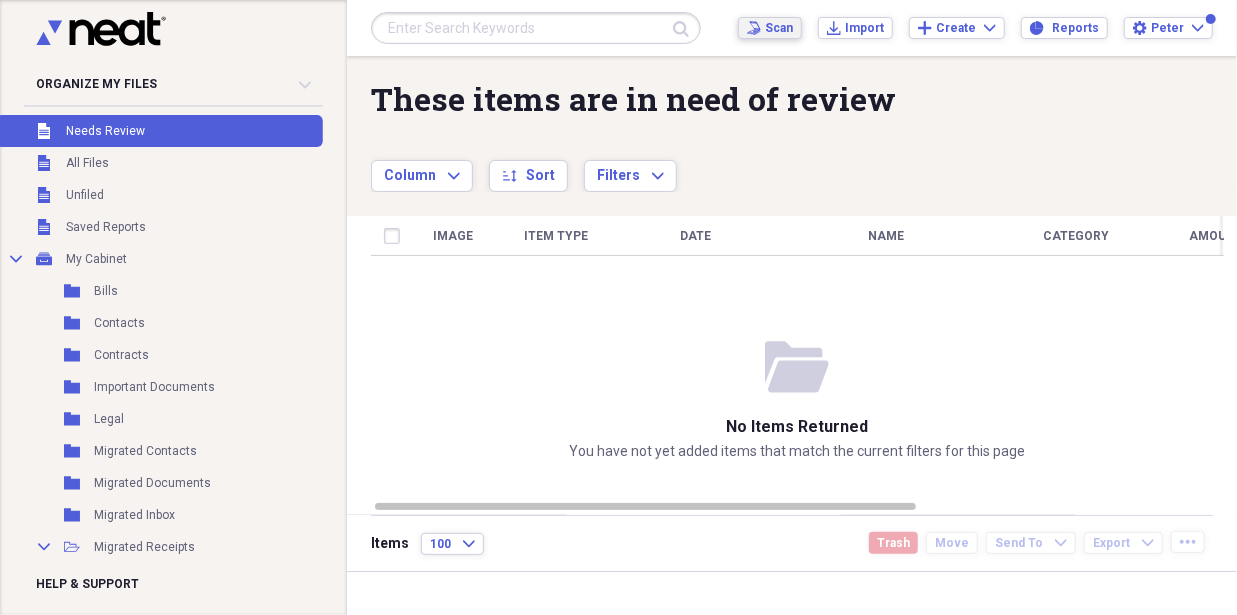 click on "Scan" at bounding box center (779, 28) 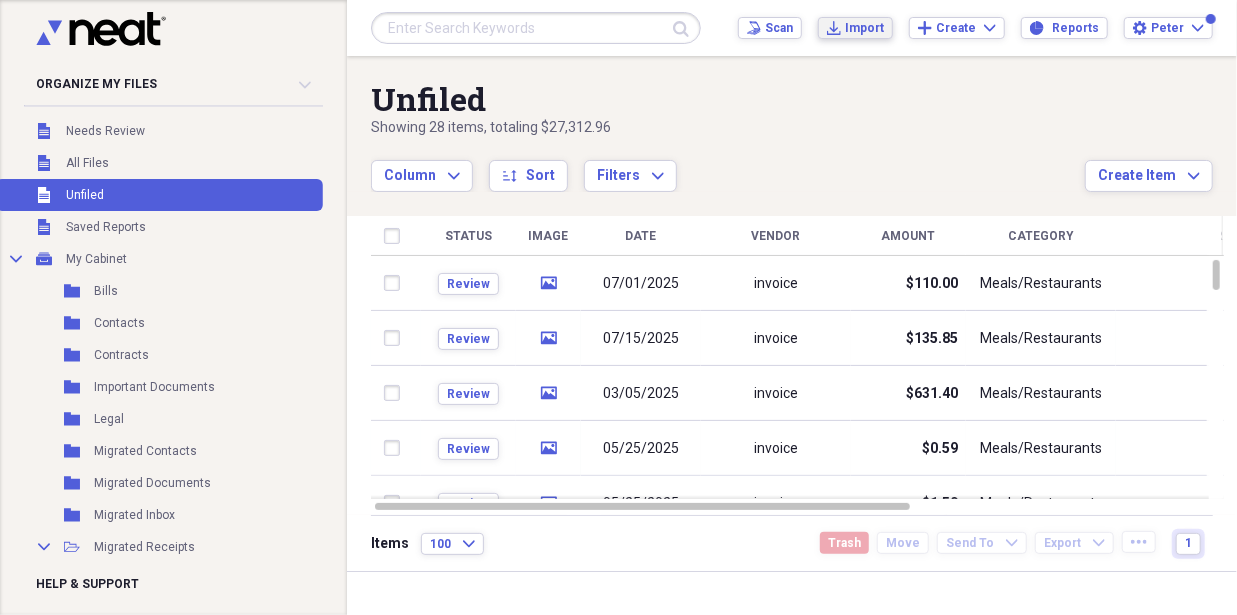 click on "Import" at bounding box center (864, 28) 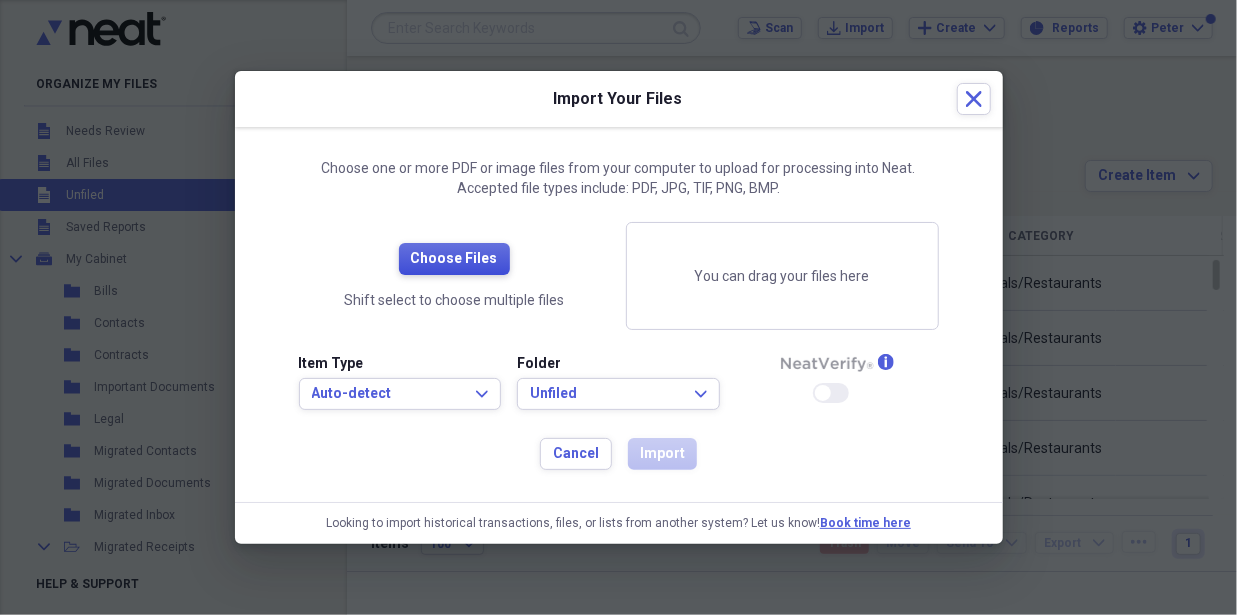 click on "Choose Files" at bounding box center (454, 259) 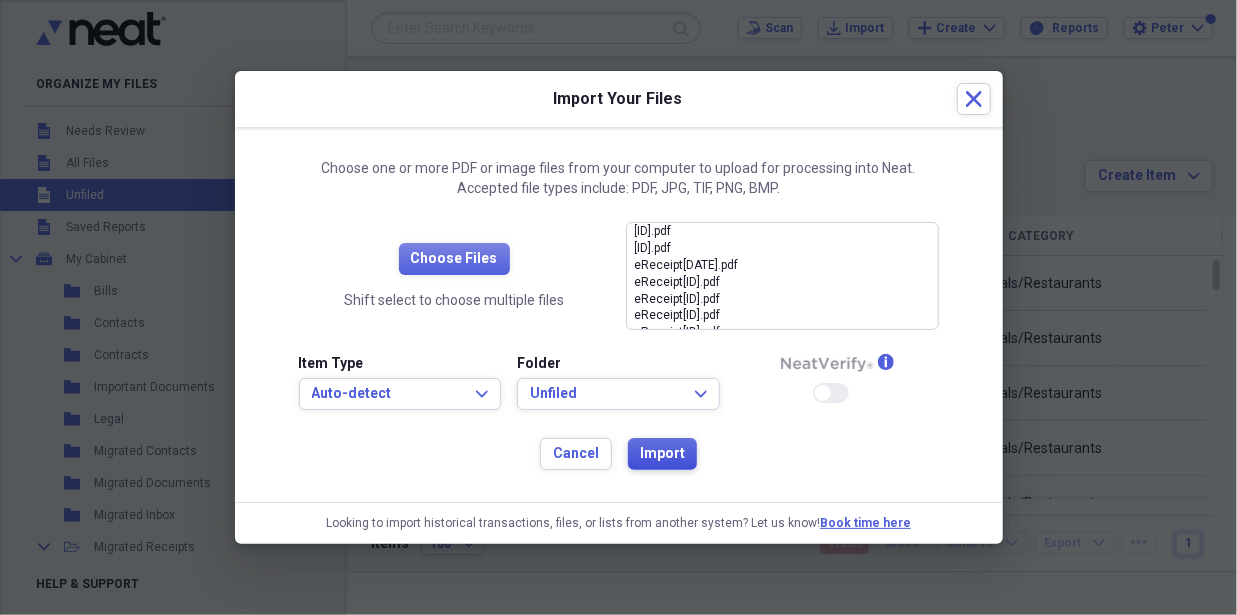 click on "Import" at bounding box center (662, 454) 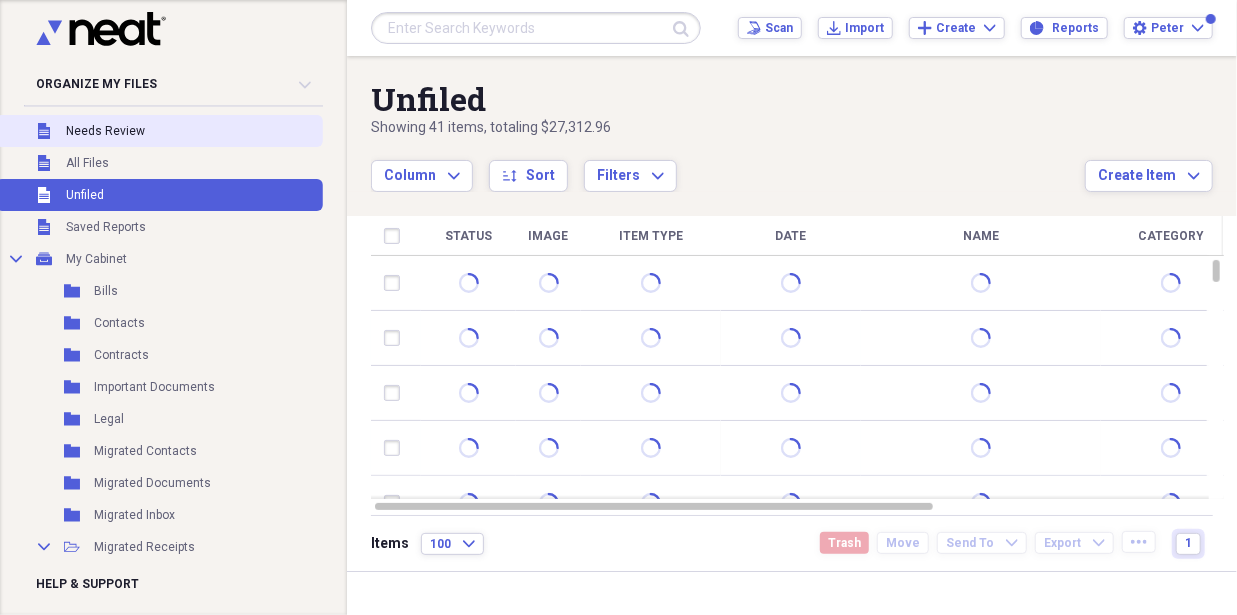 click on "Unfiled Needs Review" at bounding box center (159, 131) 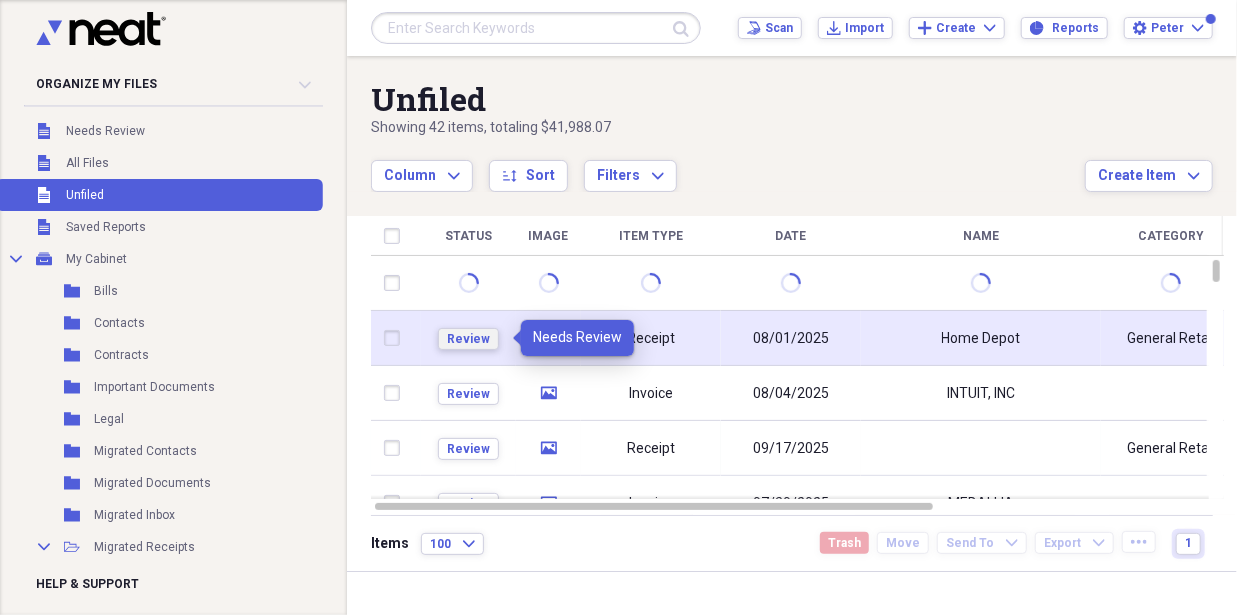click on "Review" at bounding box center [468, 339] 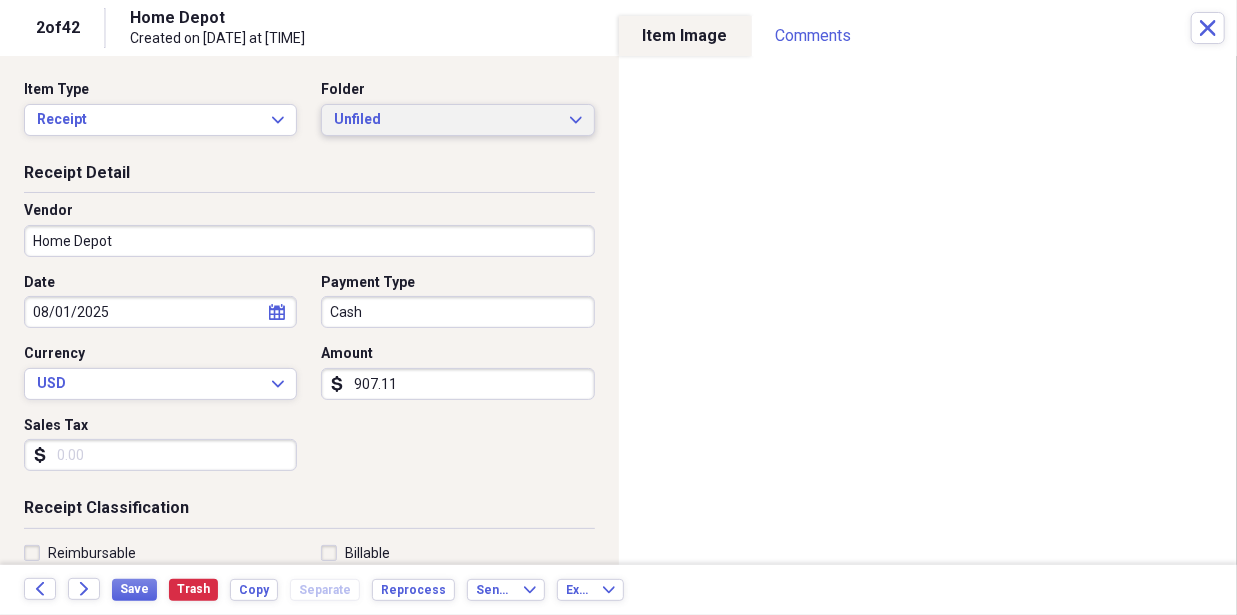 click on "Expand" 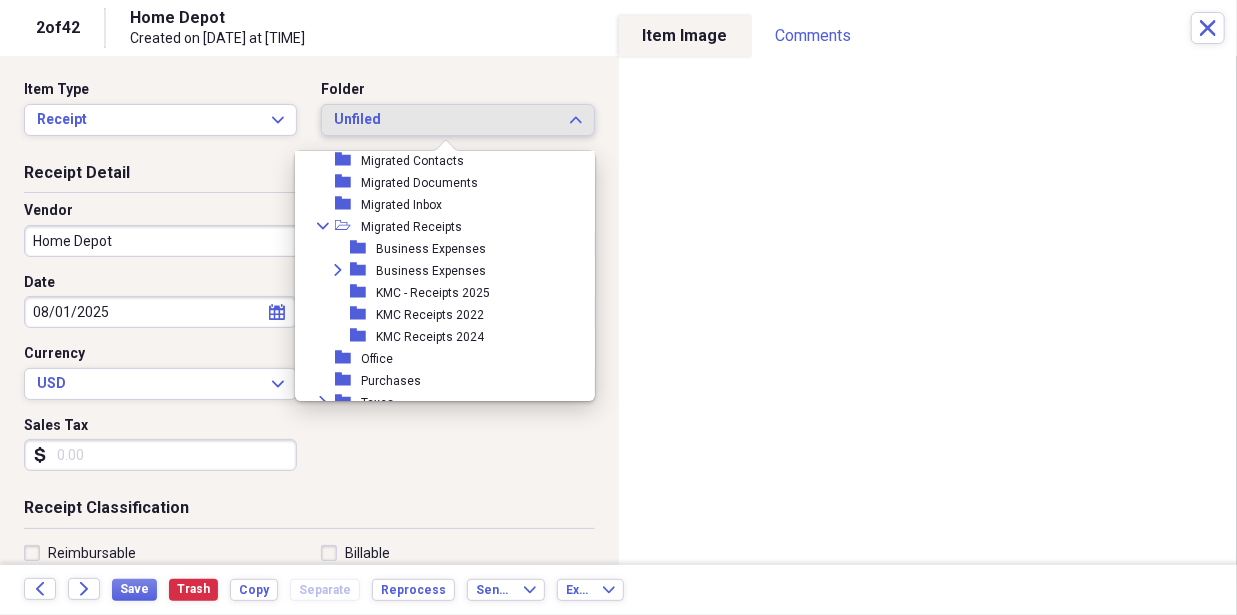 scroll, scrollTop: 200, scrollLeft: 0, axis: vertical 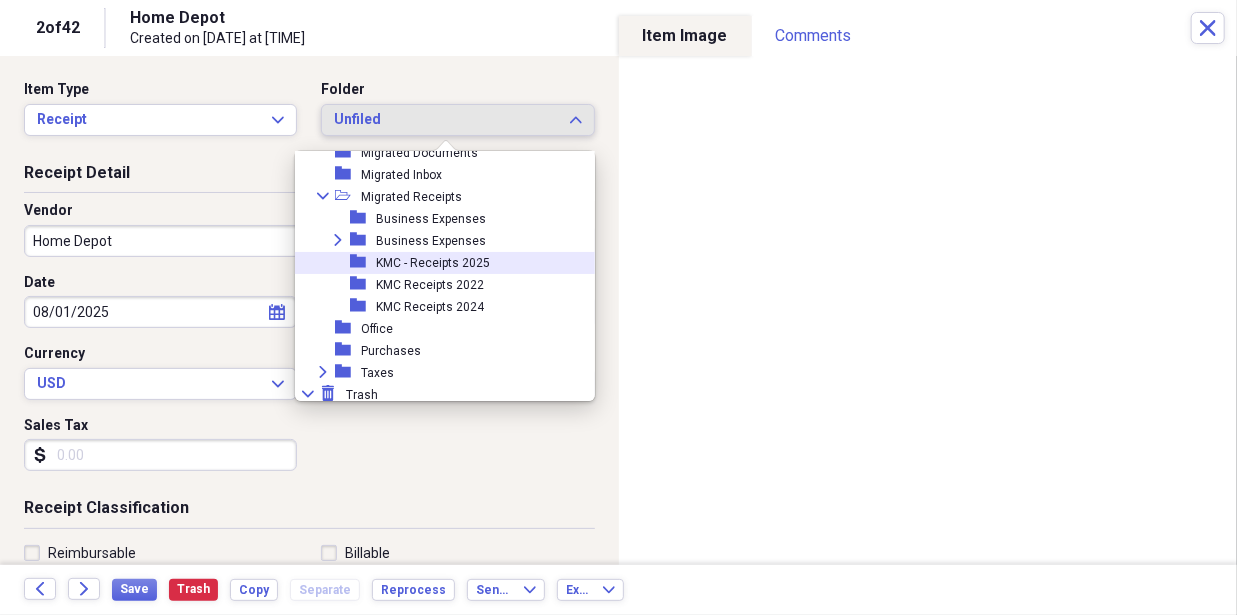 click on "KMC - Receipts 2025" at bounding box center [433, 263] 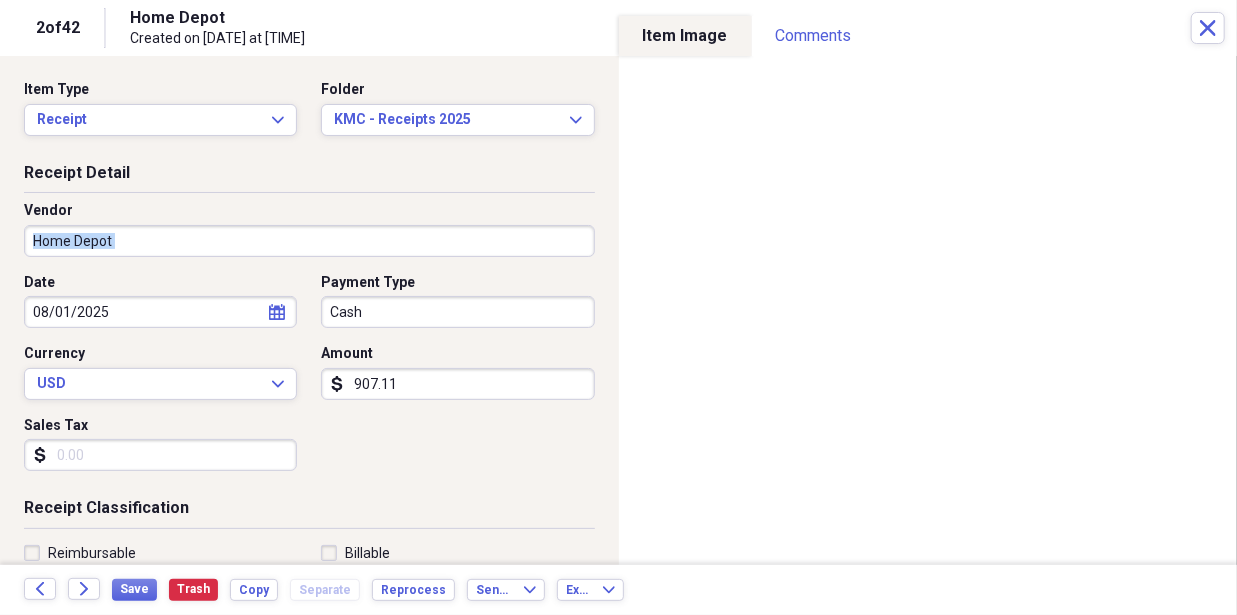 click on "Vendor Home Depot" at bounding box center [309, 237] 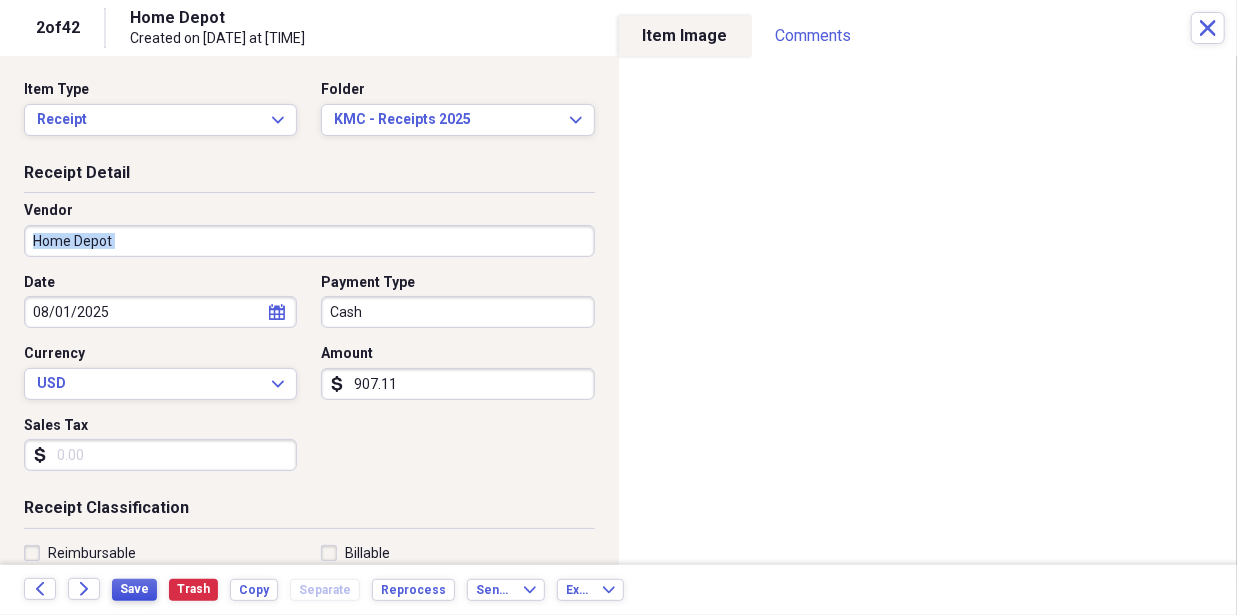 click on "Save" at bounding box center (134, 589) 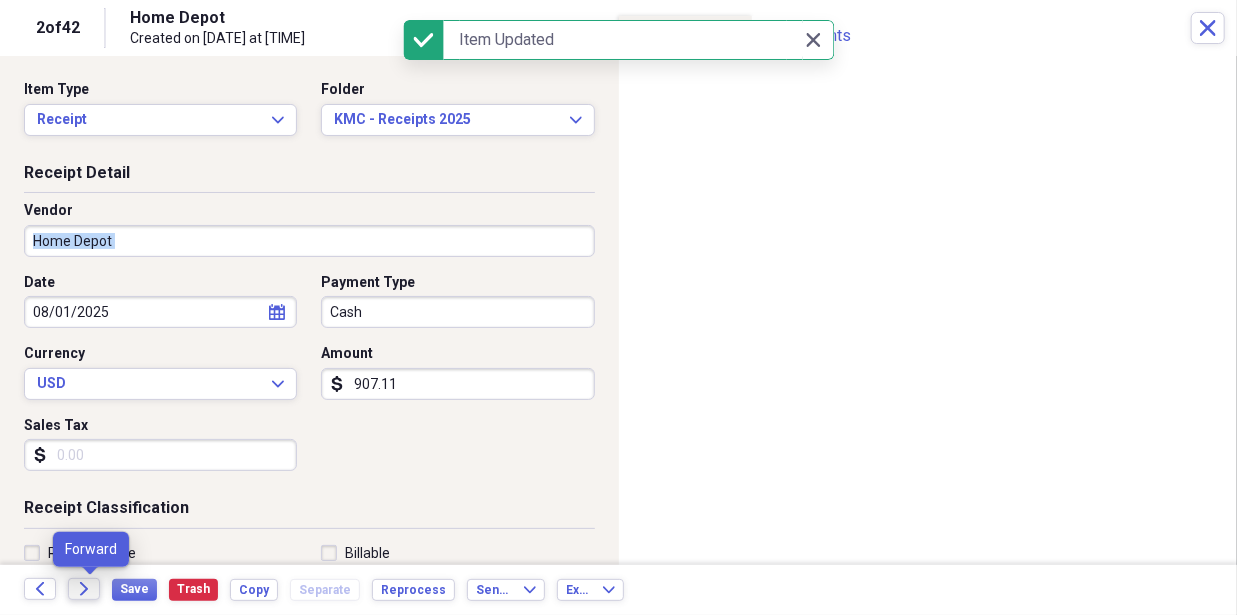 click on "Forward" 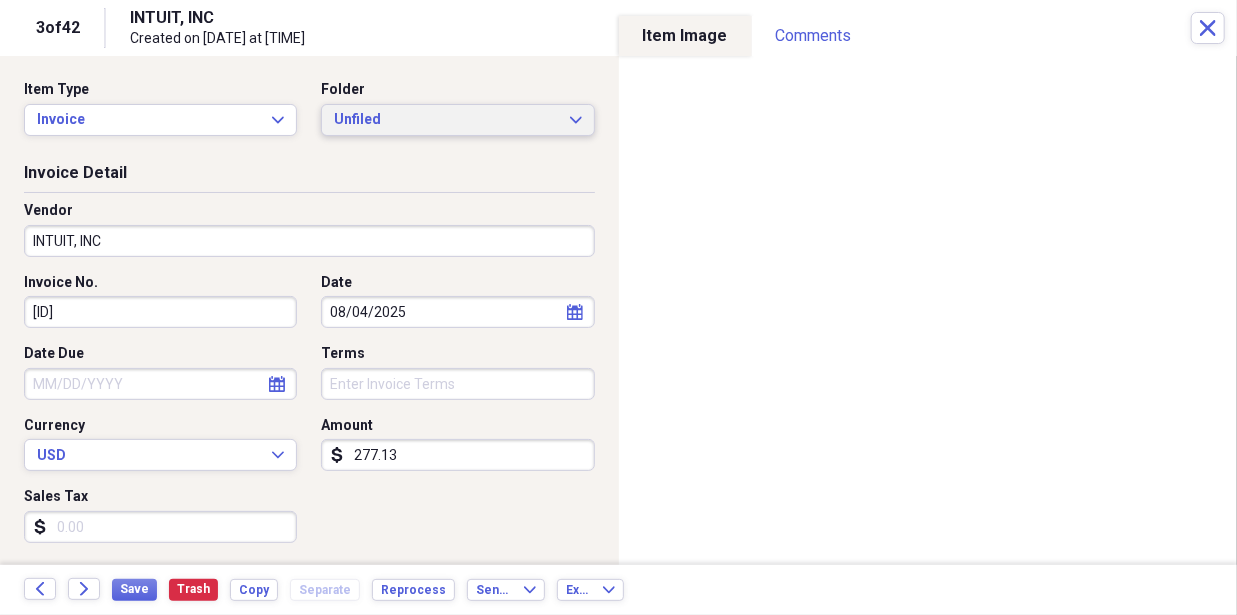 click on "Expand" 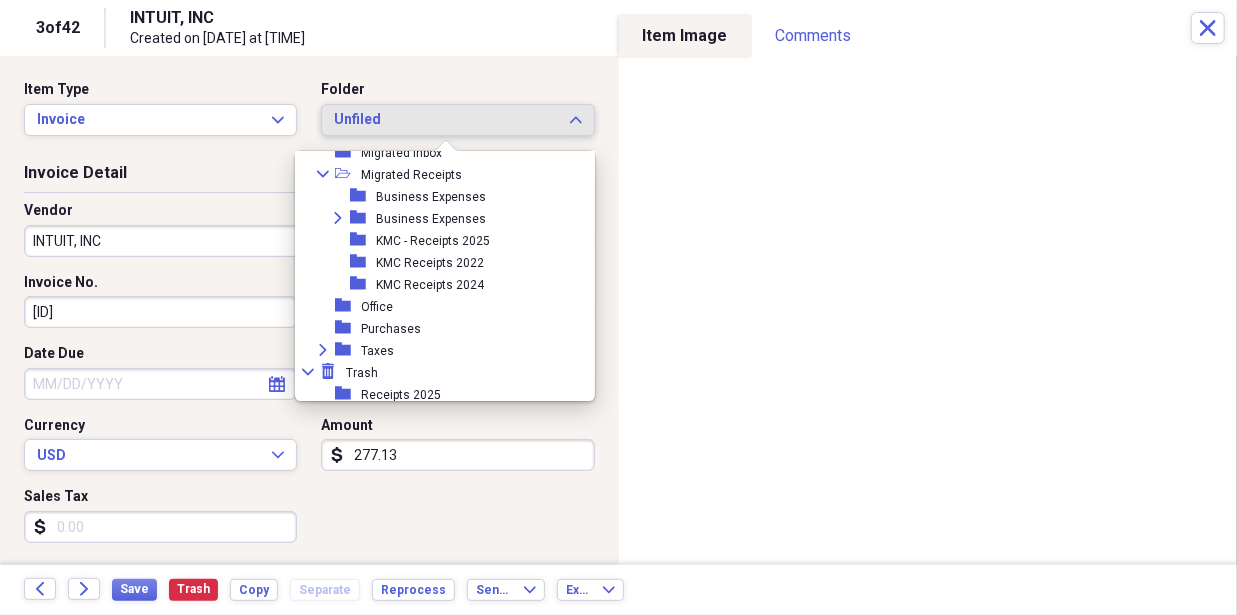 scroll, scrollTop: 227, scrollLeft: 0, axis: vertical 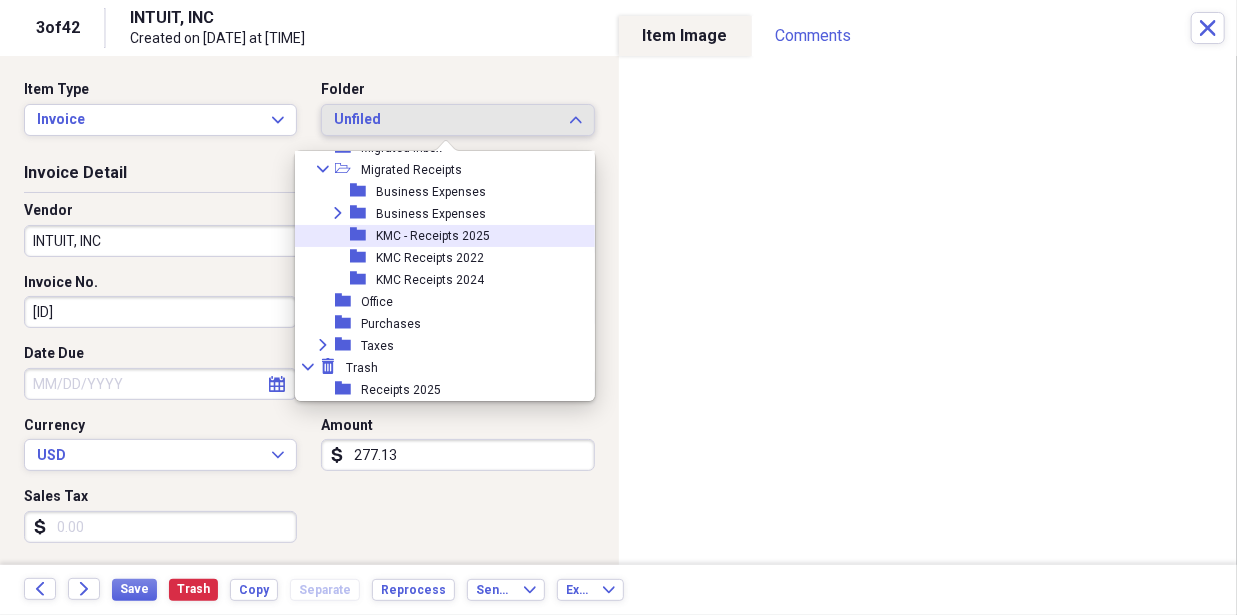 click on "KMC - Receipts 2025" at bounding box center [433, 236] 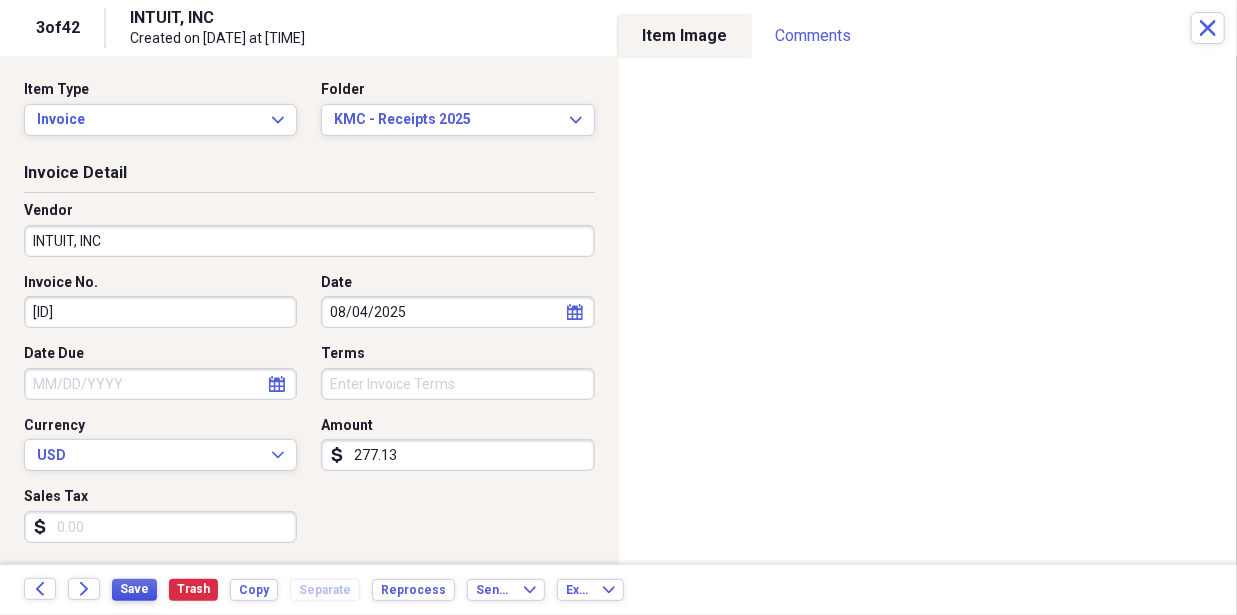 click on "Save" at bounding box center (134, 589) 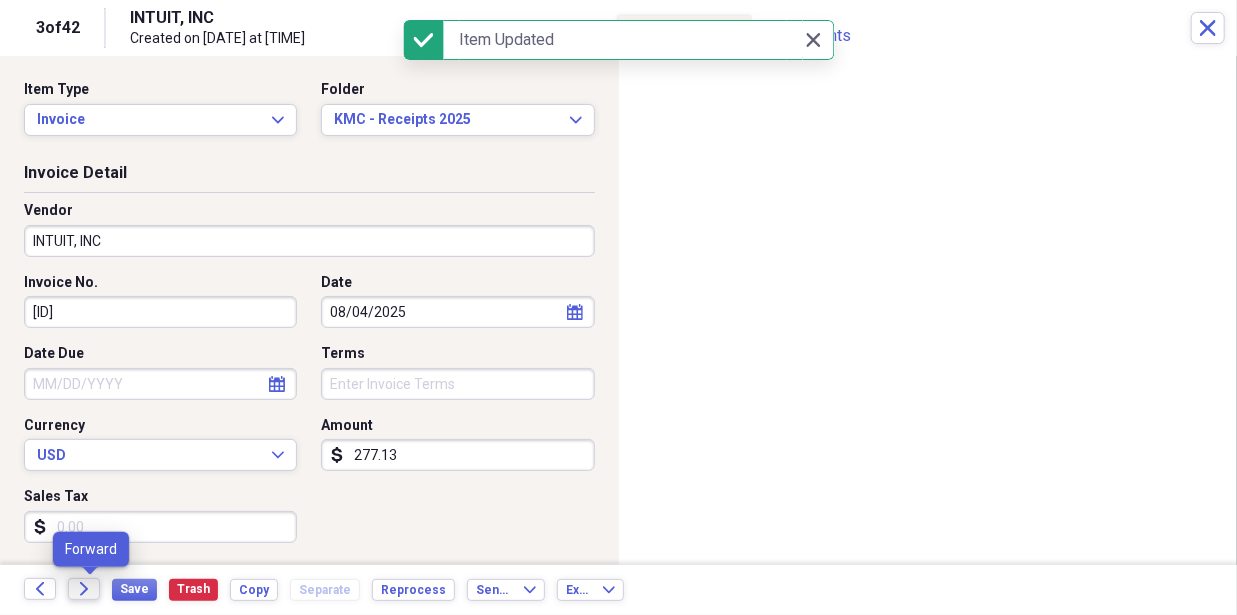click on "Forward" 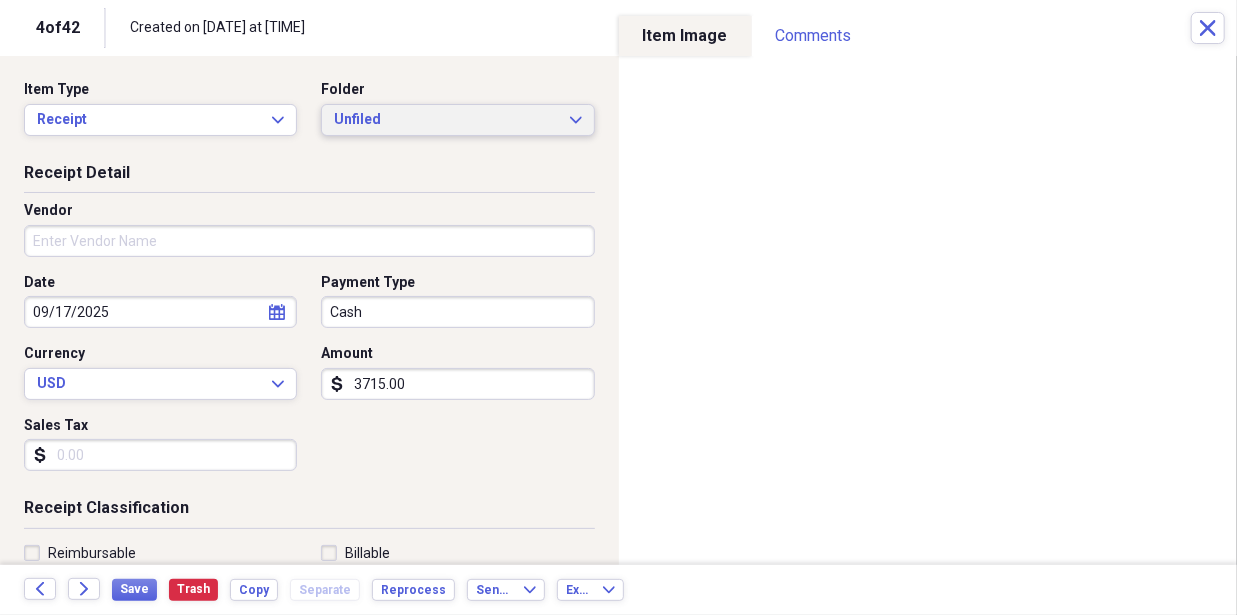 click on "Expand" 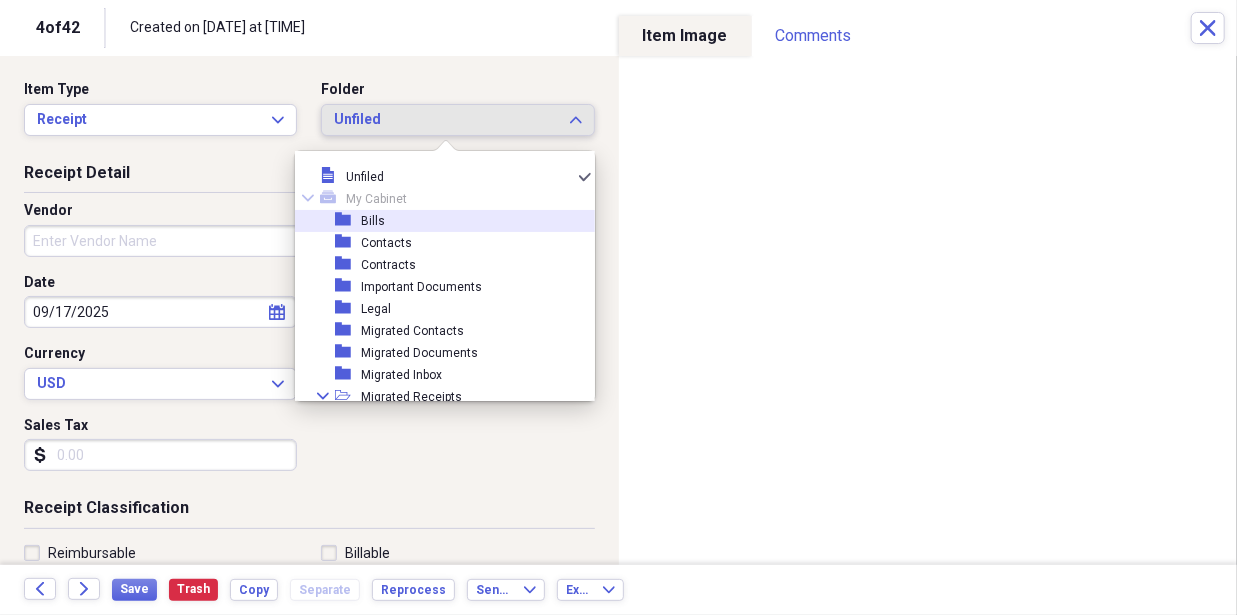 scroll, scrollTop: 200, scrollLeft: 0, axis: vertical 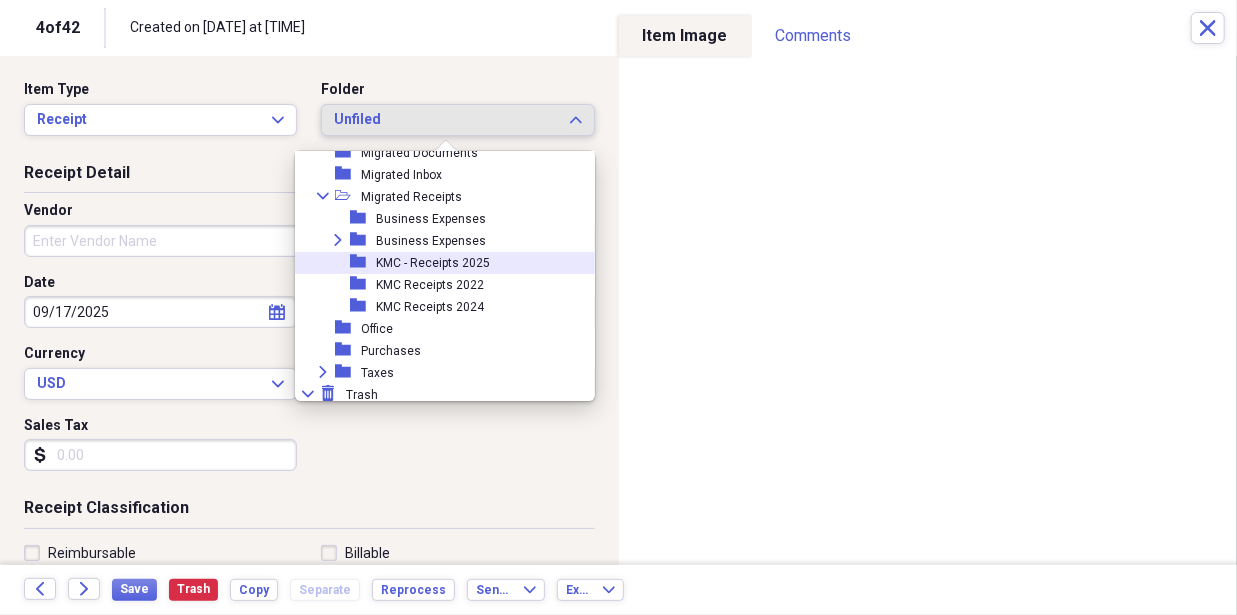 click on "KMC - Receipts 2025" at bounding box center (433, 263) 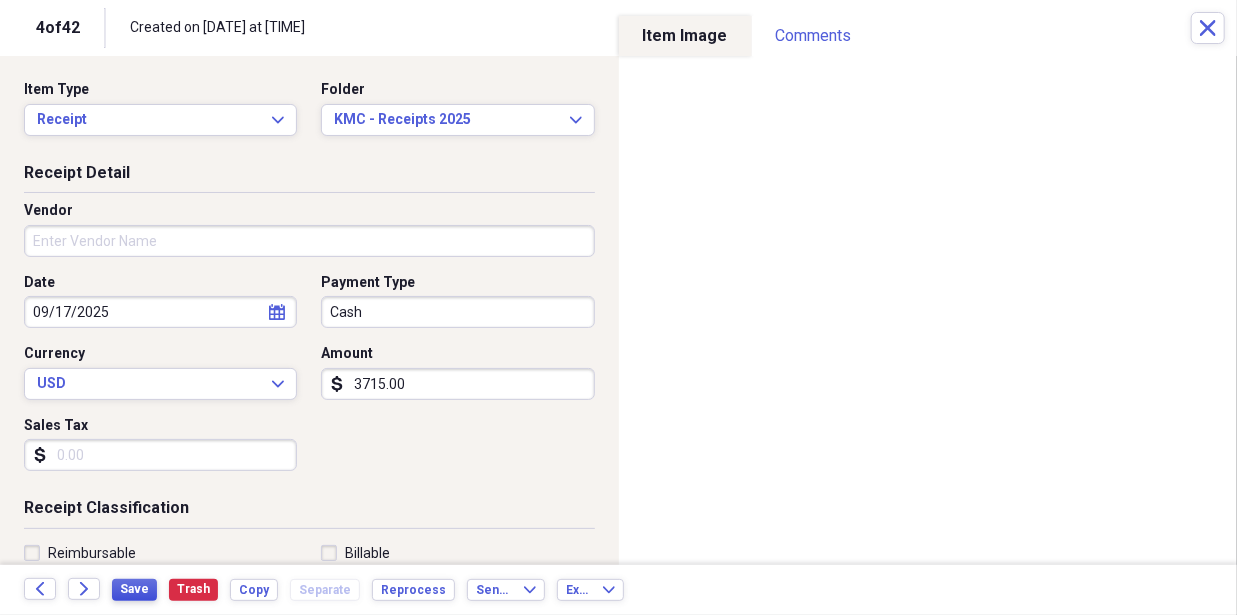 click on "Save" at bounding box center (134, 589) 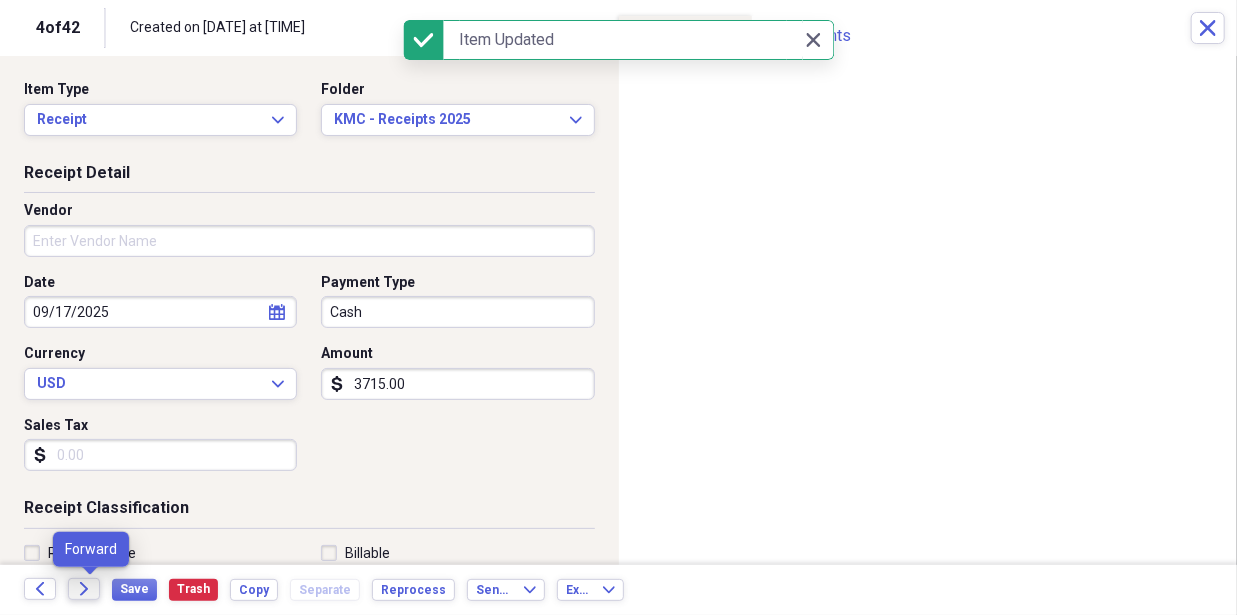 click on "Forward" 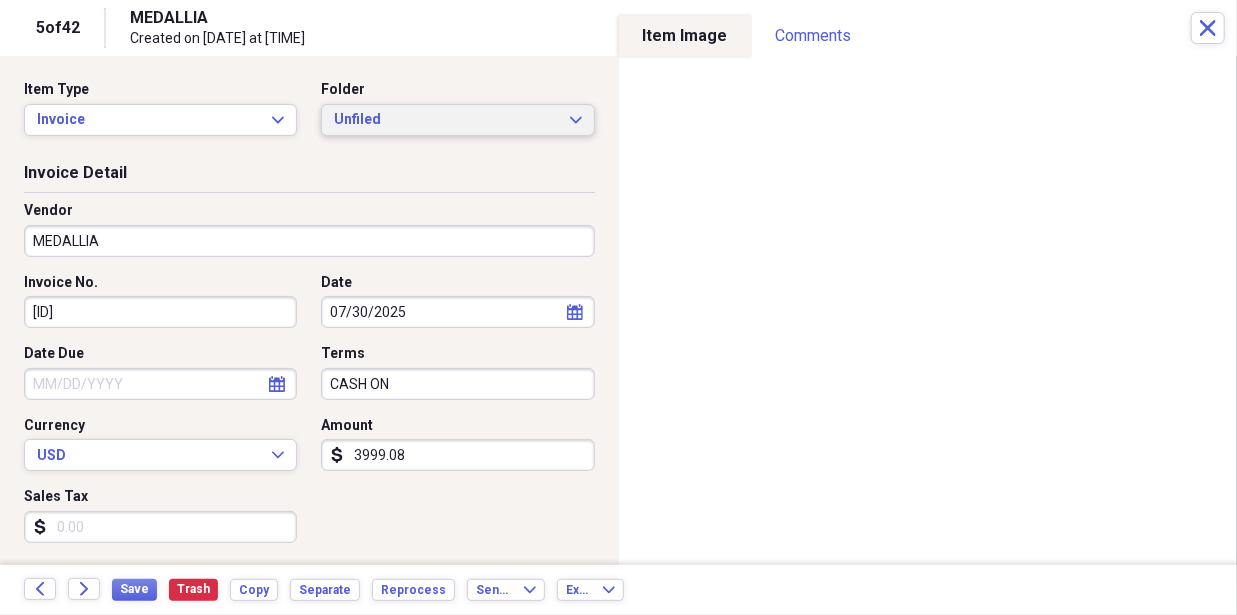 click on "Unfiled Expand" at bounding box center [457, 120] 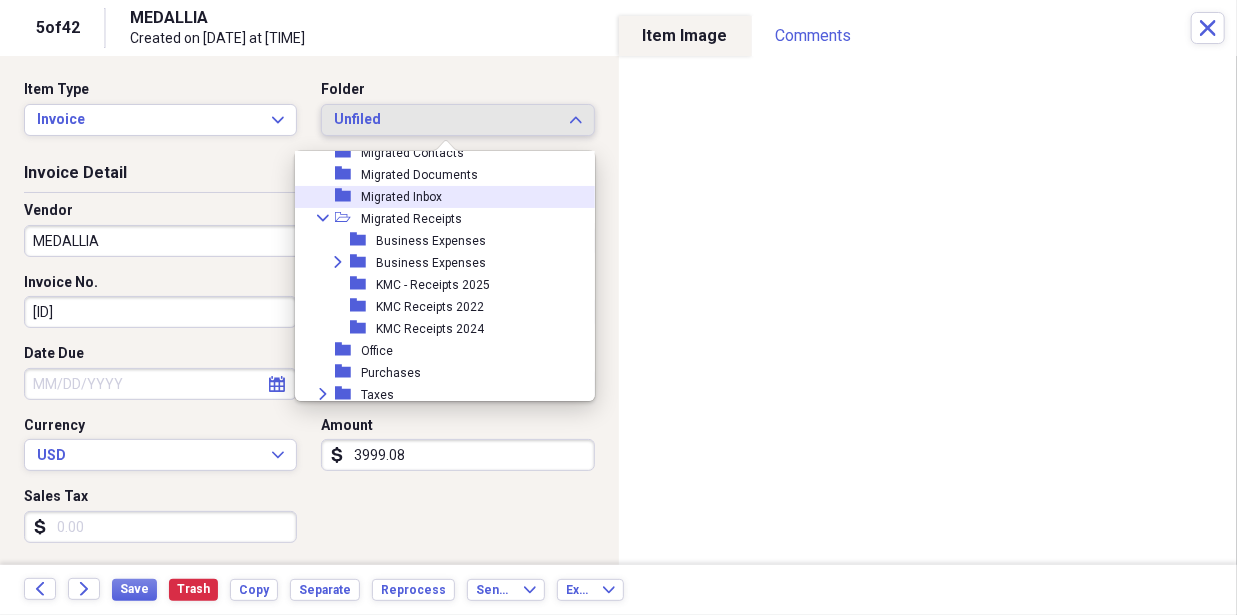 scroll, scrollTop: 227, scrollLeft: 0, axis: vertical 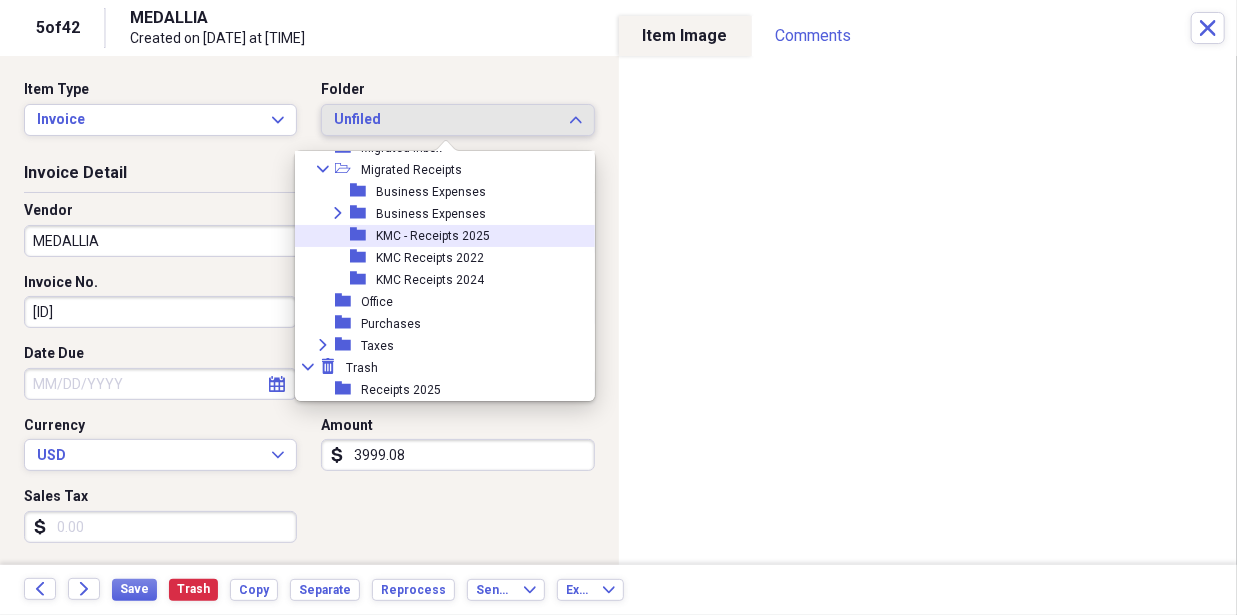 click on "KMC - Receipts 2025" at bounding box center [433, 236] 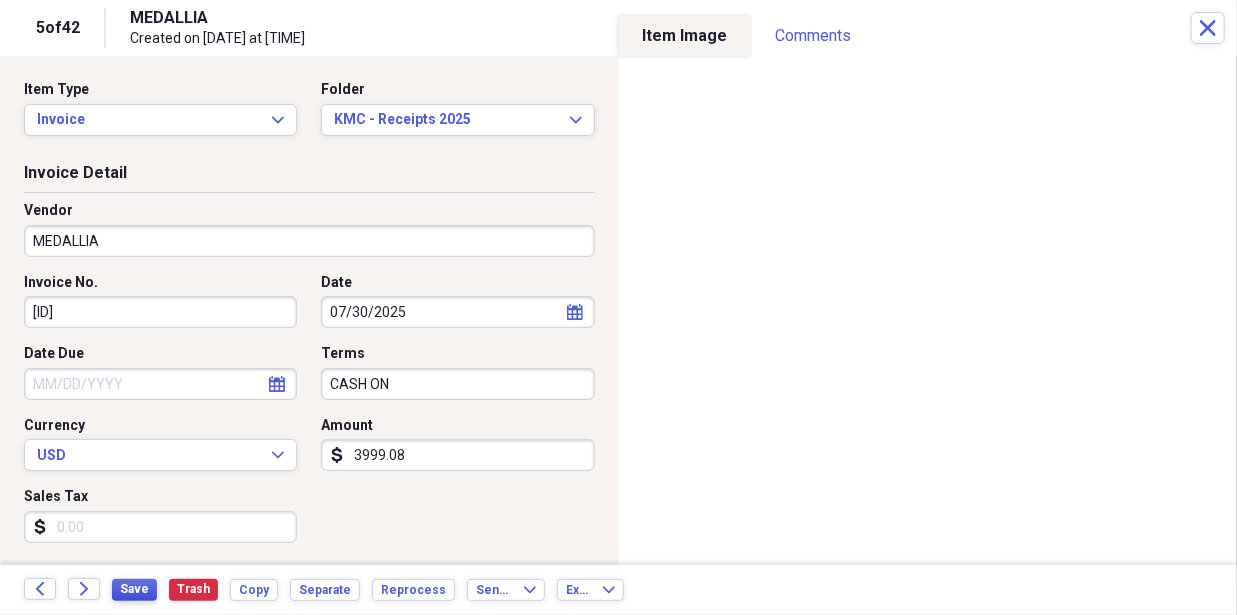 click on "Save" at bounding box center (134, 589) 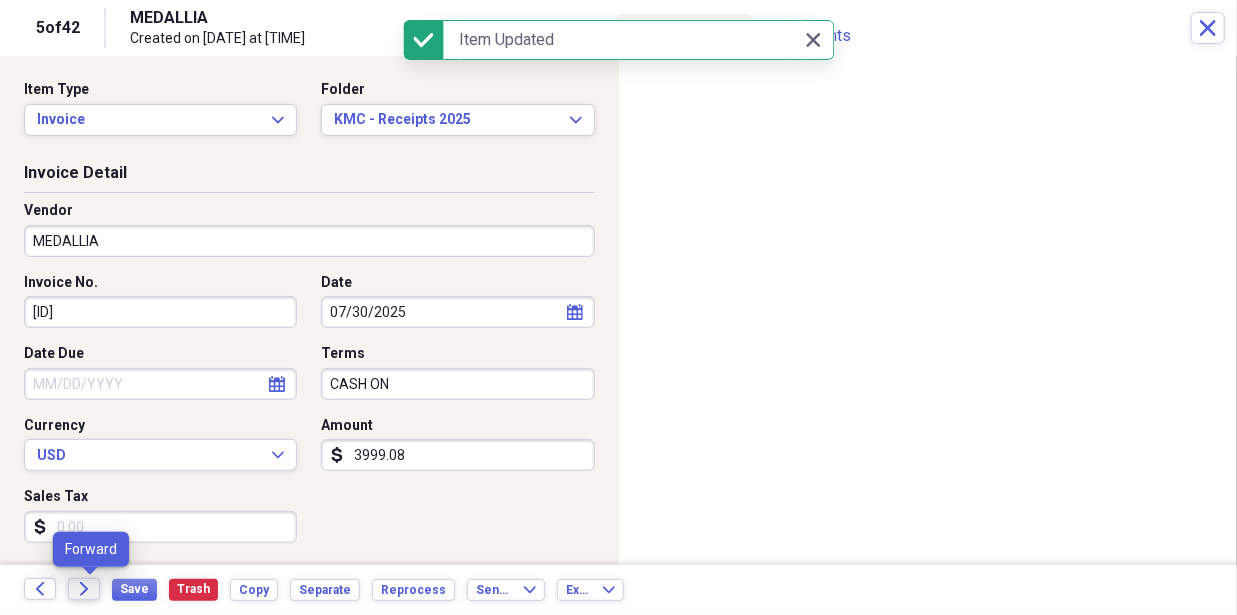 click 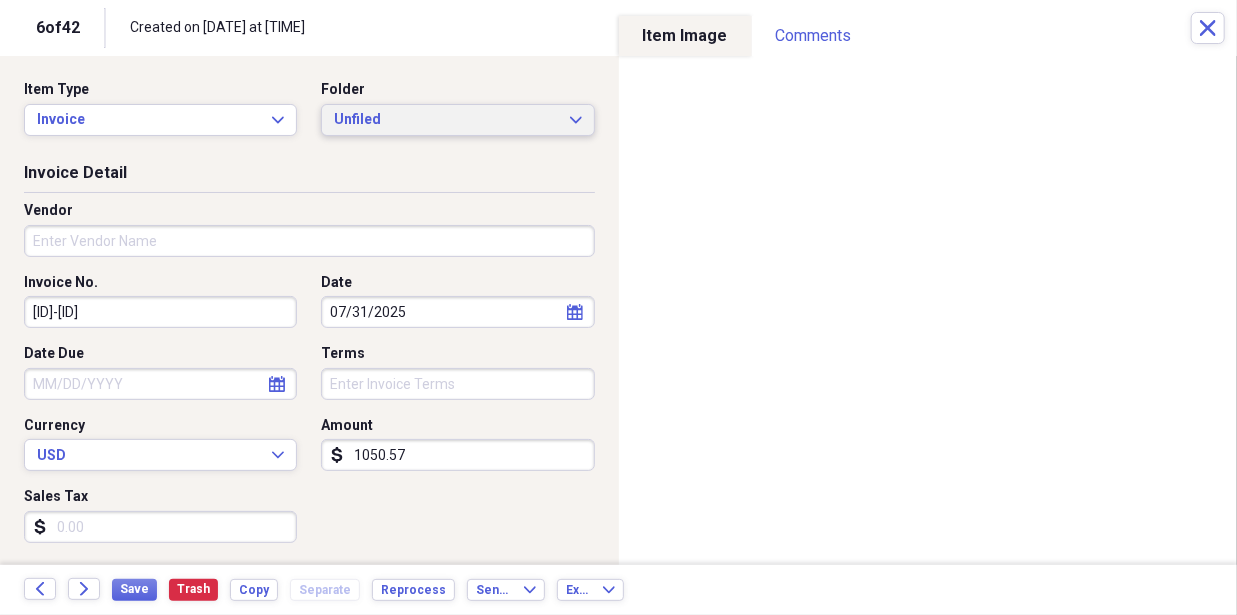 click 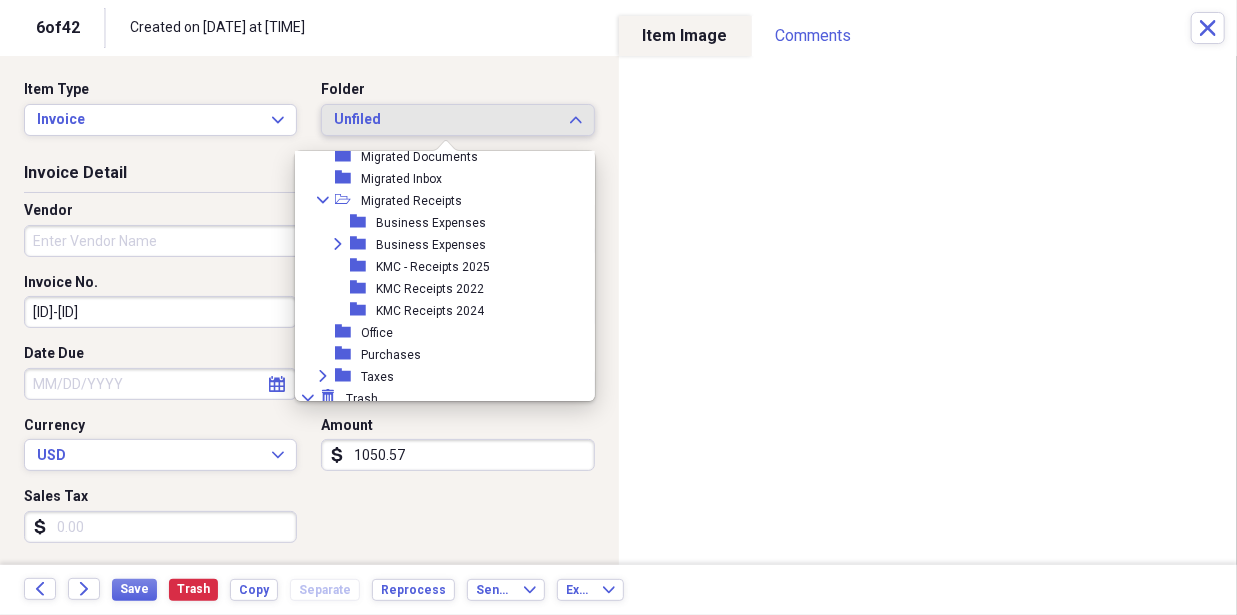 scroll, scrollTop: 227, scrollLeft: 0, axis: vertical 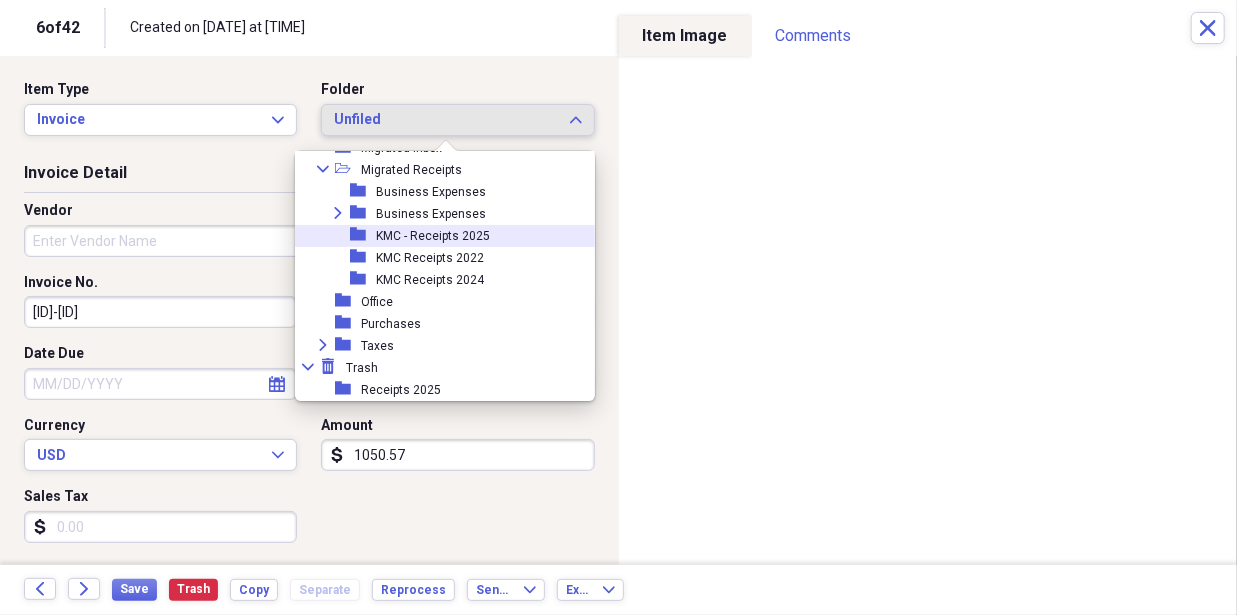 click on "KMC - Receipts 2025" at bounding box center [433, 236] 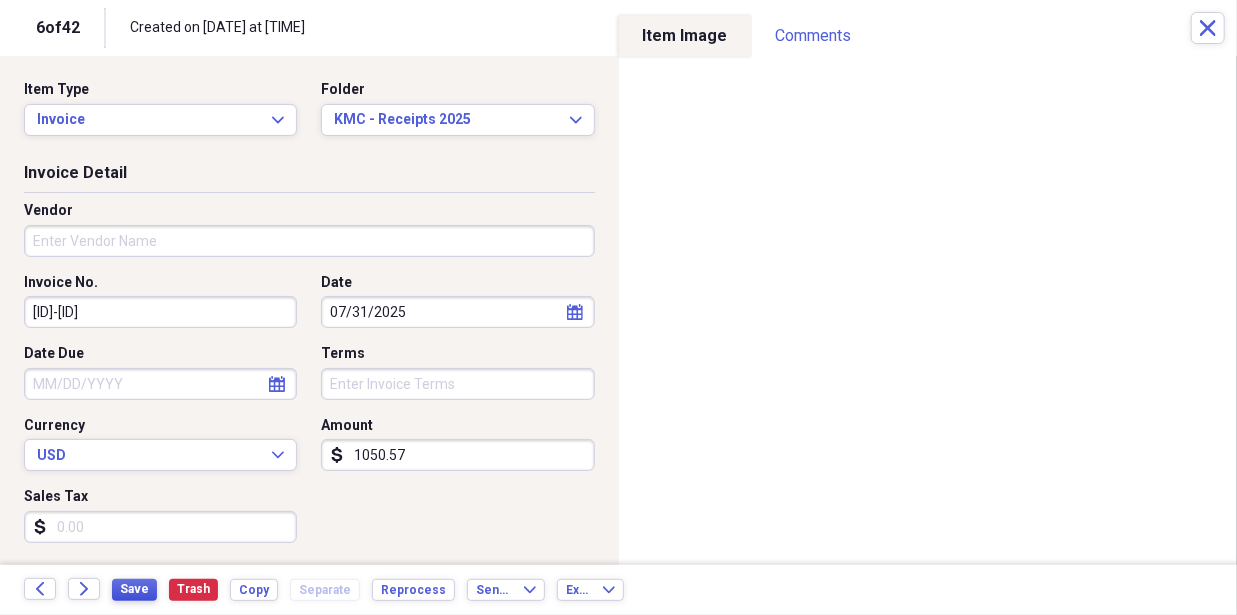 click on "Save" at bounding box center (134, 589) 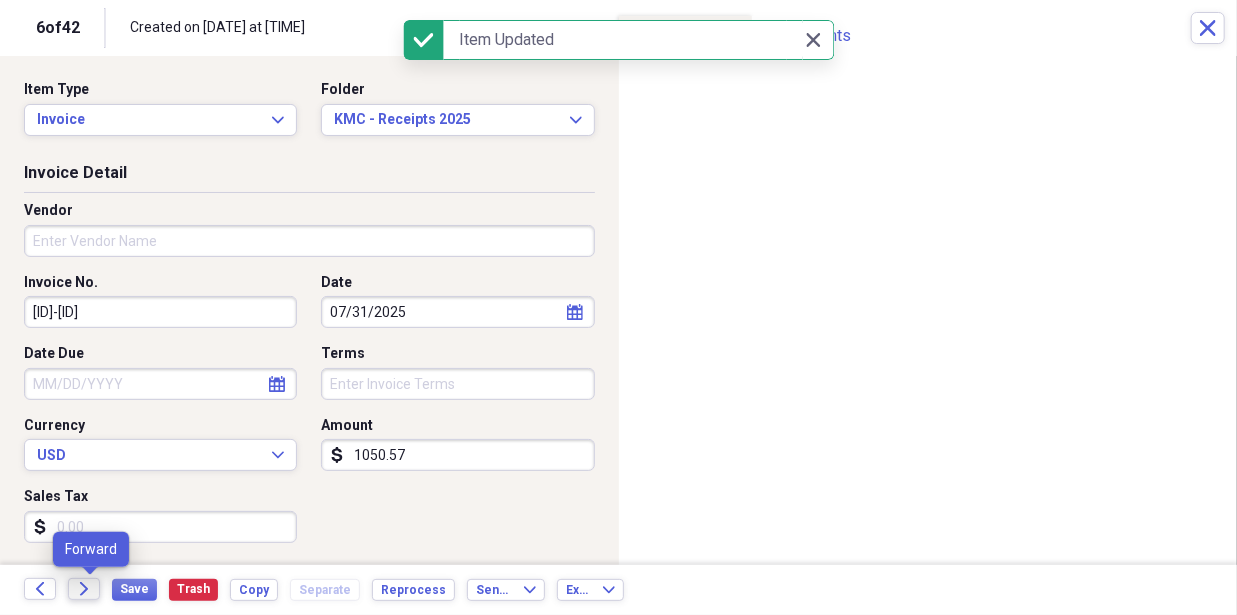 click on "Forward" 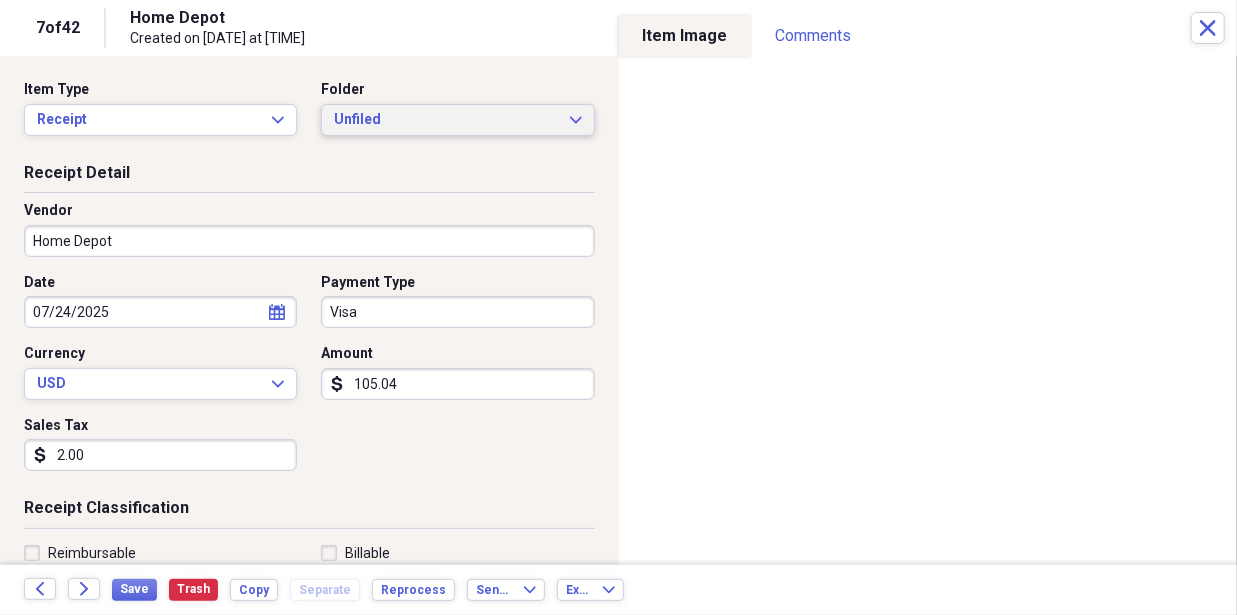 click on "Expand" 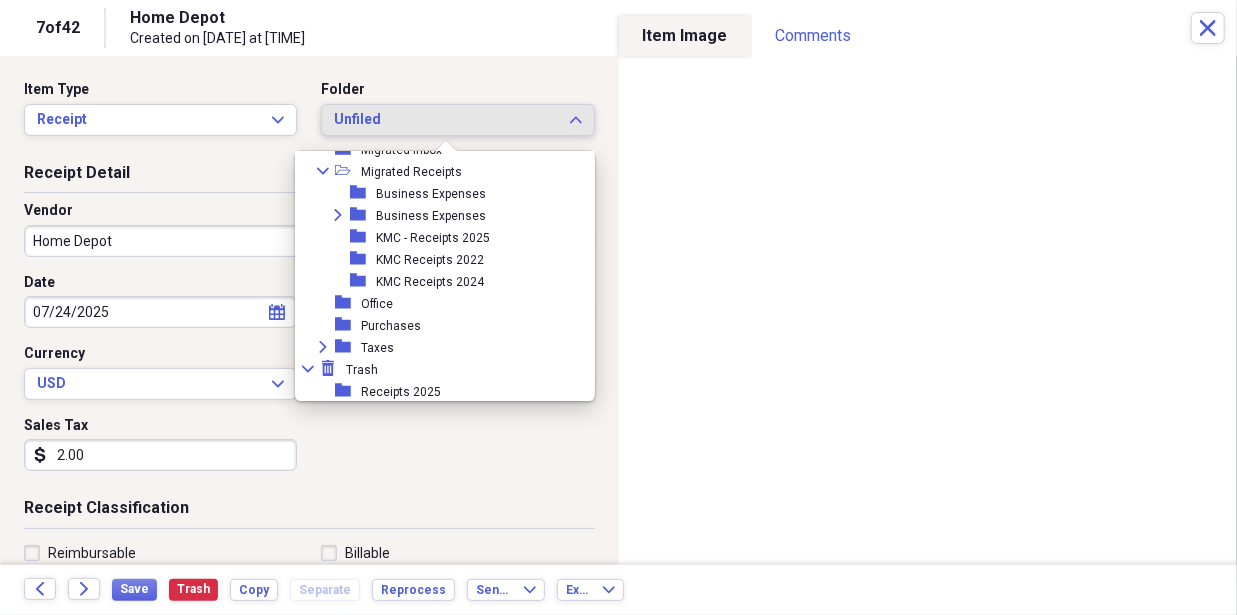 scroll, scrollTop: 227, scrollLeft: 0, axis: vertical 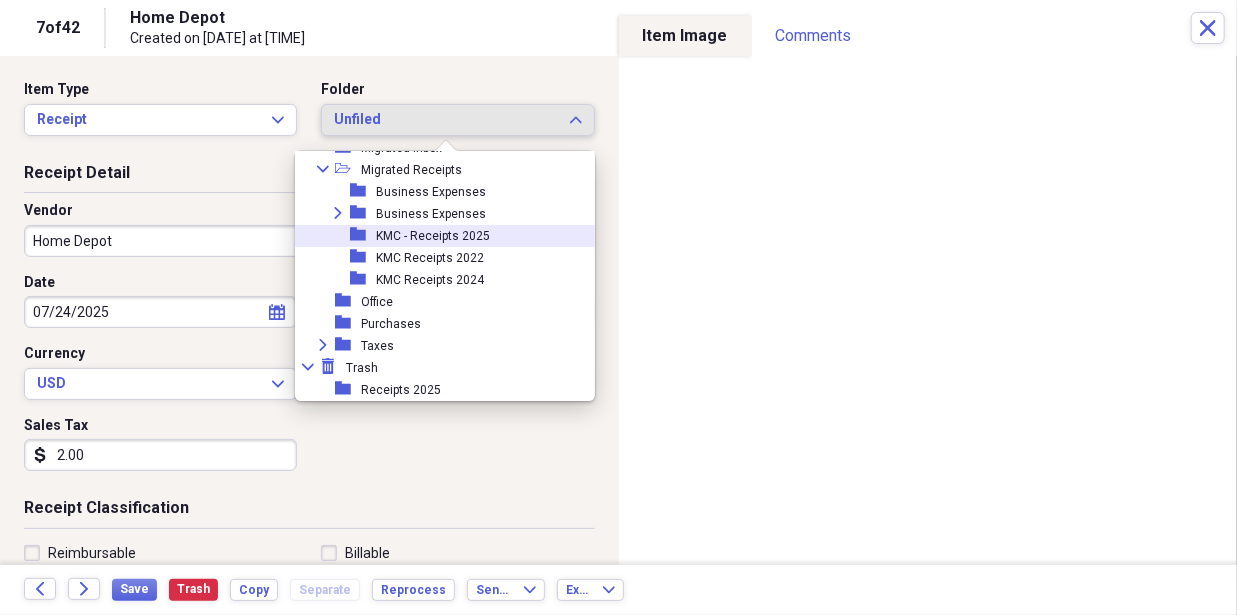 click on "KMC - Receipts 2025" at bounding box center [433, 236] 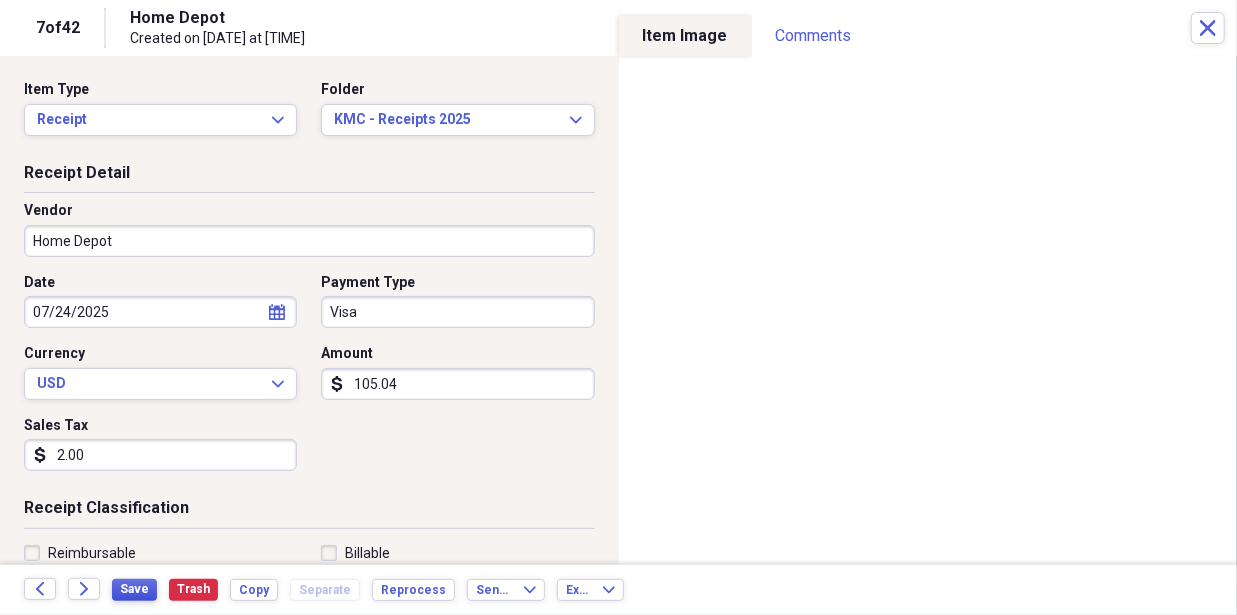 click on "Save" at bounding box center (134, 589) 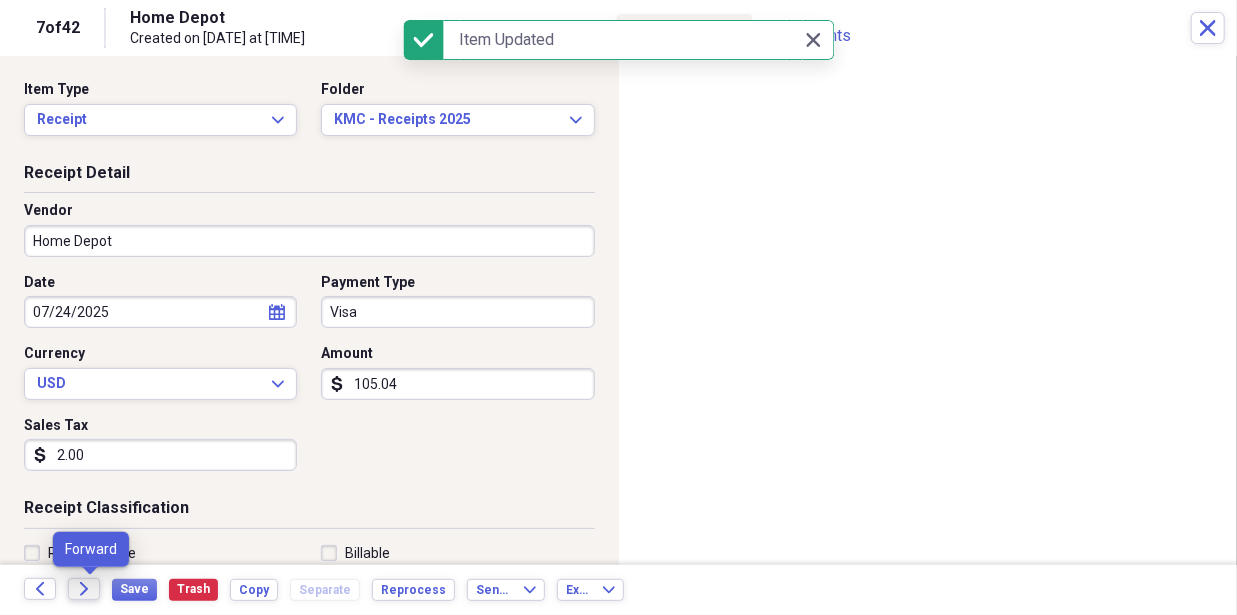 click on "Forward" 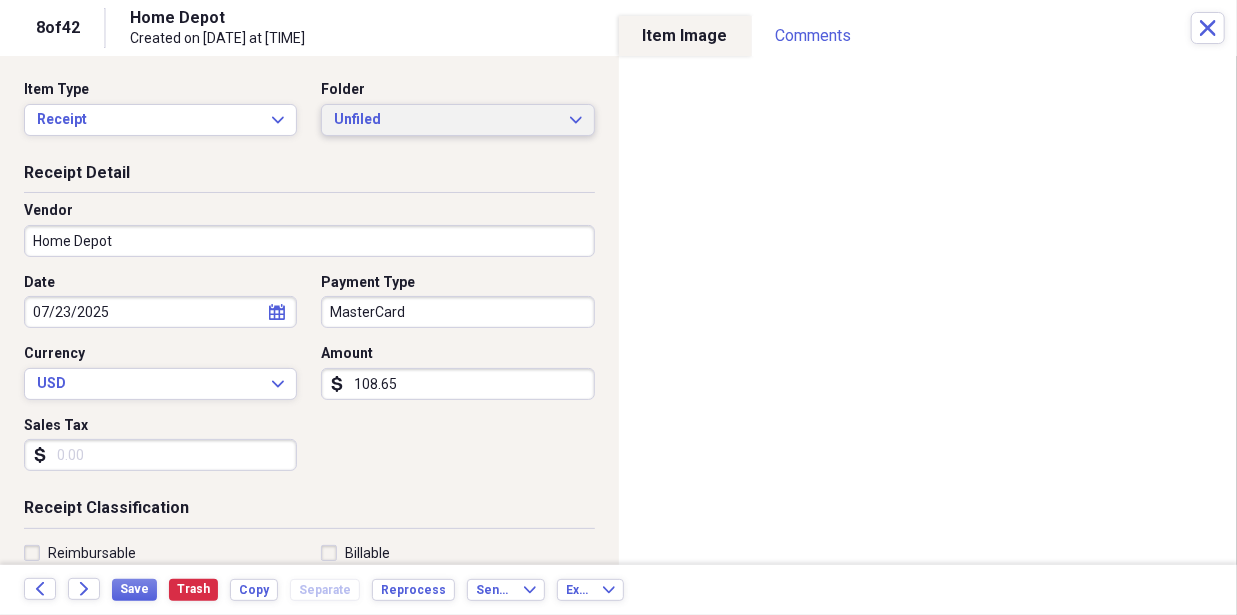 click on "Expand" 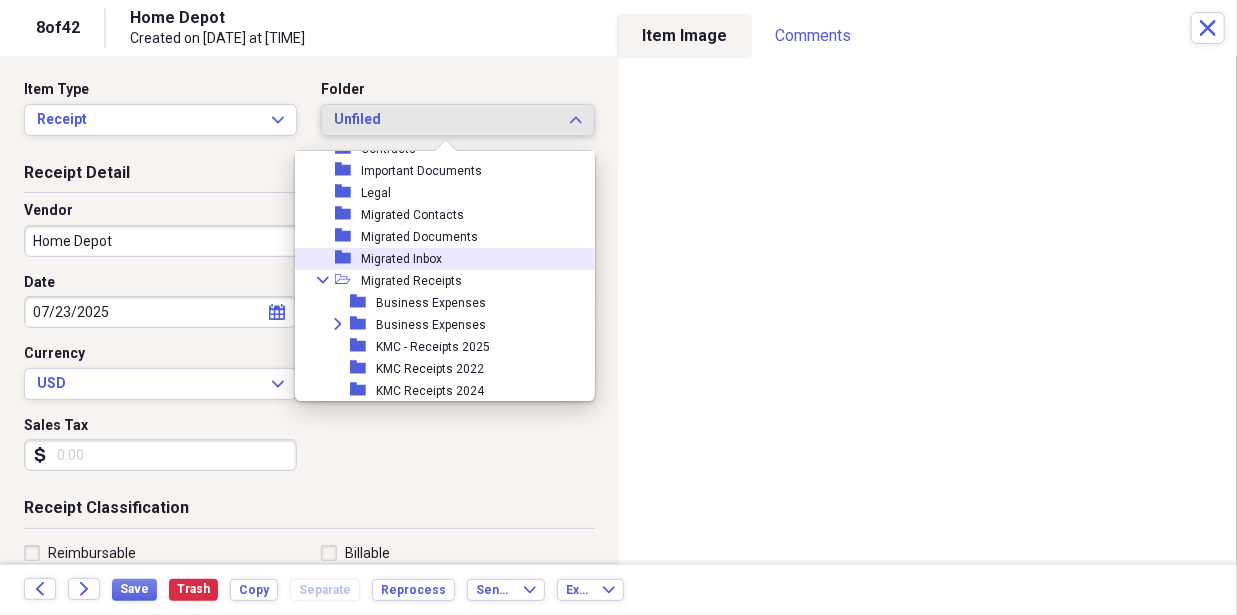 scroll, scrollTop: 200, scrollLeft: 0, axis: vertical 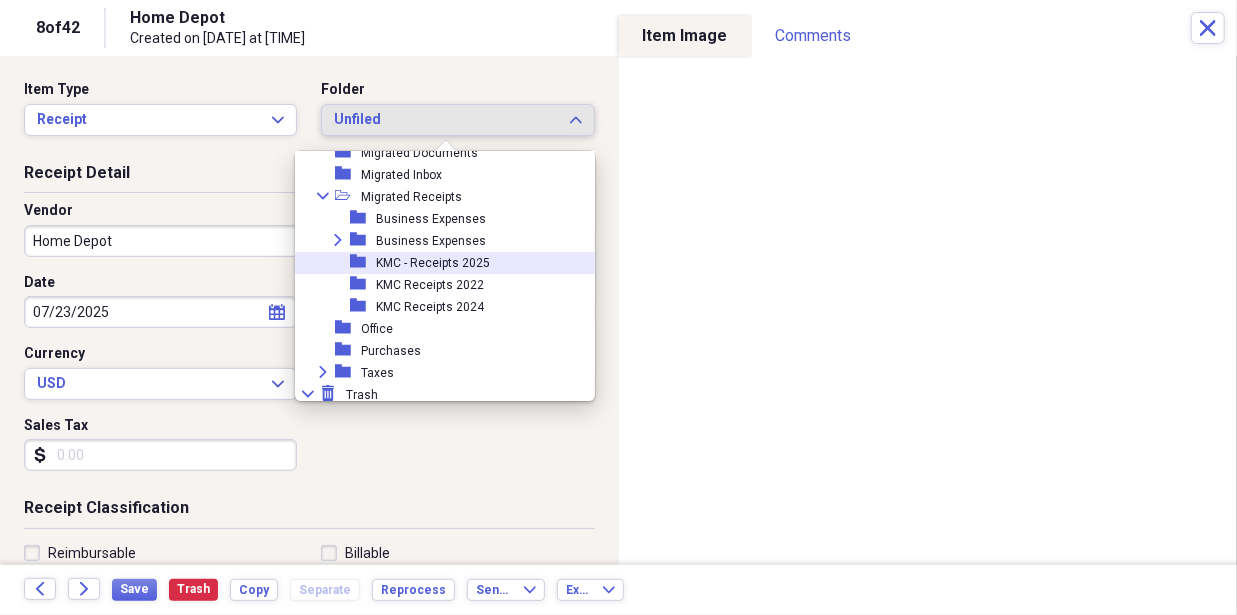 click on "KMC - Receipts 2025" at bounding box center [433, 263] 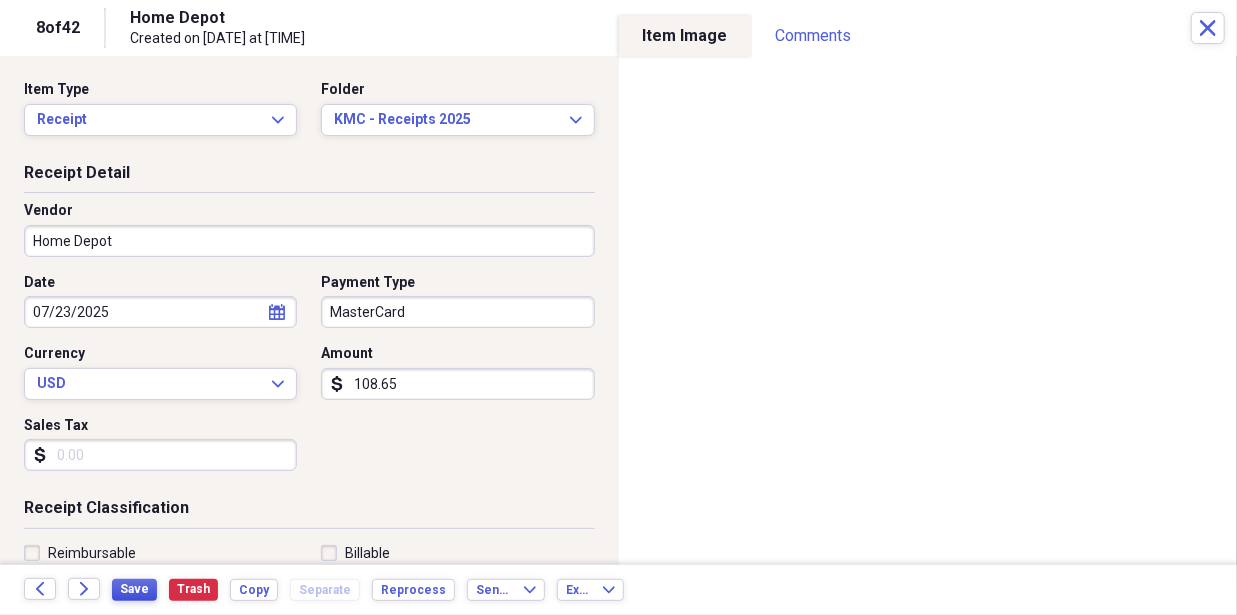 click on "Save" at bounding box center (134, 589) 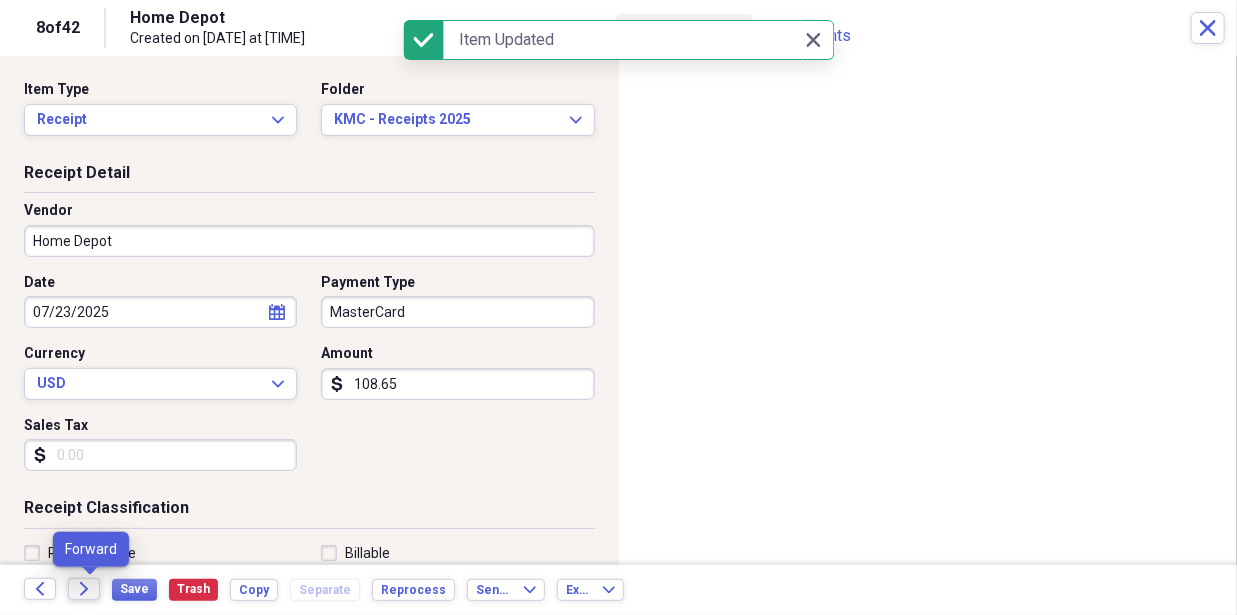 click on "Forward" 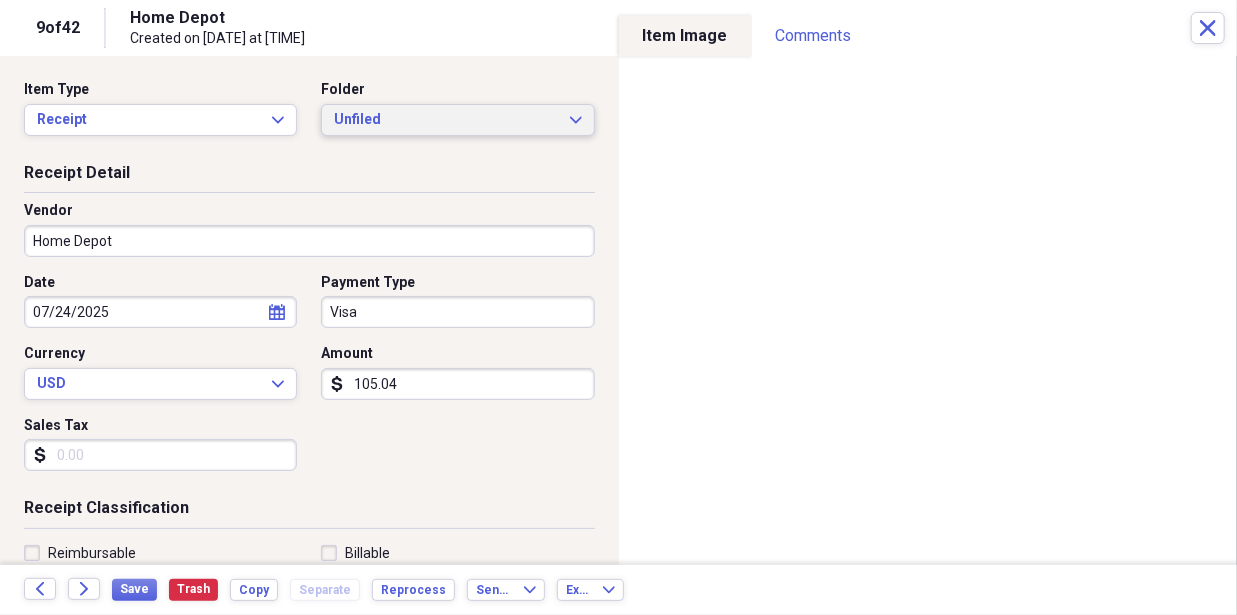 click on "Expand" 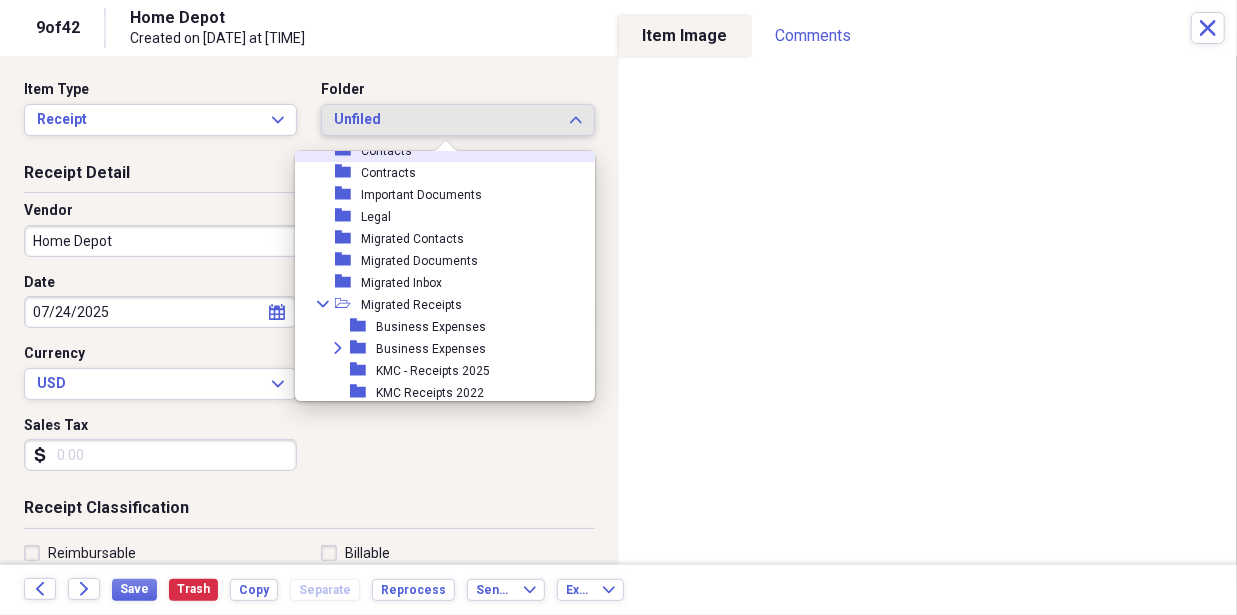 scroll, scrollTop: 227, scrollLeft: 0, axis: vertical 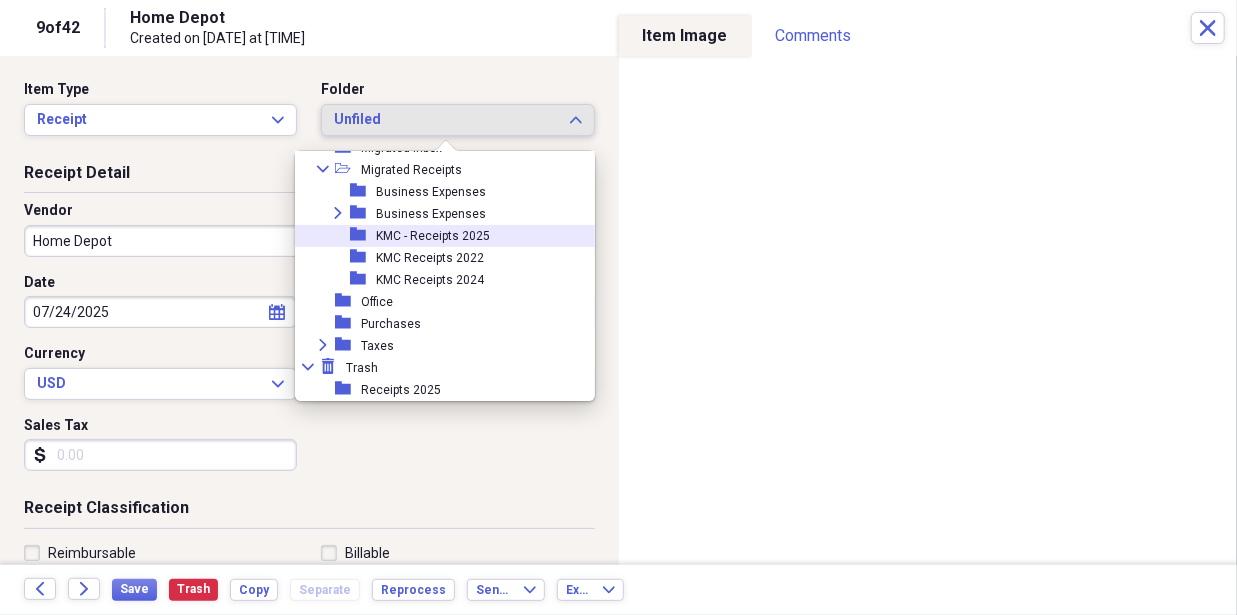 click on "KMC - Receipts 2025" at bounding box center [433, 236] 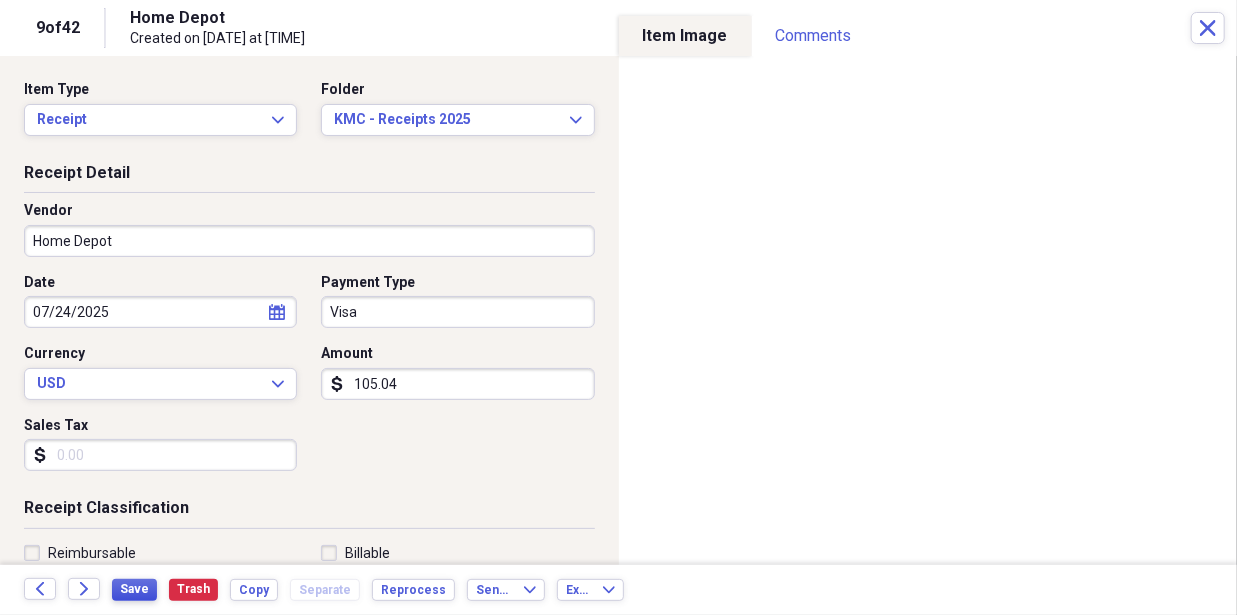 click on "Save" at bounding box center [134, 589] 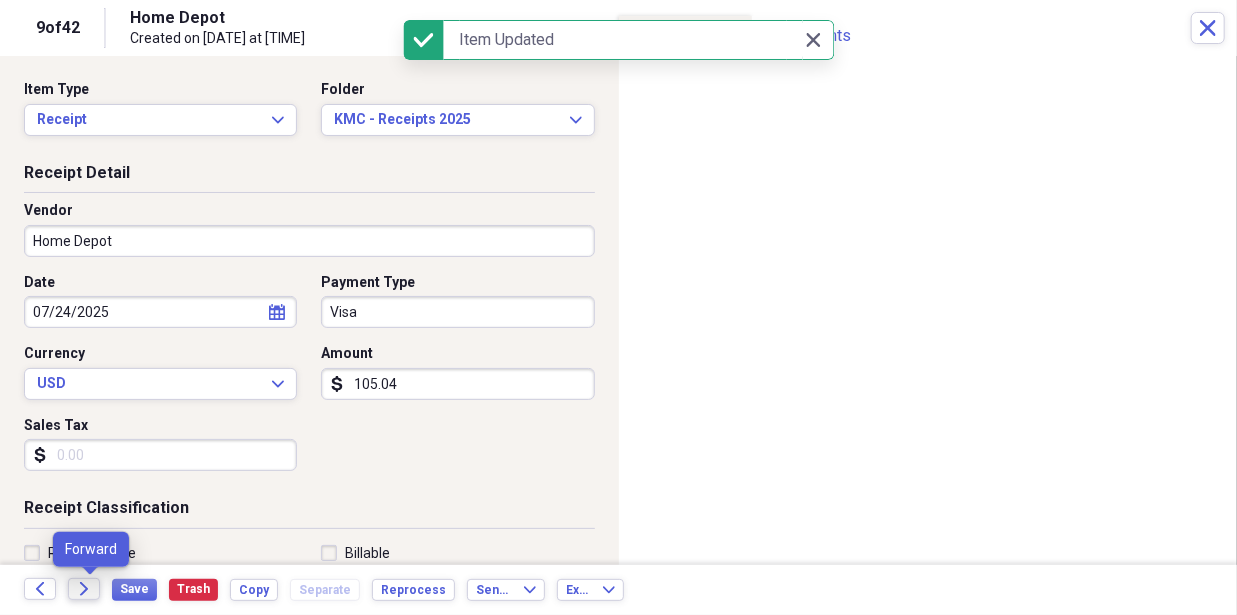 click on "Forward" at bounding box center [84, 589] 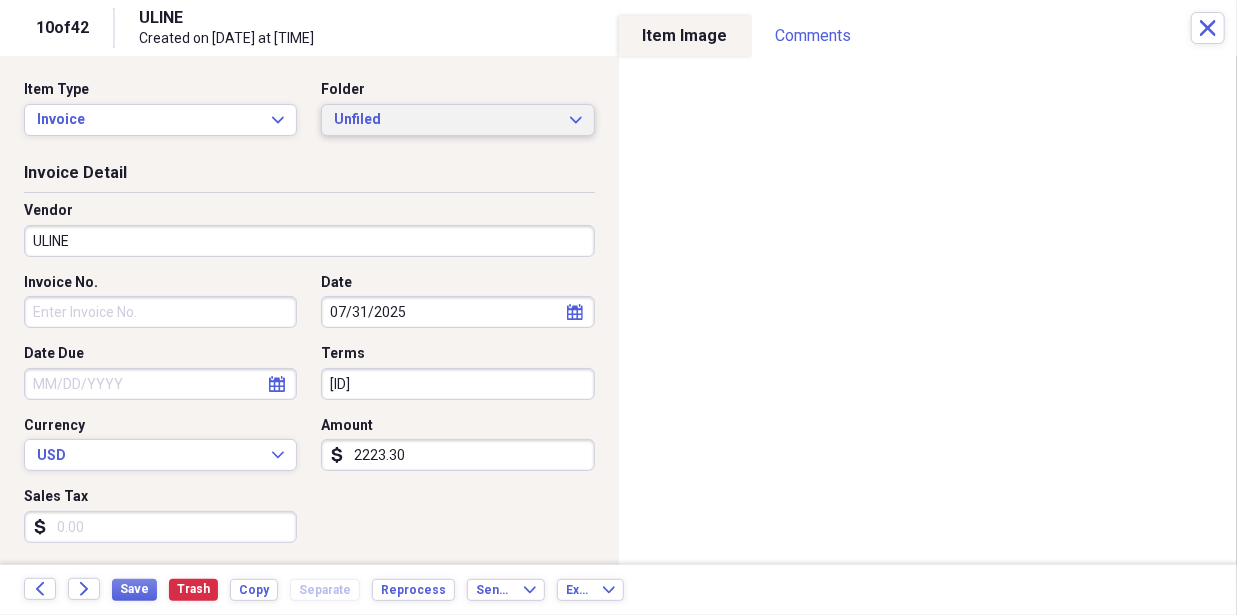 click on "Expand" 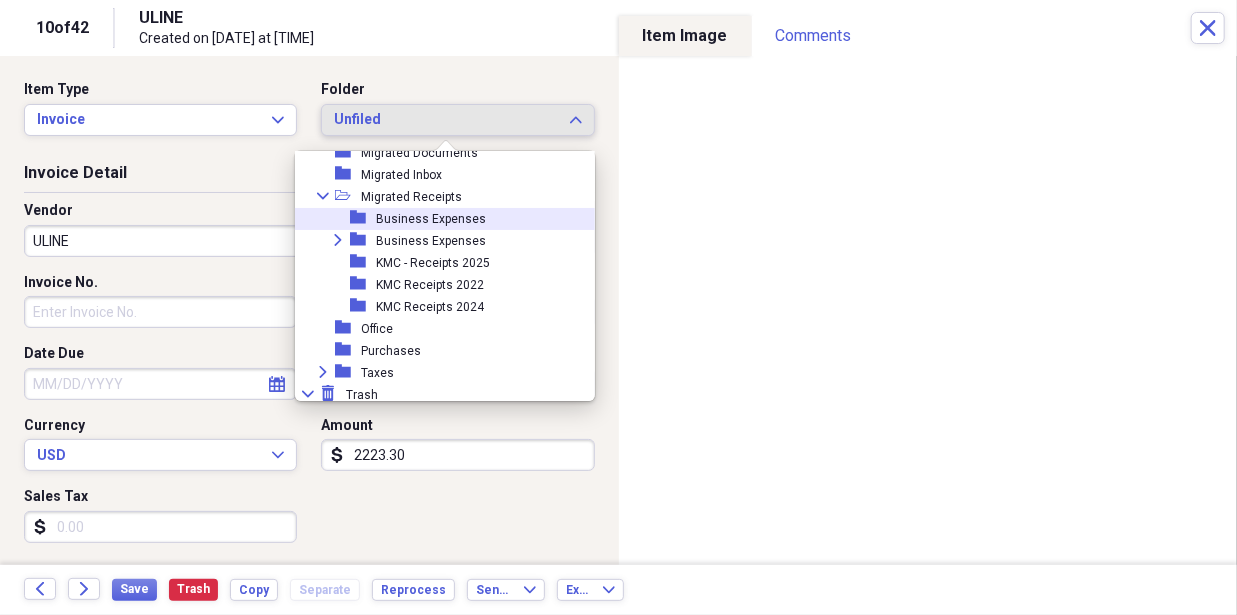 scroll, scrollTop: 227, scrollLeft: 0, axis: vertical 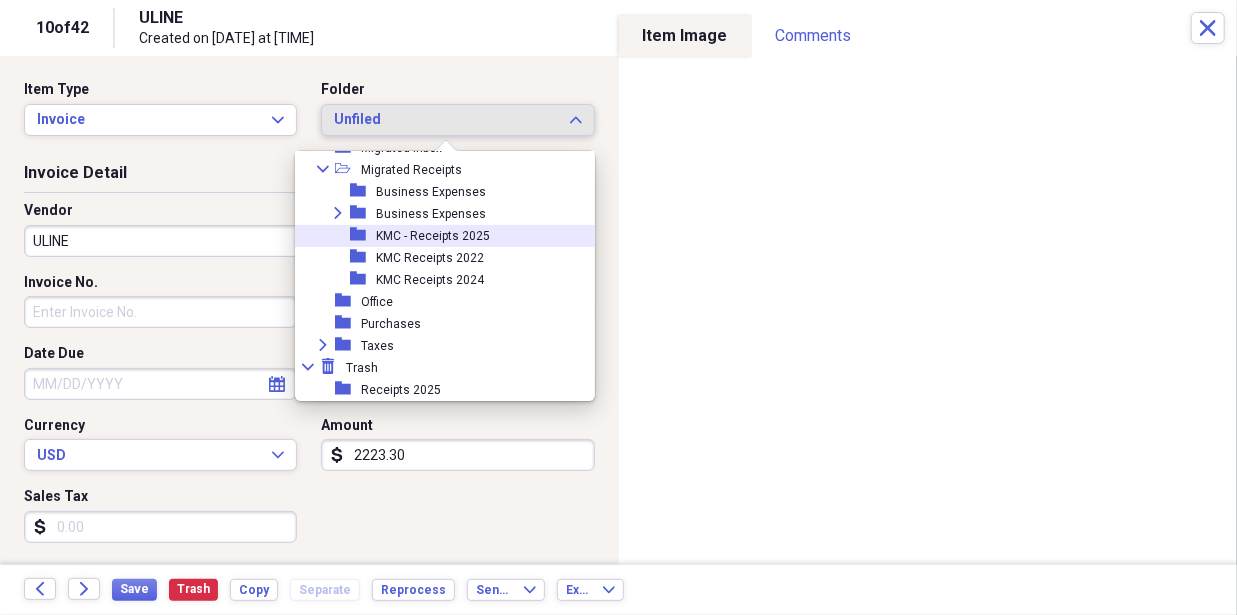 click on "KMC - Receipts 2025" at bounding box center (433, 236) 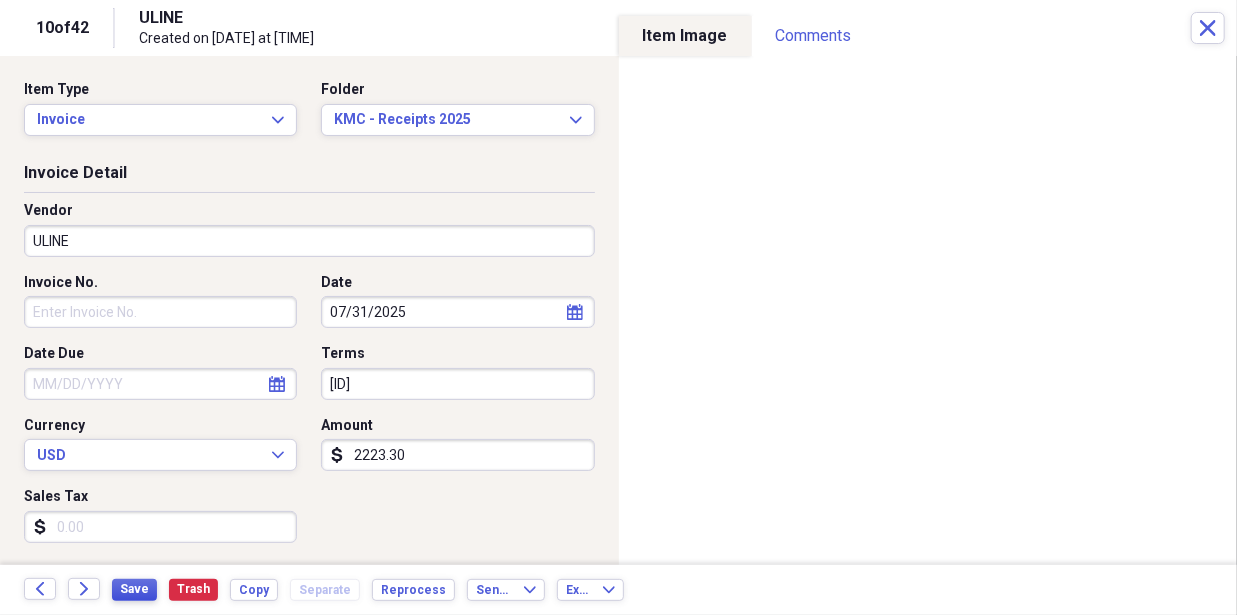 click on "Save" at bounding box center (134, 589) 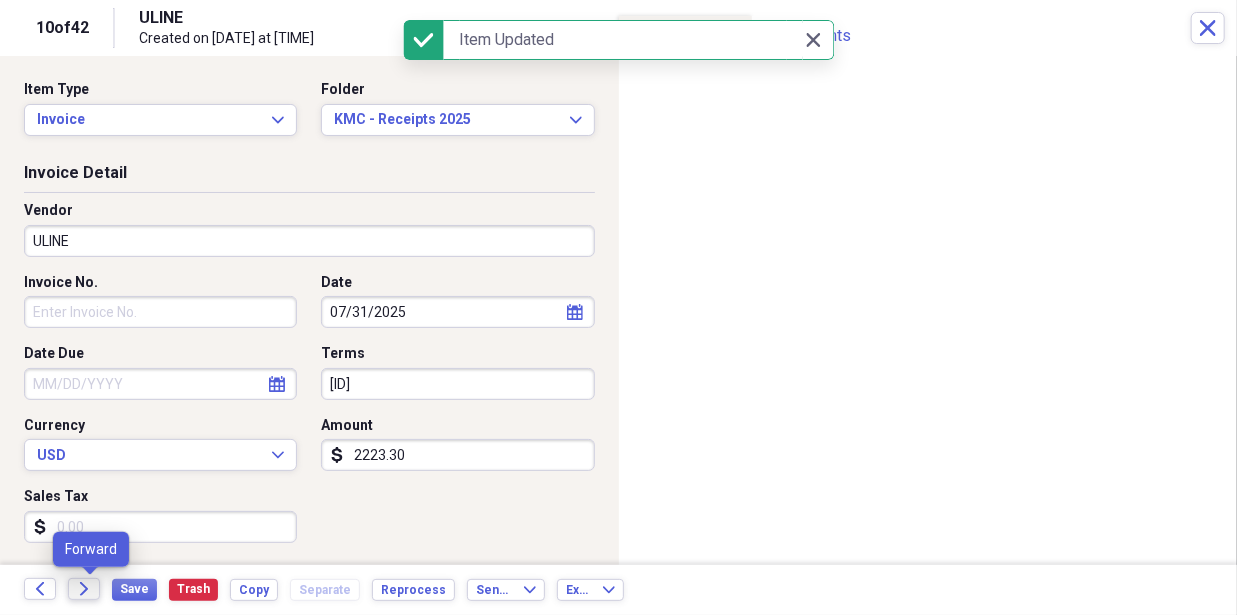 click 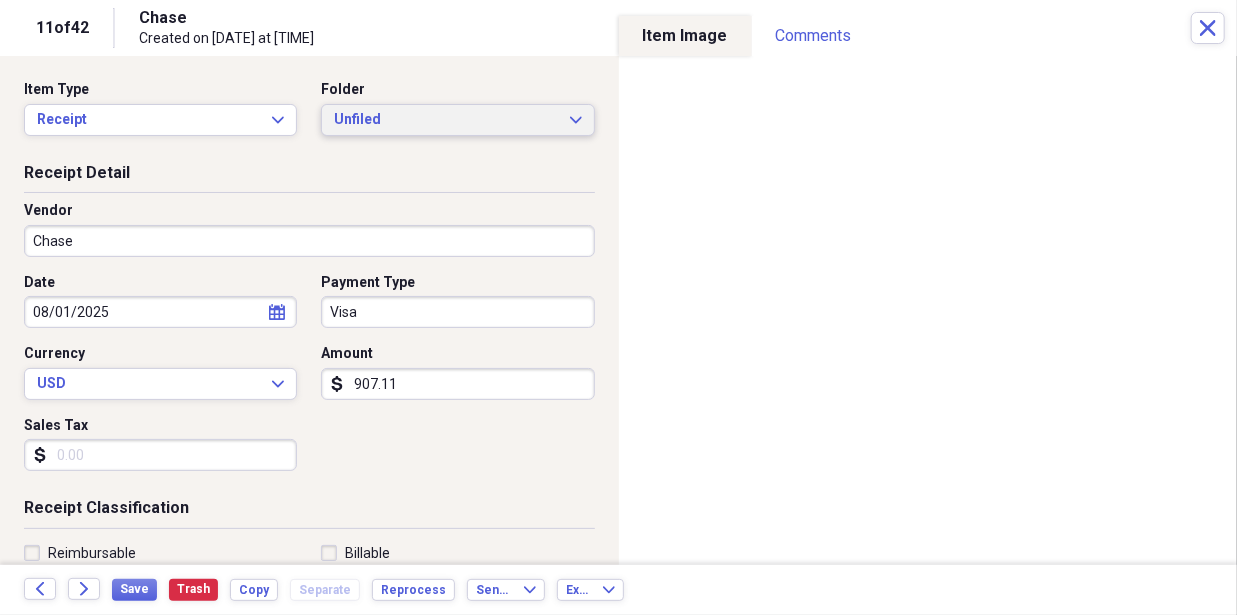 click on "Expand" 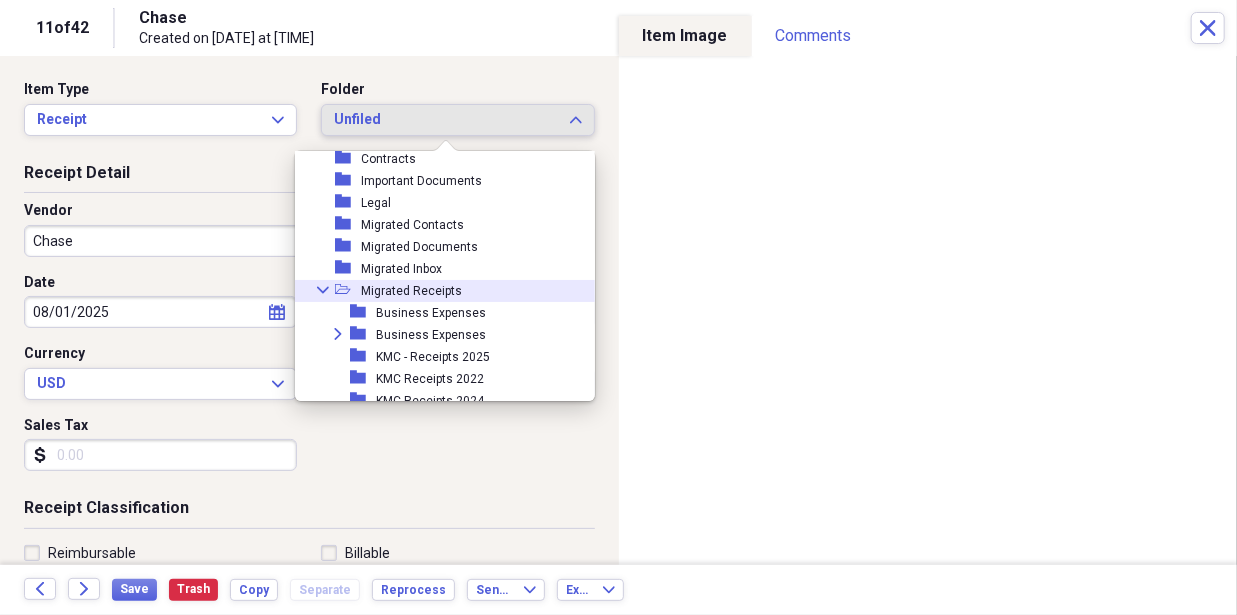 scroll, scrollTop: 200, scrollLeft: 0, axis: vertical 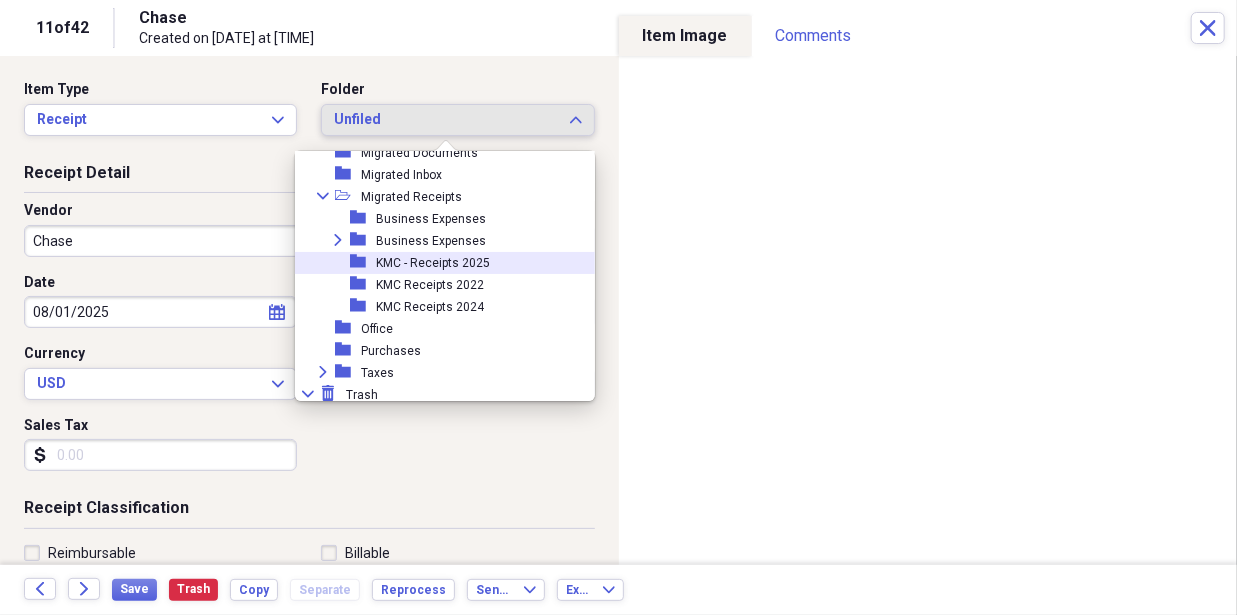 click on "KMC - Receipts 2025" at bounding box center (433, 263) 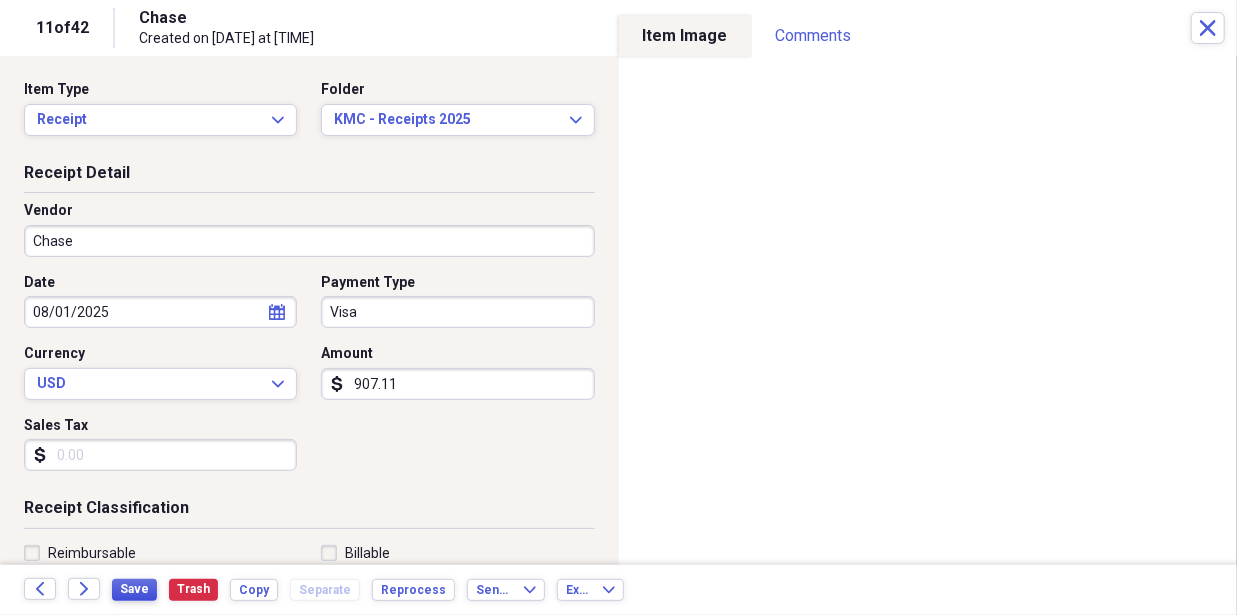 click on "Save" at bounding box center [134, 589] 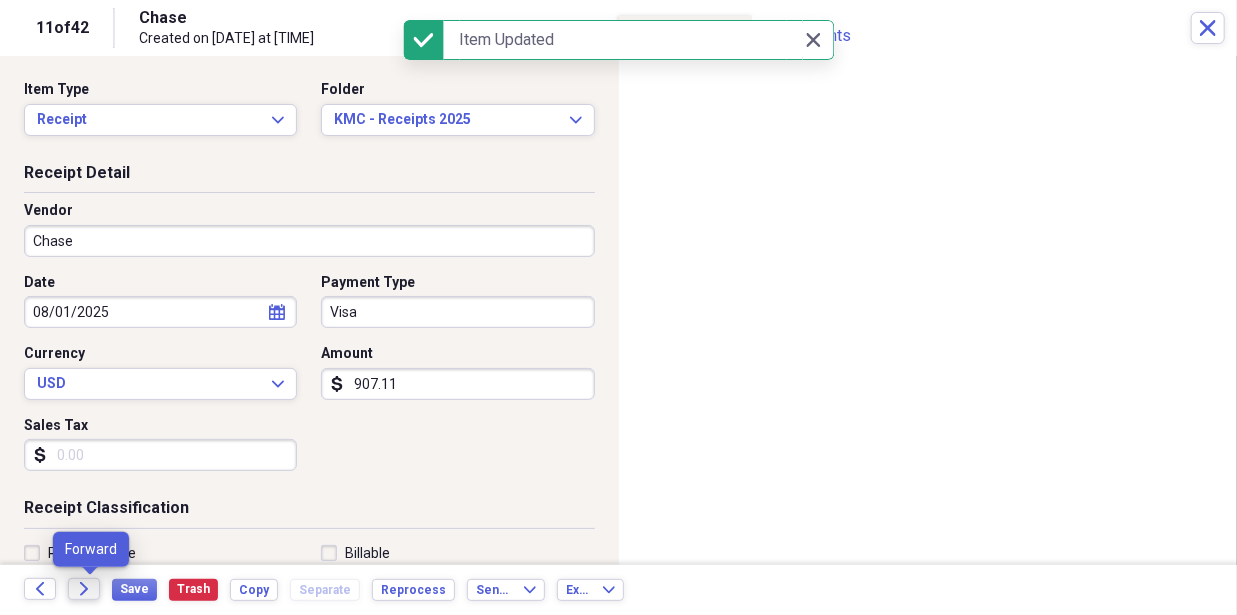 click on "Forward" 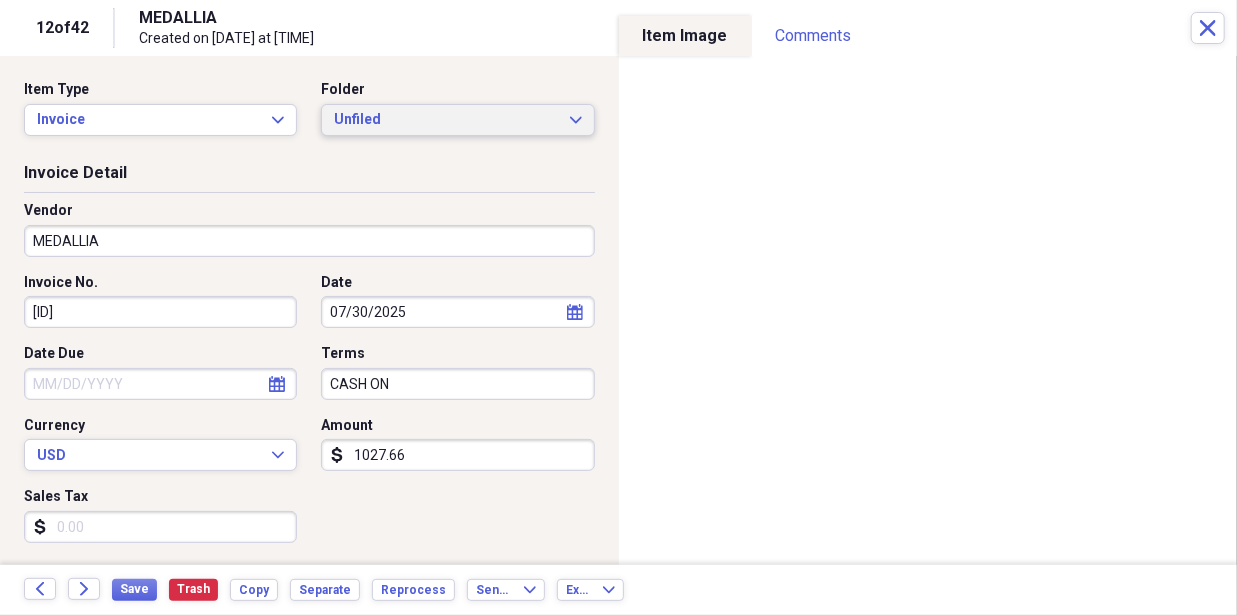 click on "Unfiled Expand" at bounding box center [457, 120] 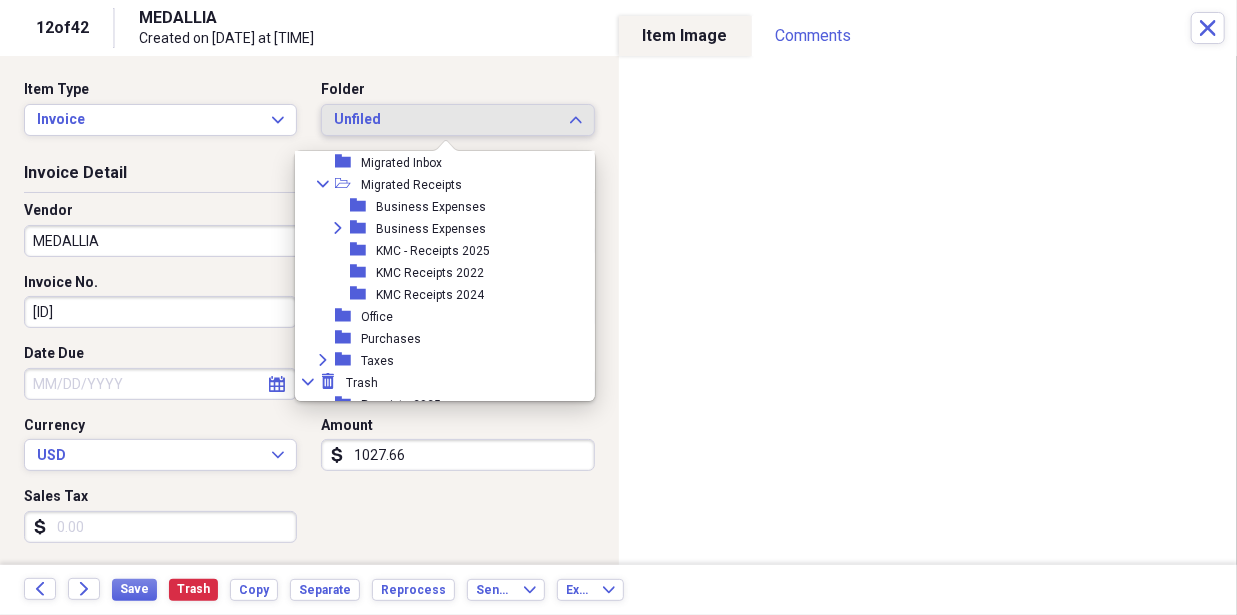 scroll, scrollTop: 227, scrollLeft: 0, axis: vertical 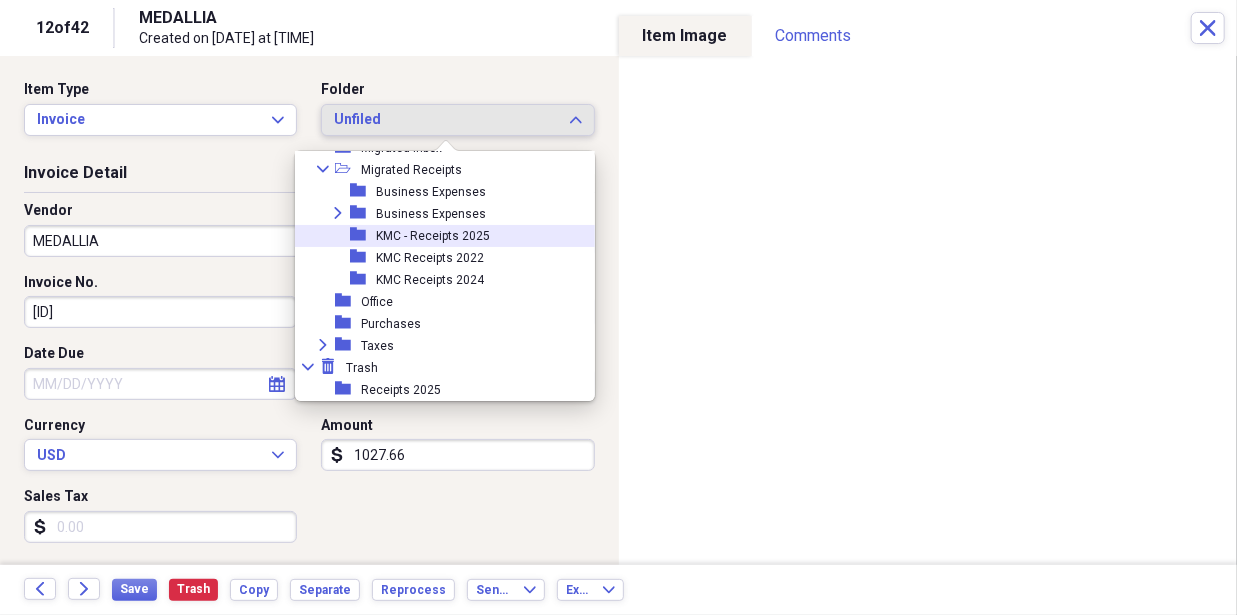 click on "folder KMC - Receipts 2025" at bounding box center [437, 236] 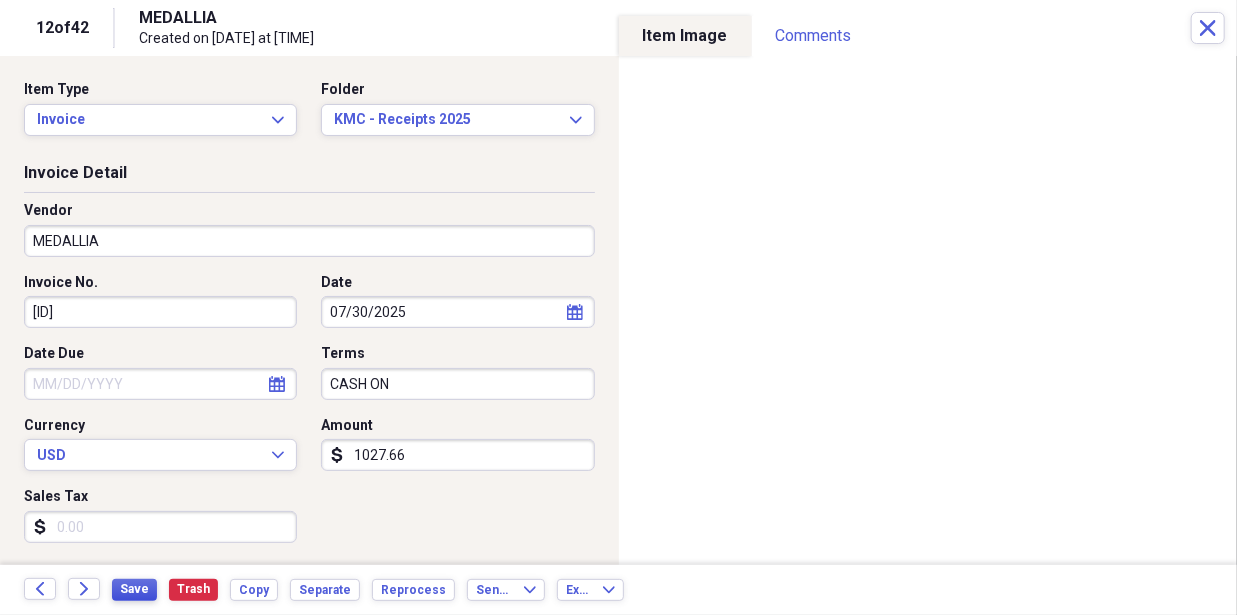 click on "Save" at bounding box center [134, 589] 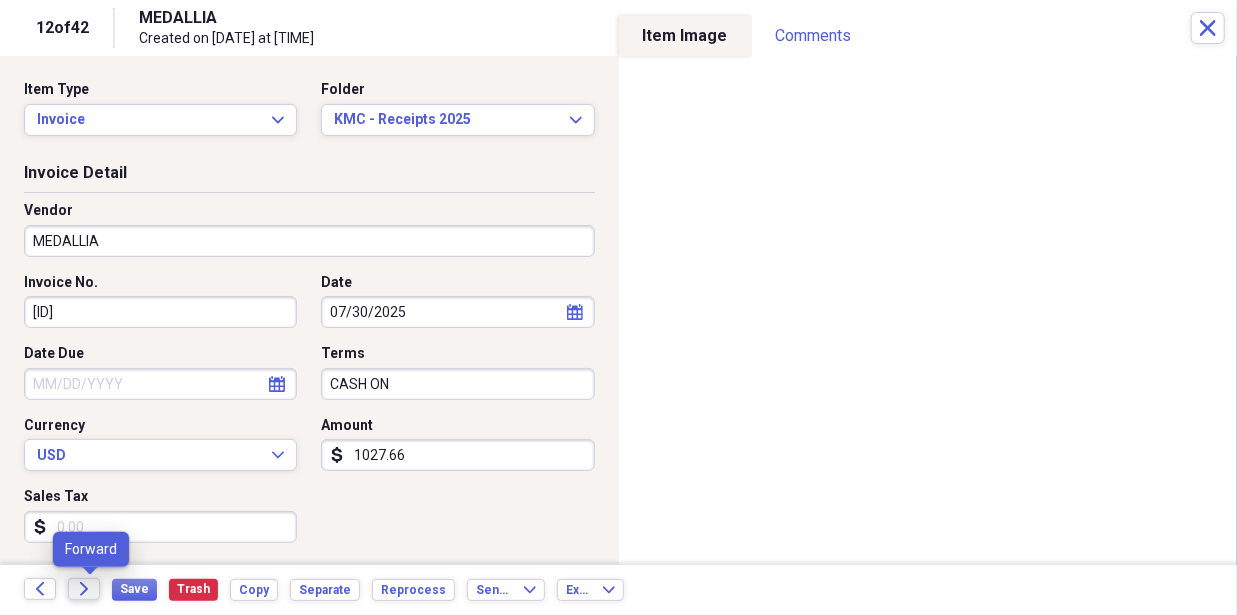 click on "Forward" 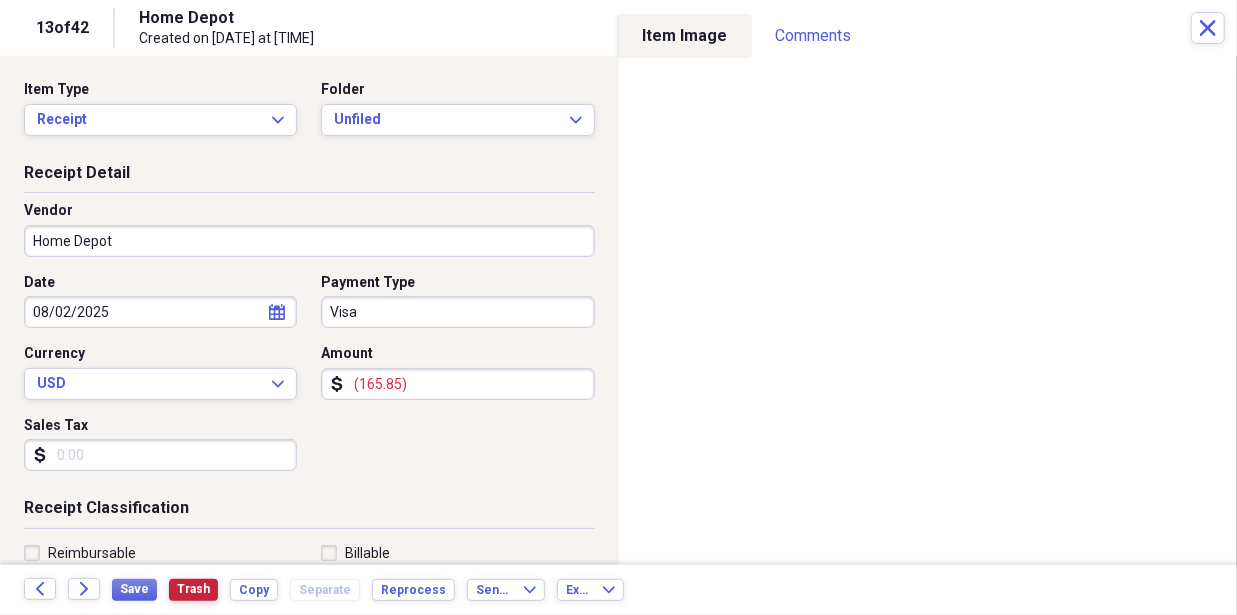 click on "Trash" at bounding box center [193, 589] 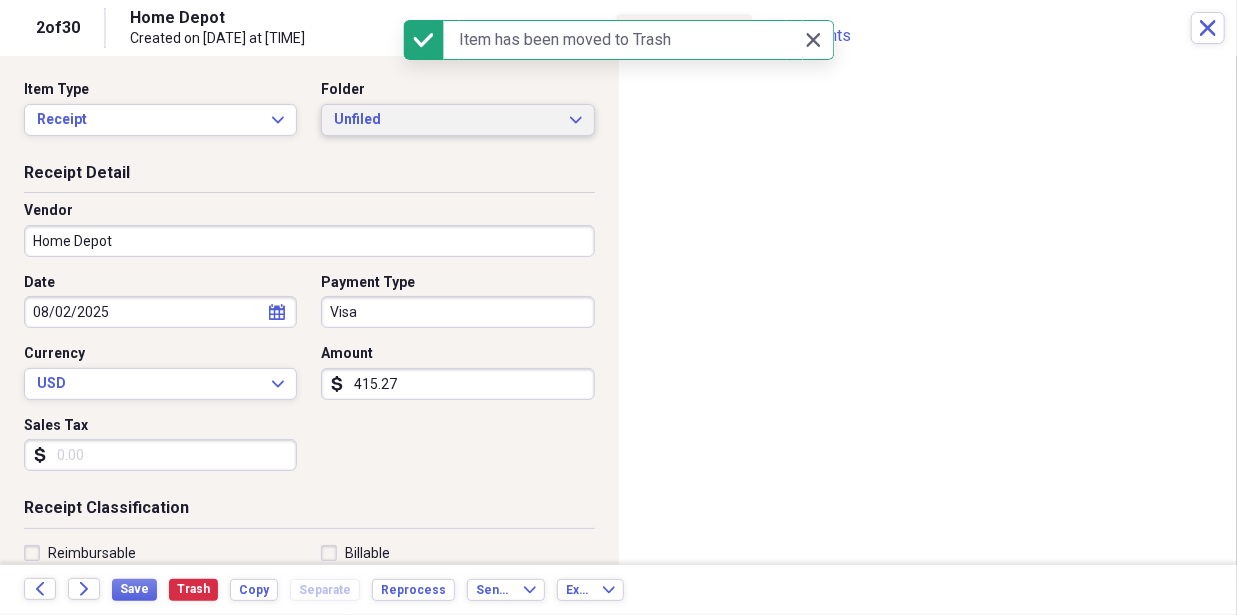 click on "Expand" 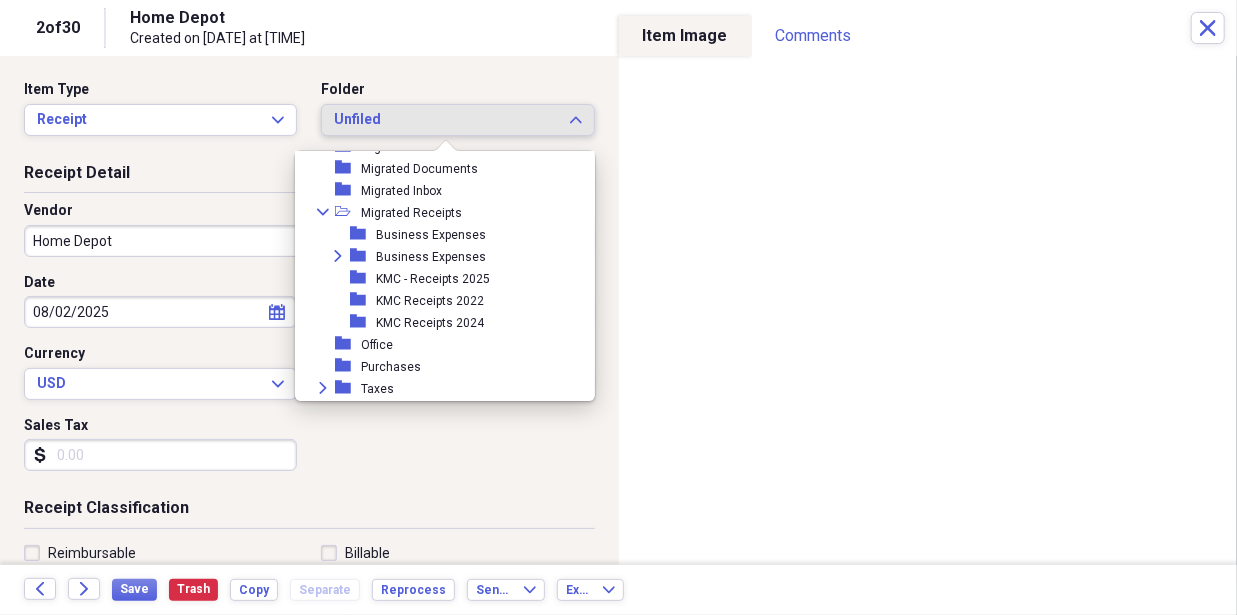 scroll, scrollTop: 200, scrollLeft: 0, axis: vertical 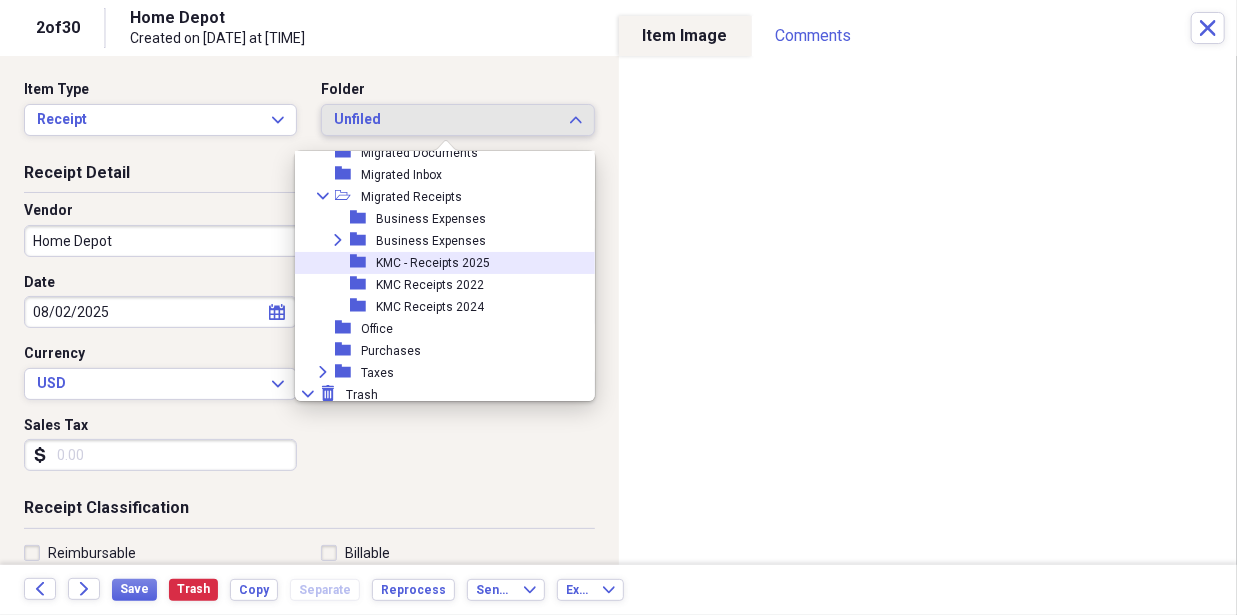 click on "KMC - Receipts 2025" at bounding box center [433, 263] 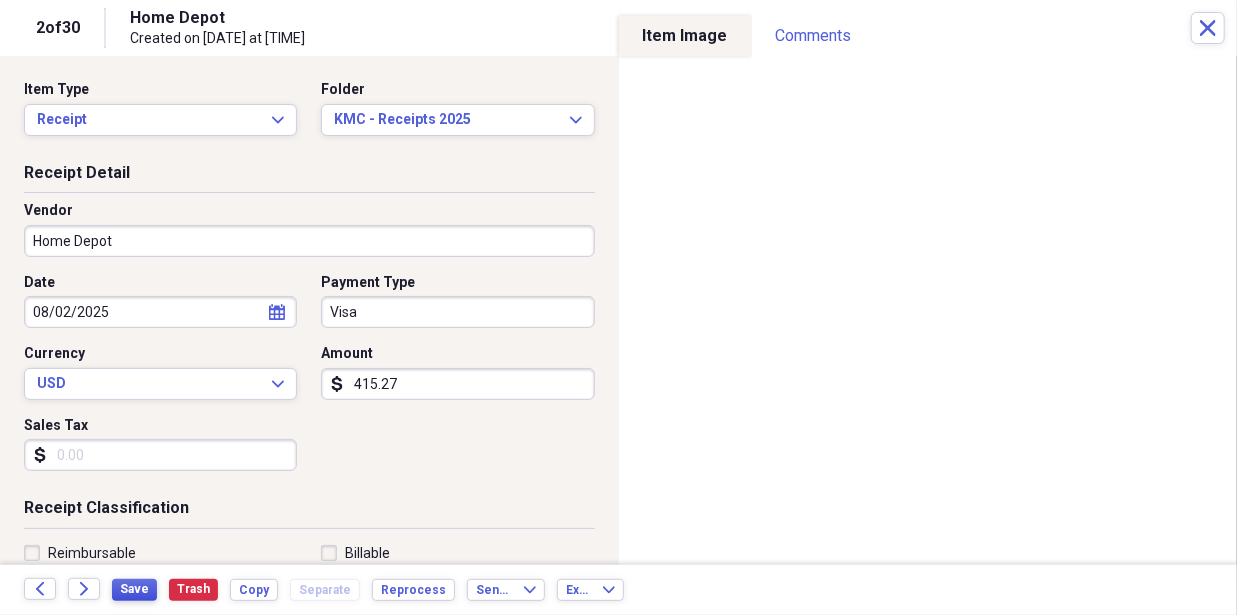 click on "Save" at bounding box center (134, 589) 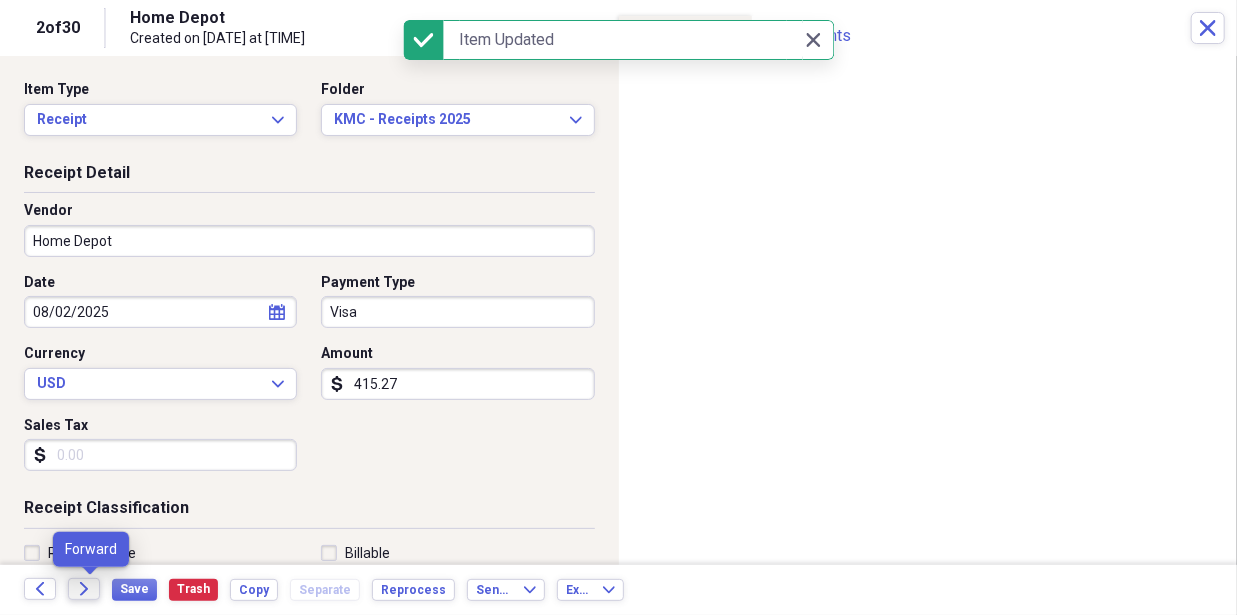 click on "Forward" 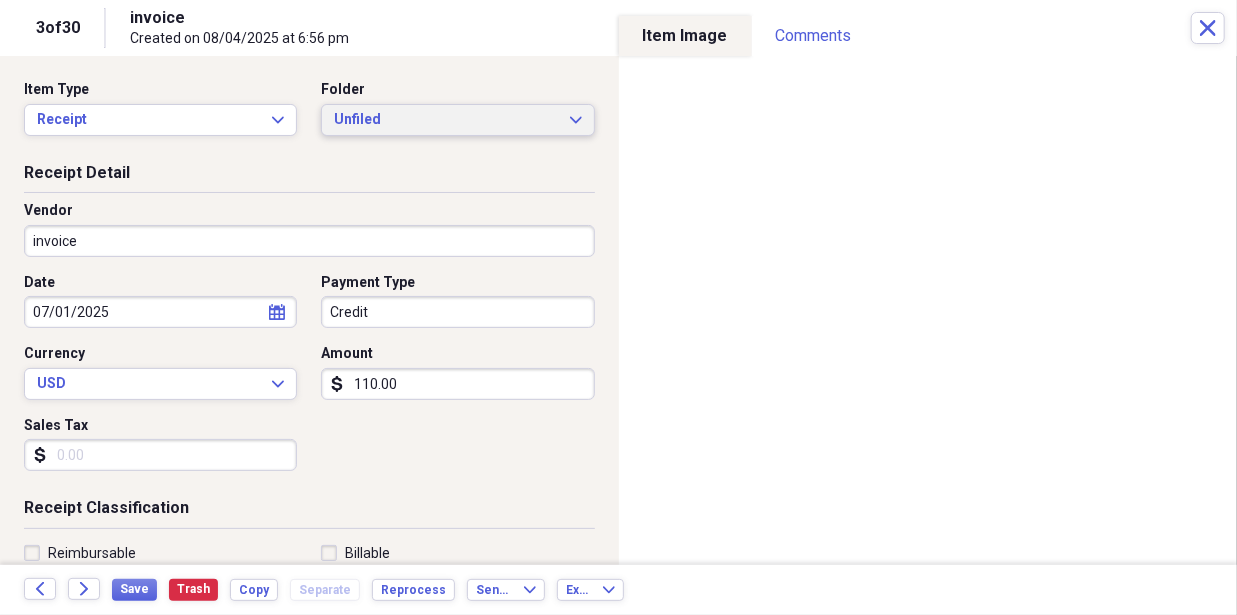 click on "Expand" 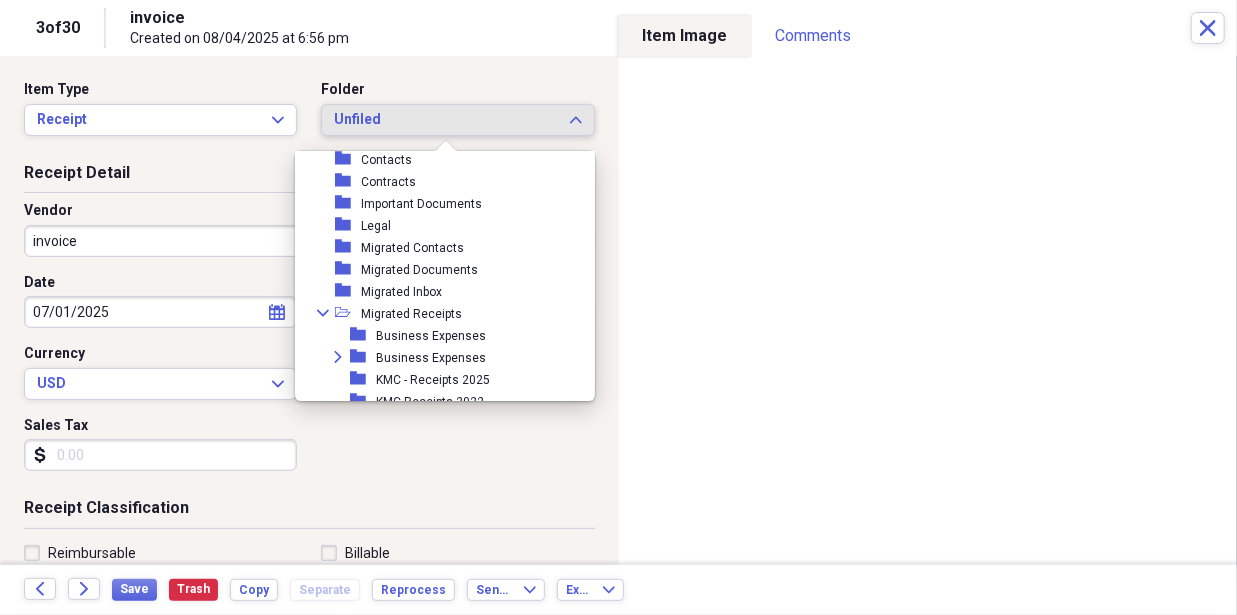 scroll, scrollTop: 227, scrollLeft: 0, axis: vertical 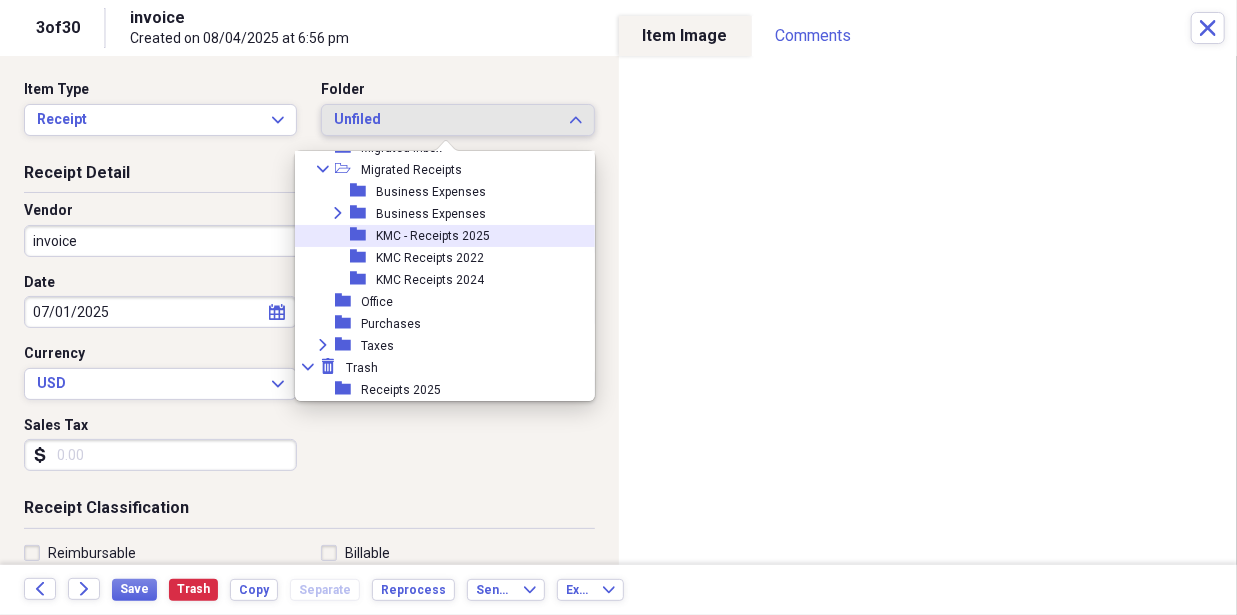 click on "KMC - Receipts 2025" at bounding box center [433, 236] 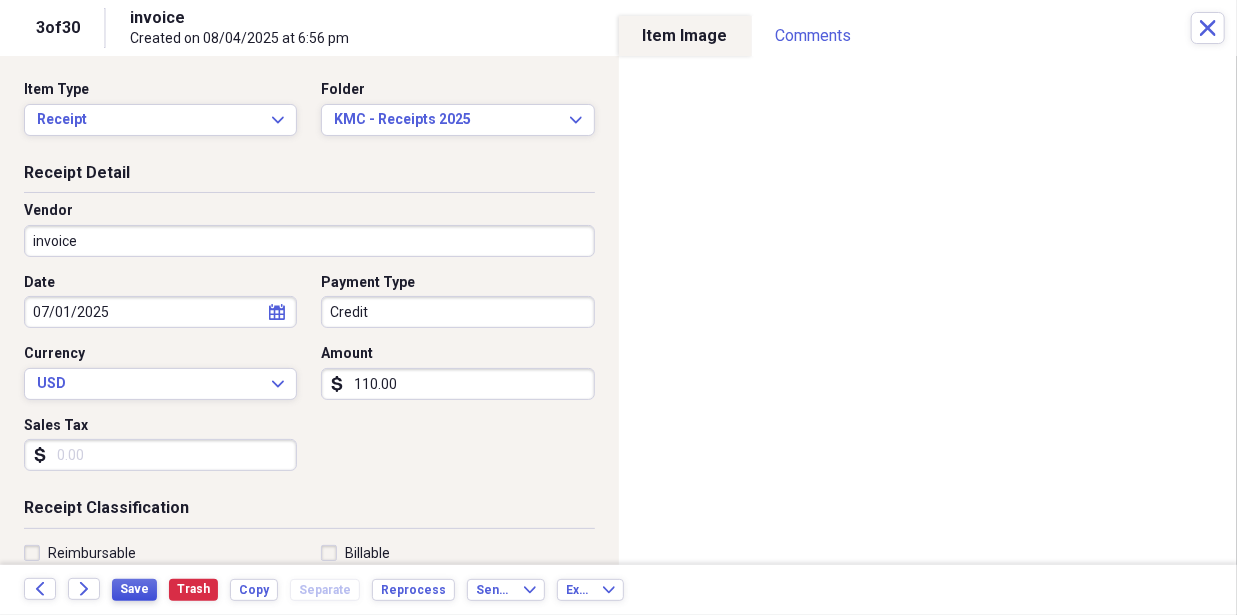 click on "Save" at bounding box center [134, 589] 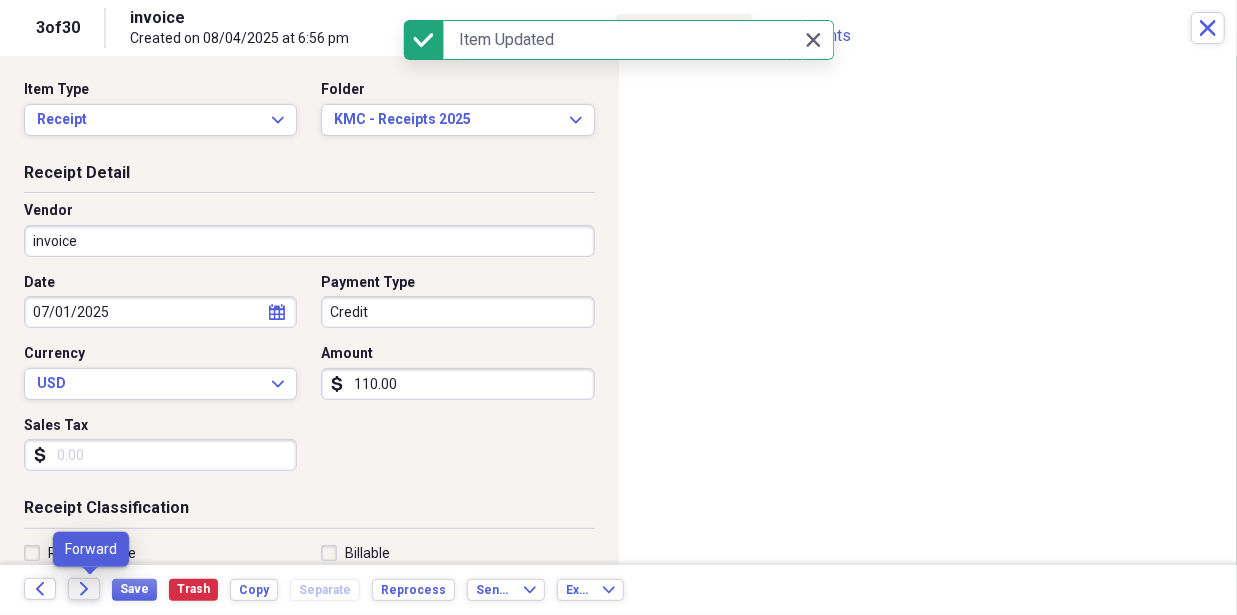 click on "Forward" 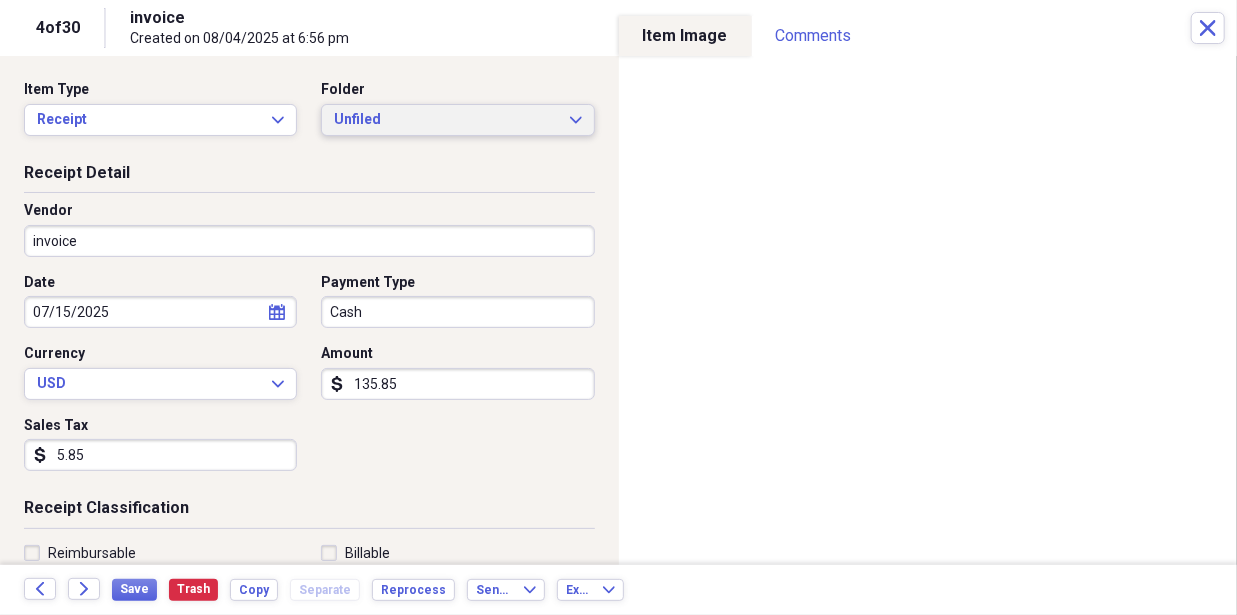 click on "Expand" 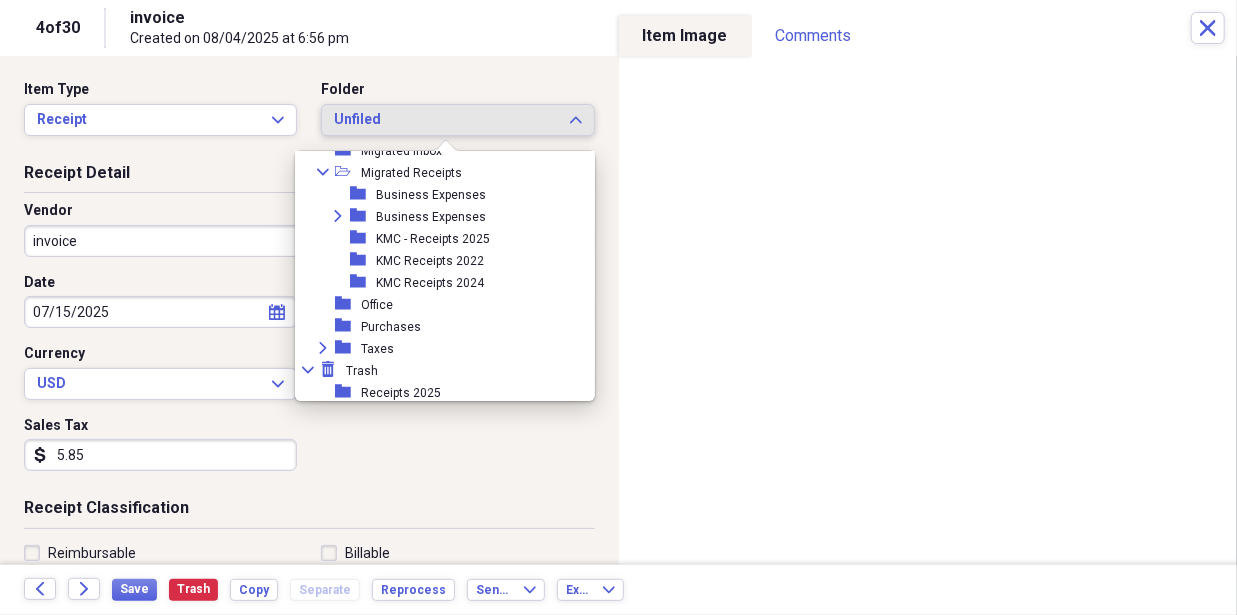 scroll, scrollTop: 227, scrollLeft: 0, axis: vertical 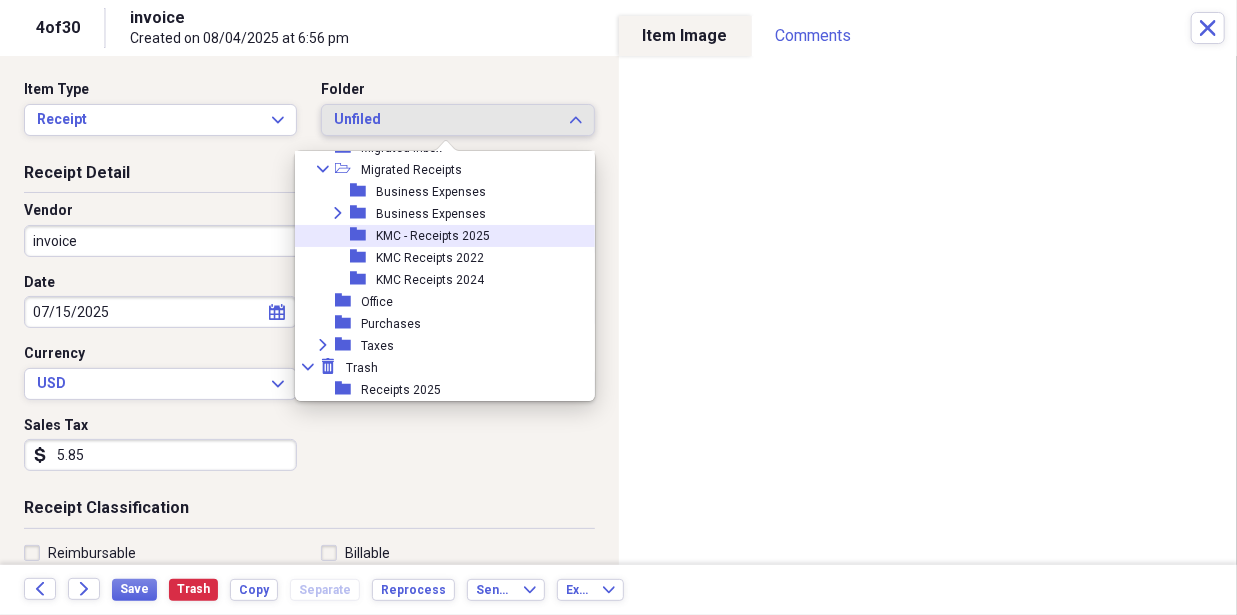 click on "KMC - Receipts 2025" at bounding box center (433, 236) 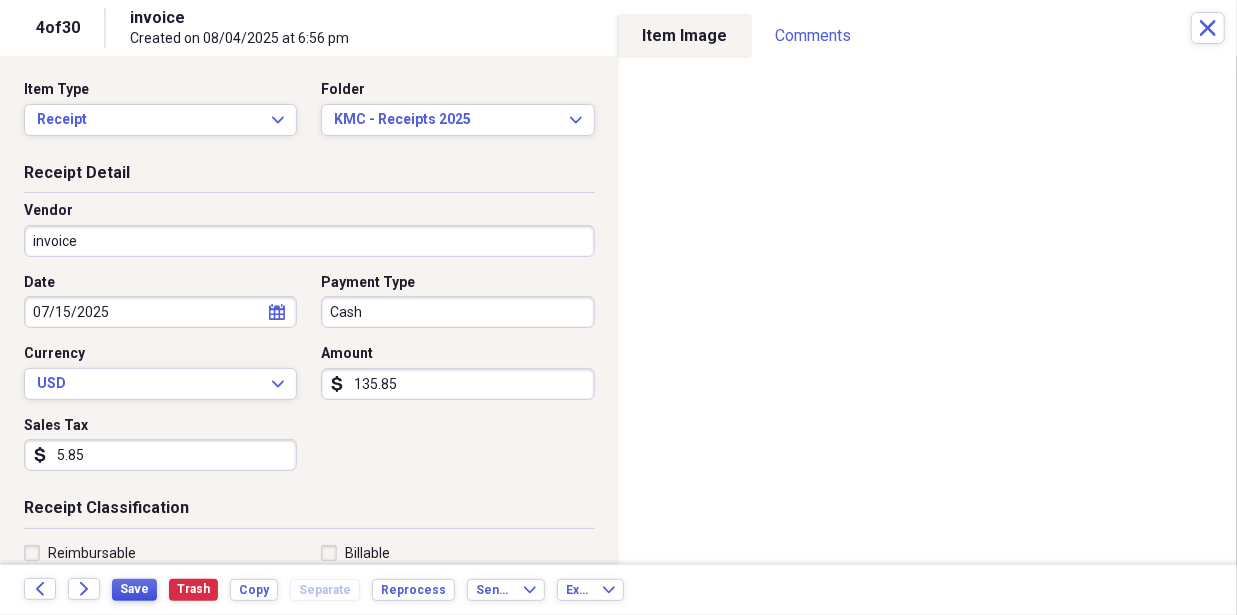 click on "Save" at bounding box center [134, 589] 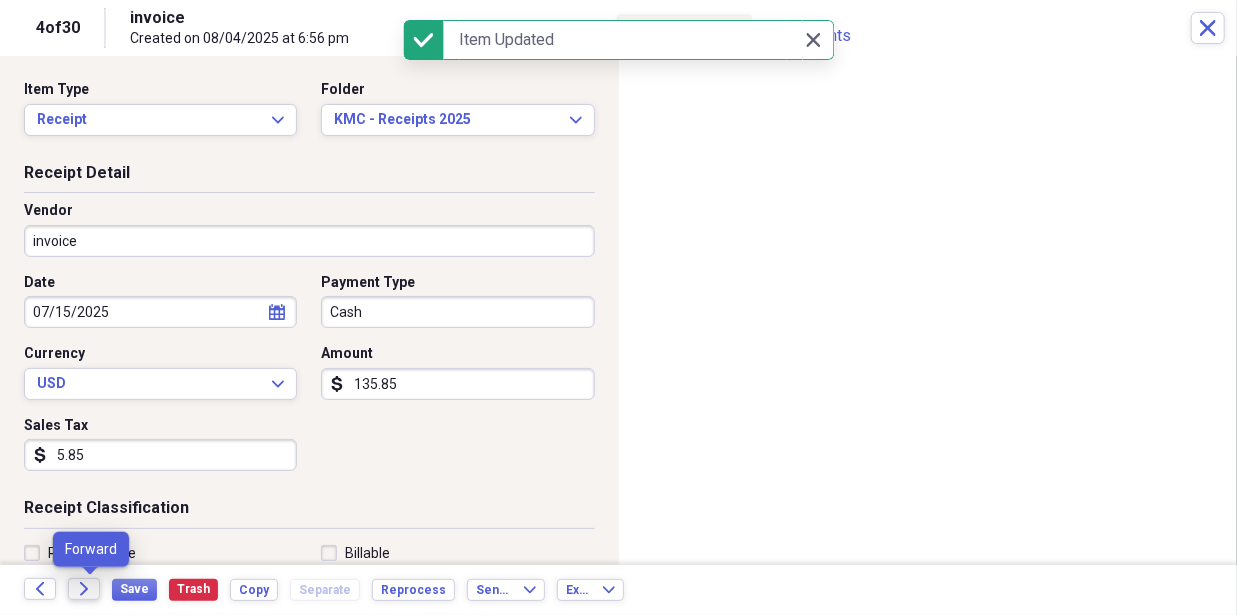 click on "Forward" 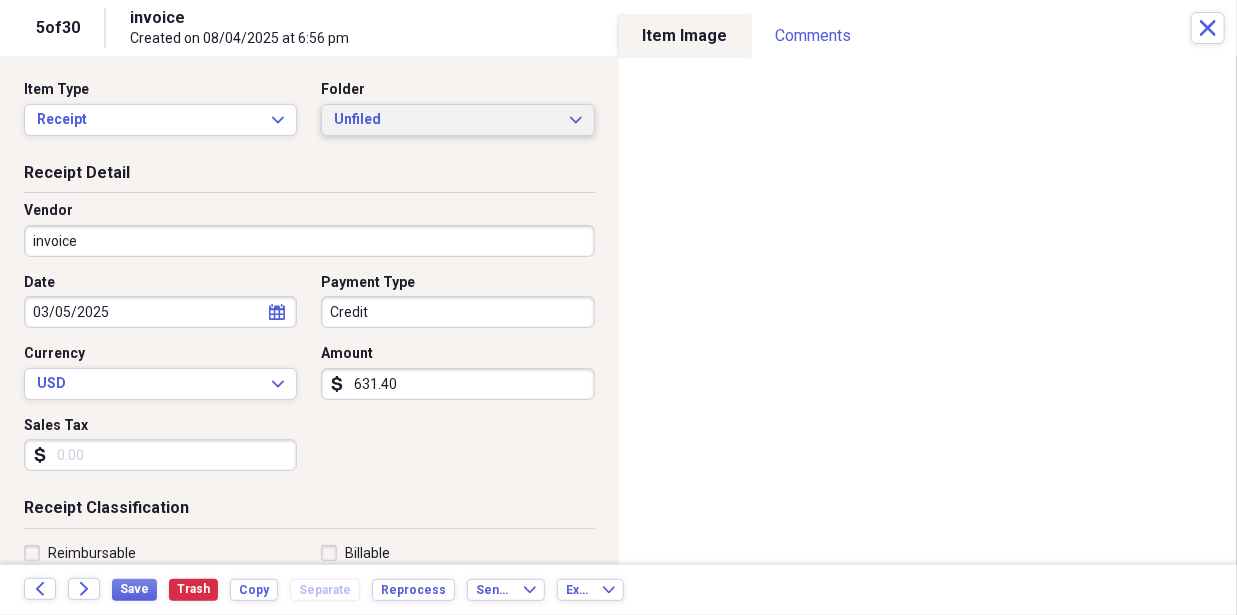 click on "Unfiled Expand" at bounding box center (457, 120) 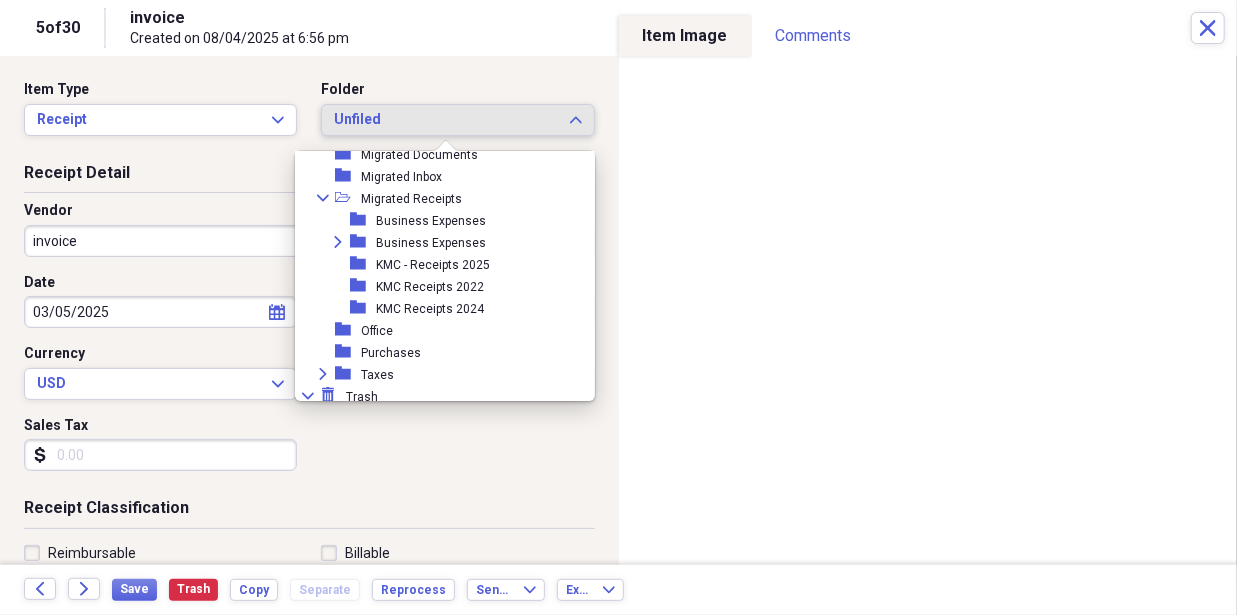 scroll, scrollTop: 200, scrollLeft: 0, axis: vertical 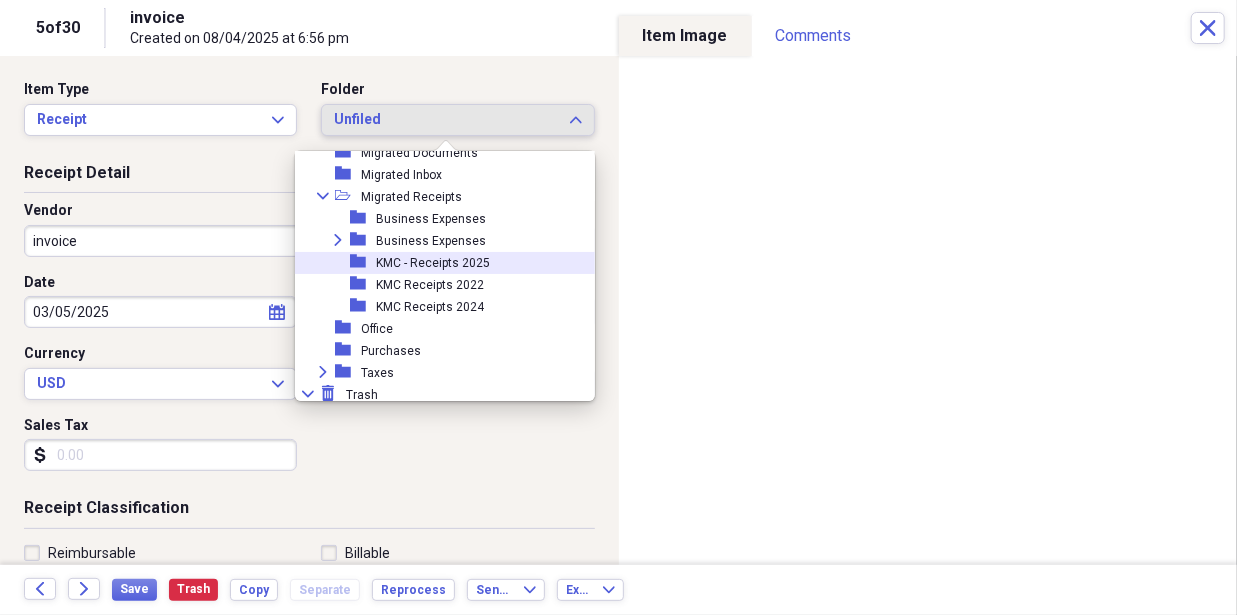 click on "folder KMC - Receipts 2025" at bounding box center (437, 263) 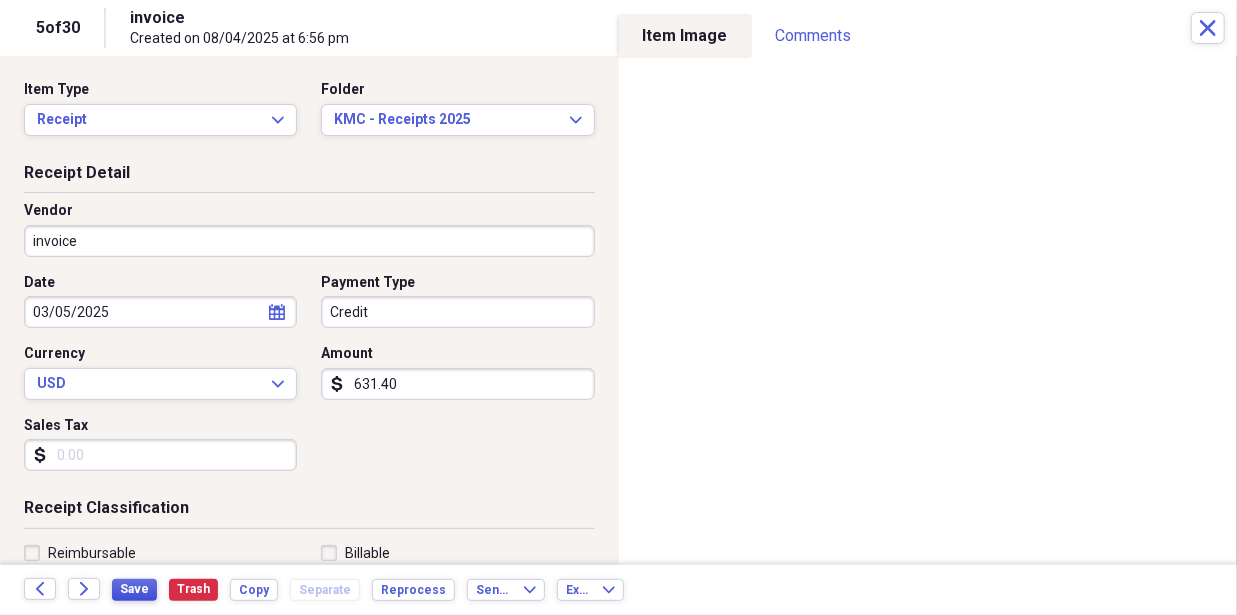 click on "Save" at bounding box center (134, 589) 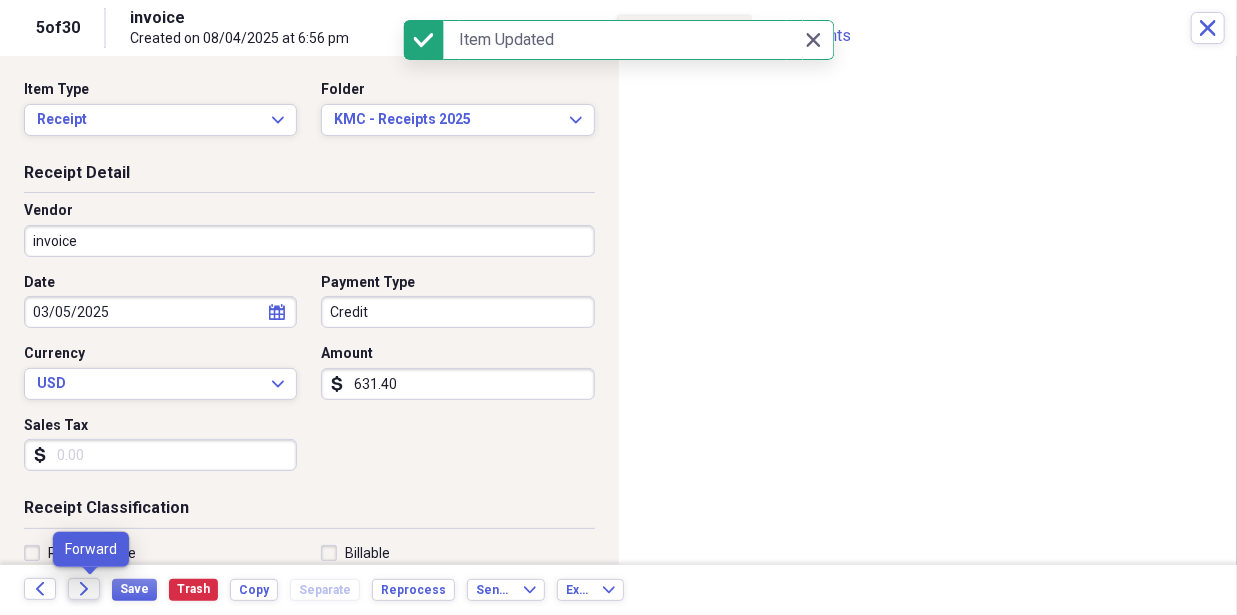 click on "Forward" 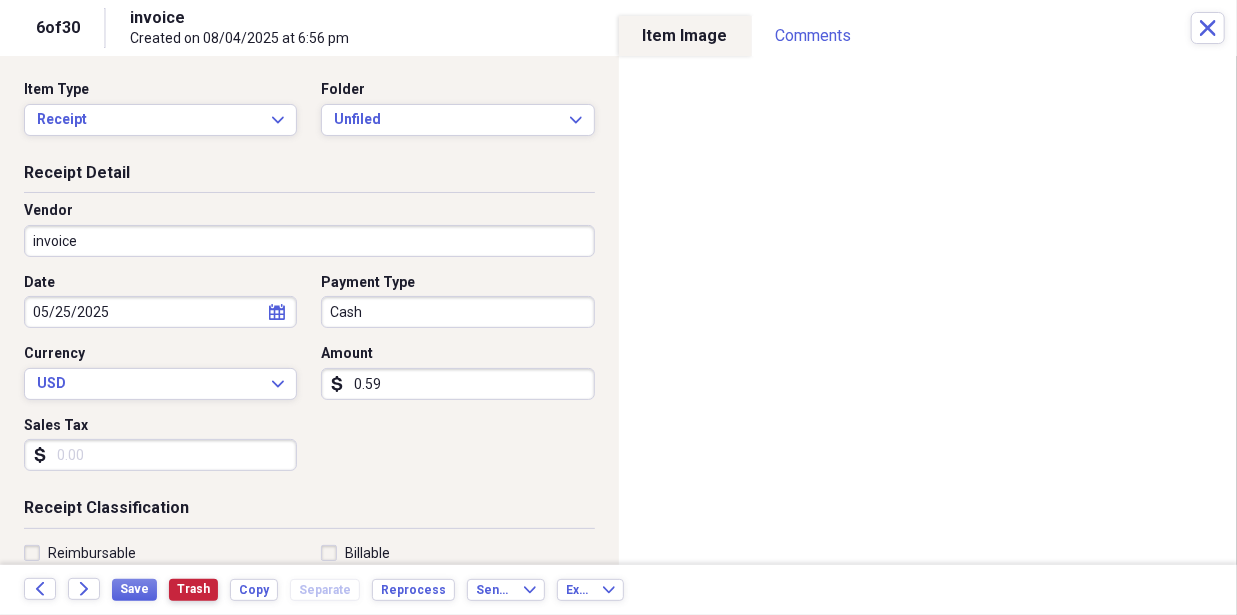 click on "Trash" at bounding box center [193, 589] 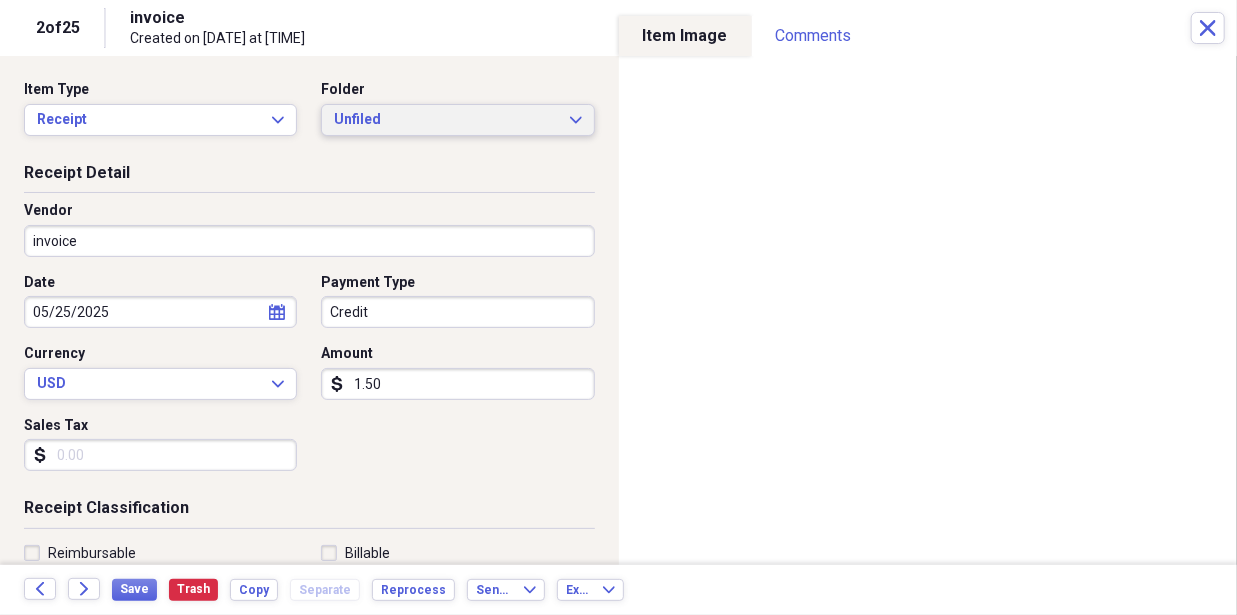 click on "Expand" 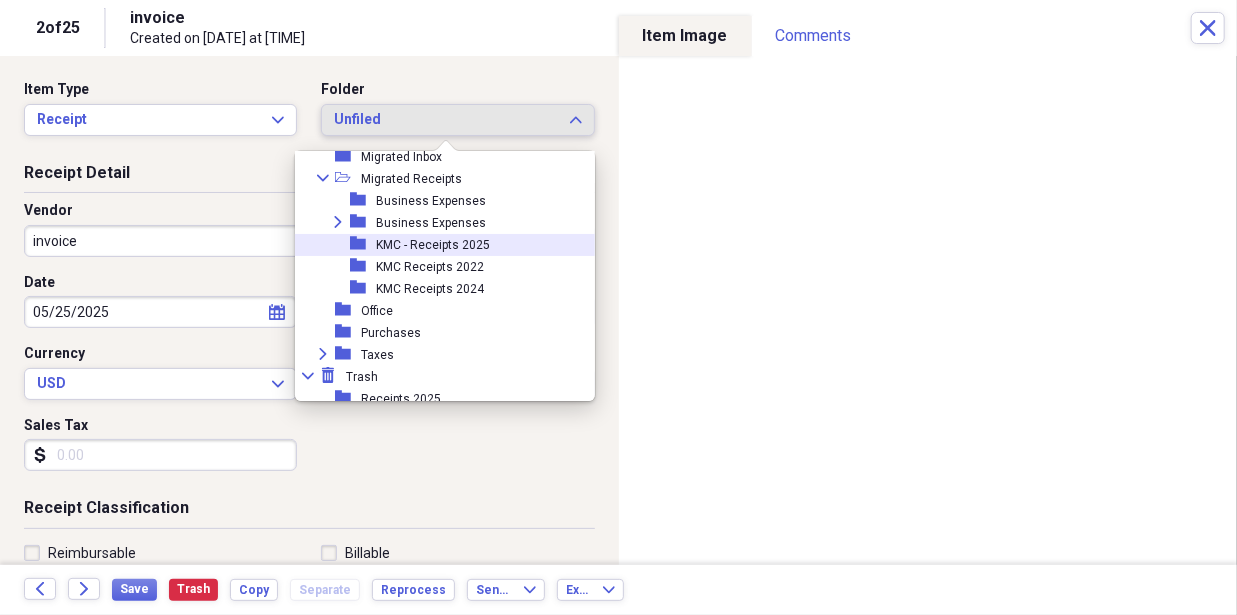 scroll, scrollTop: 227, scrollLeft: 0, axis: vertical 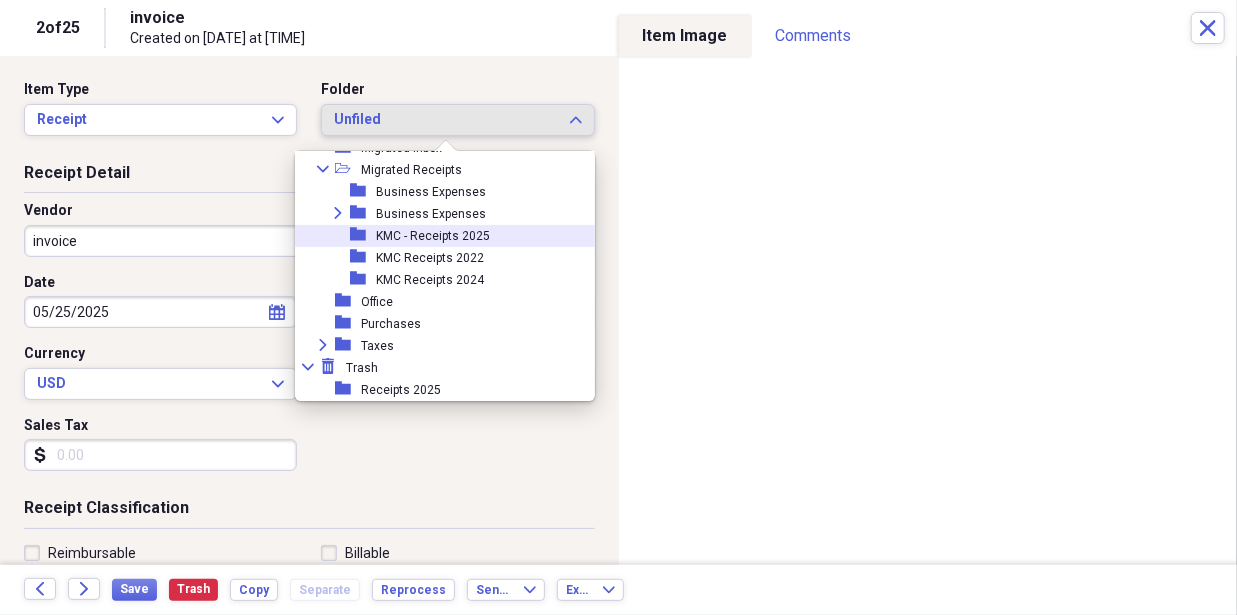 click on "KMC - Receipts 2025" at bounding box center [433, 236] 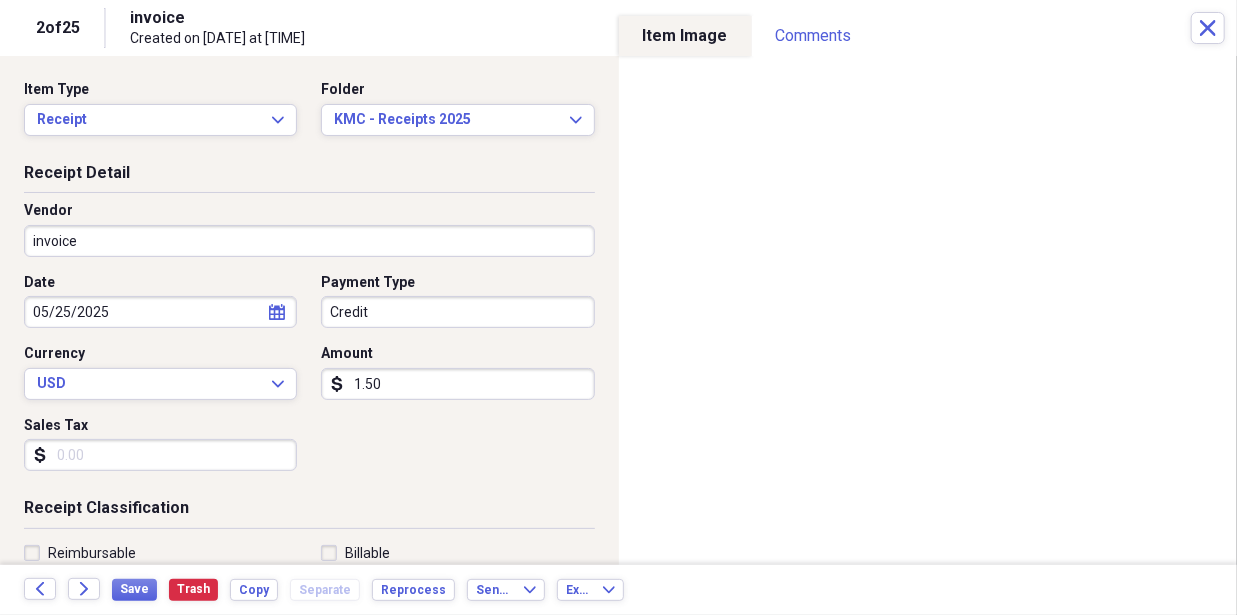 click on "1.50" at bounding box center [457, 384] 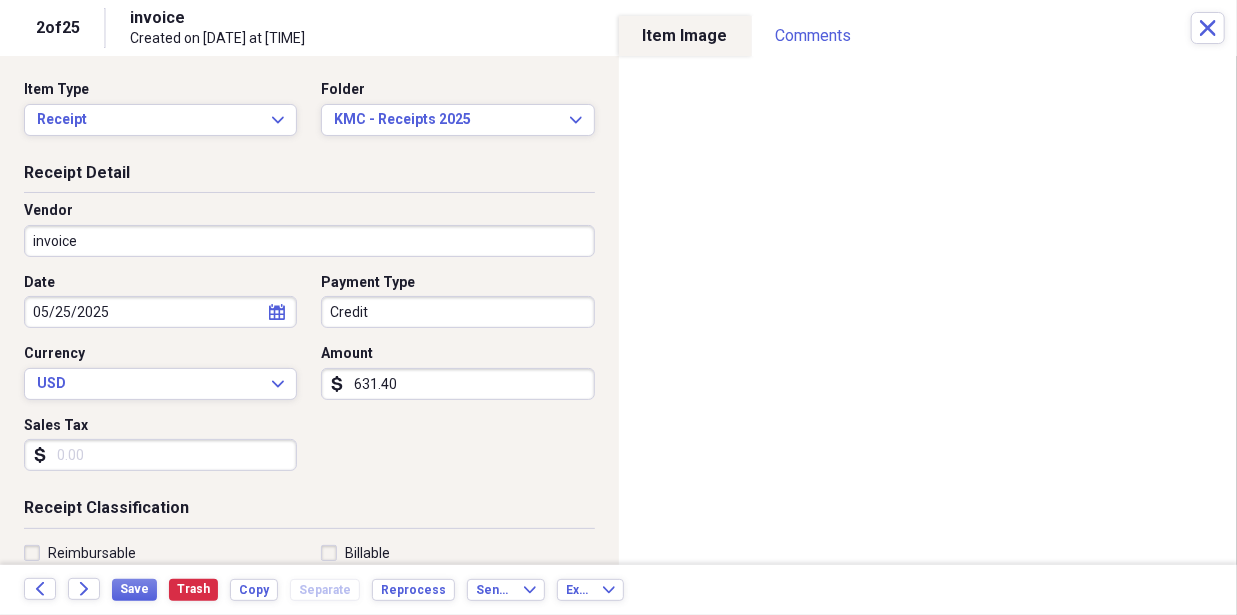 type on "631.40" 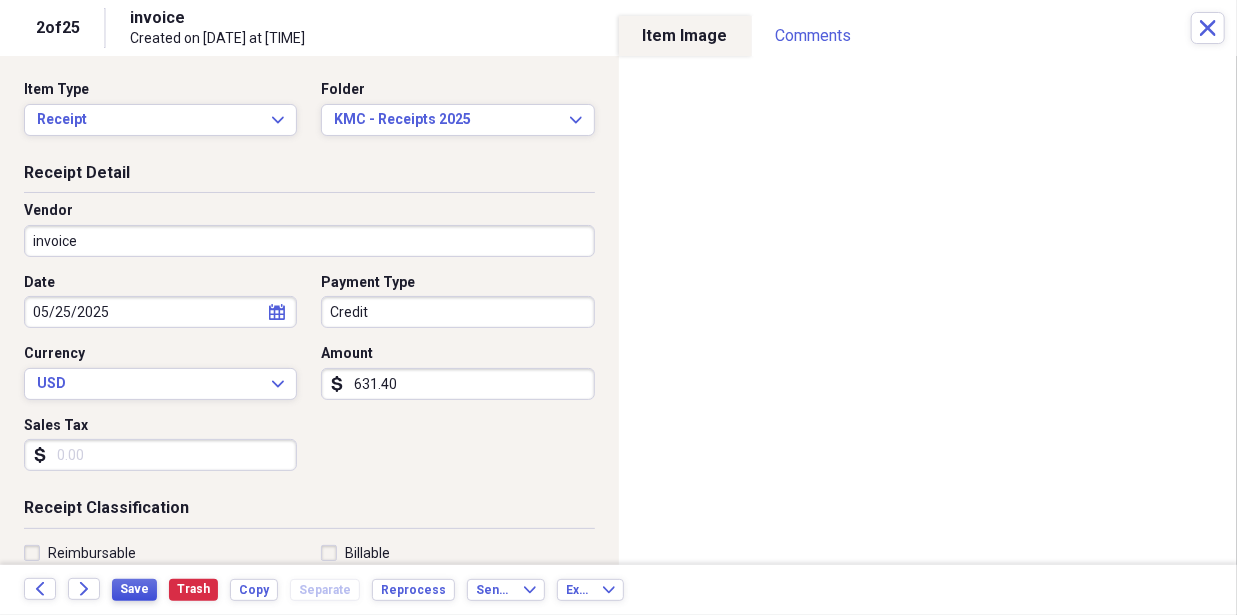 click on "Save" at bounding box center [134, 589] 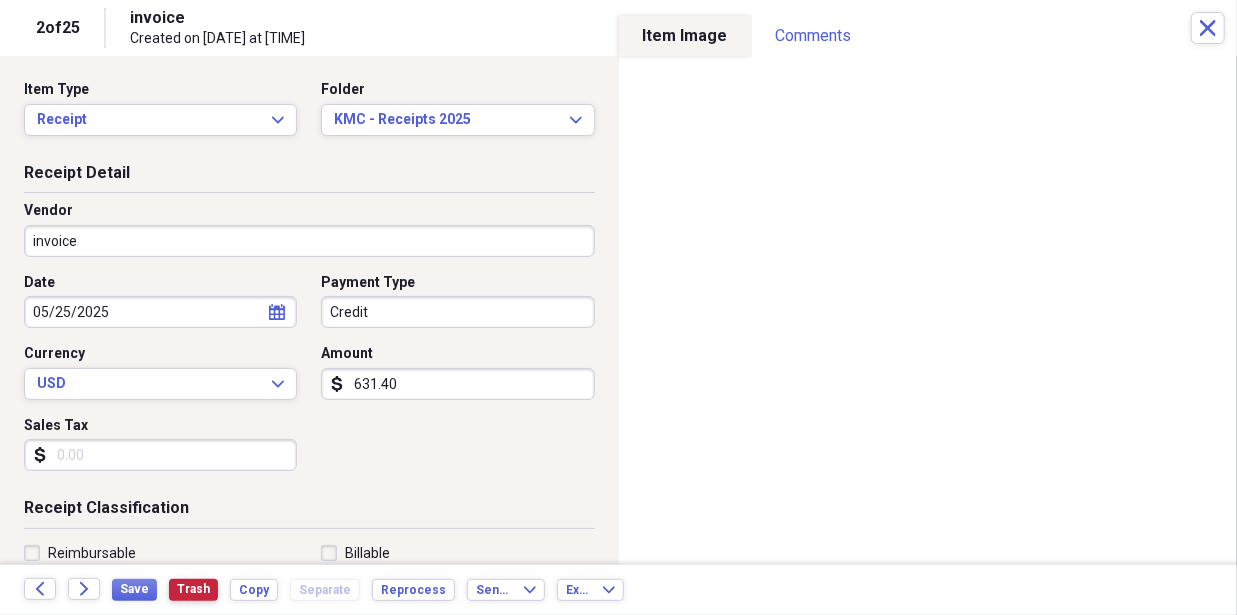 click on "Trash" at bounding box center (193, 589) 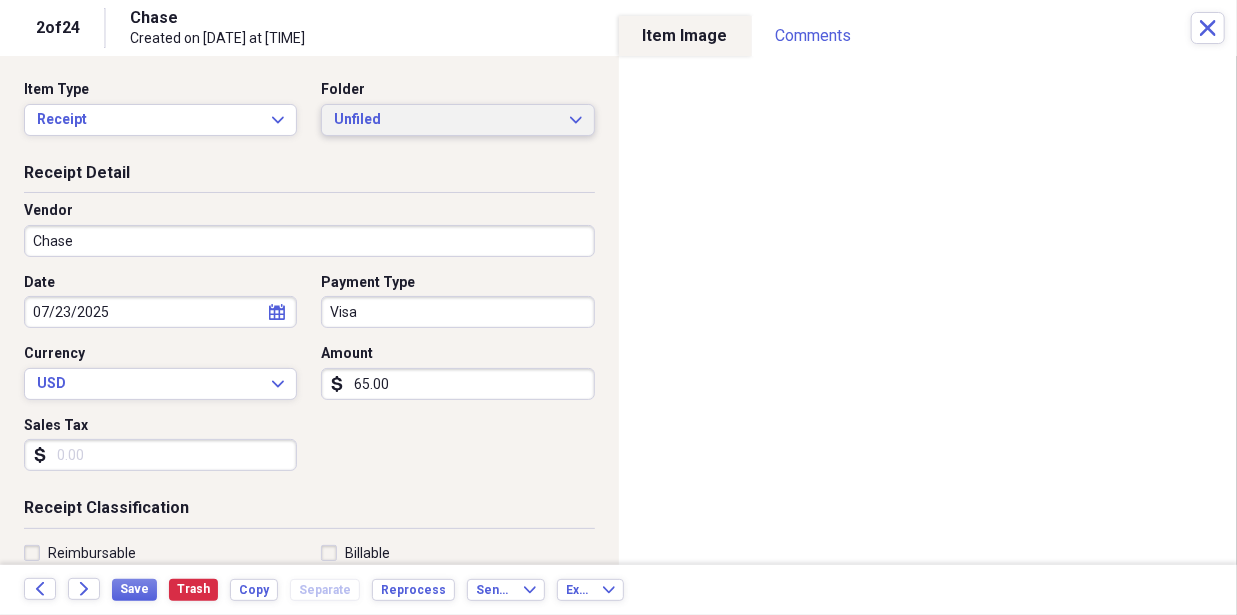 click on "Expand" 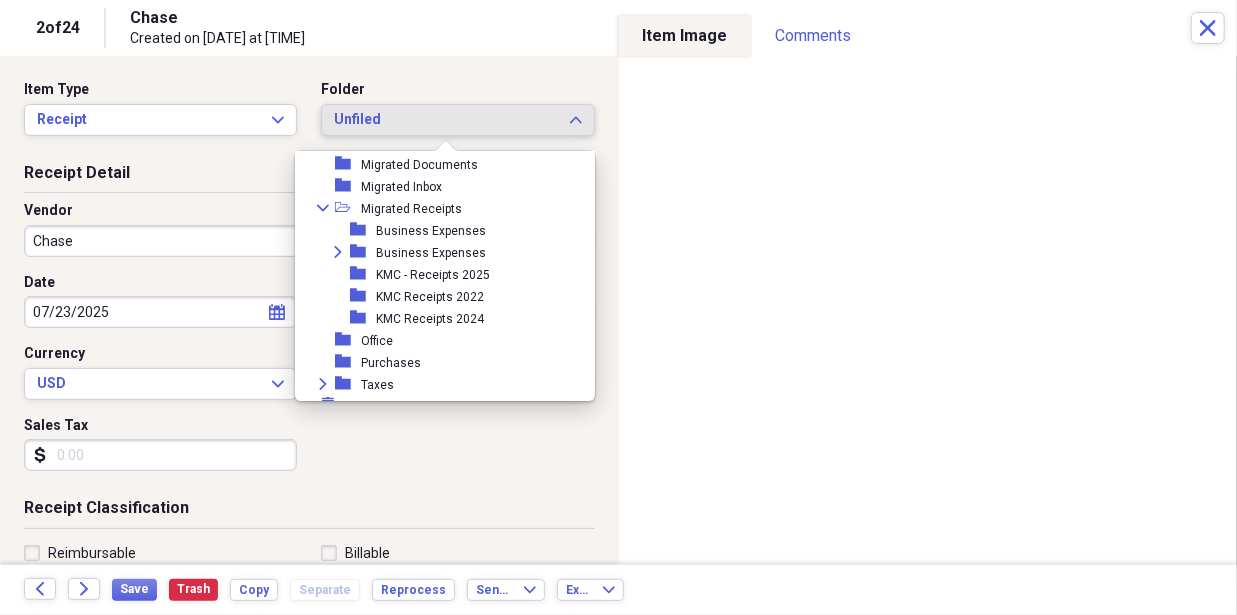 scroll, scrollTop: 200, scrollLeft: 0, axis: vertical 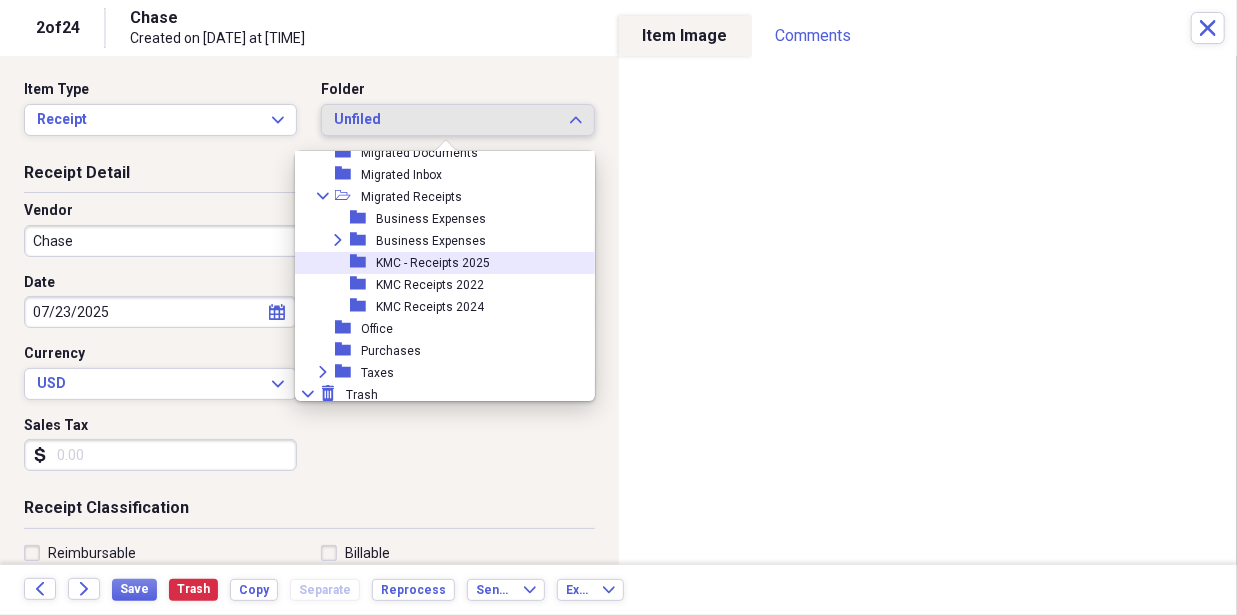 click on "folder KMC - Receipts 2025" at bounding box center (437, 263) 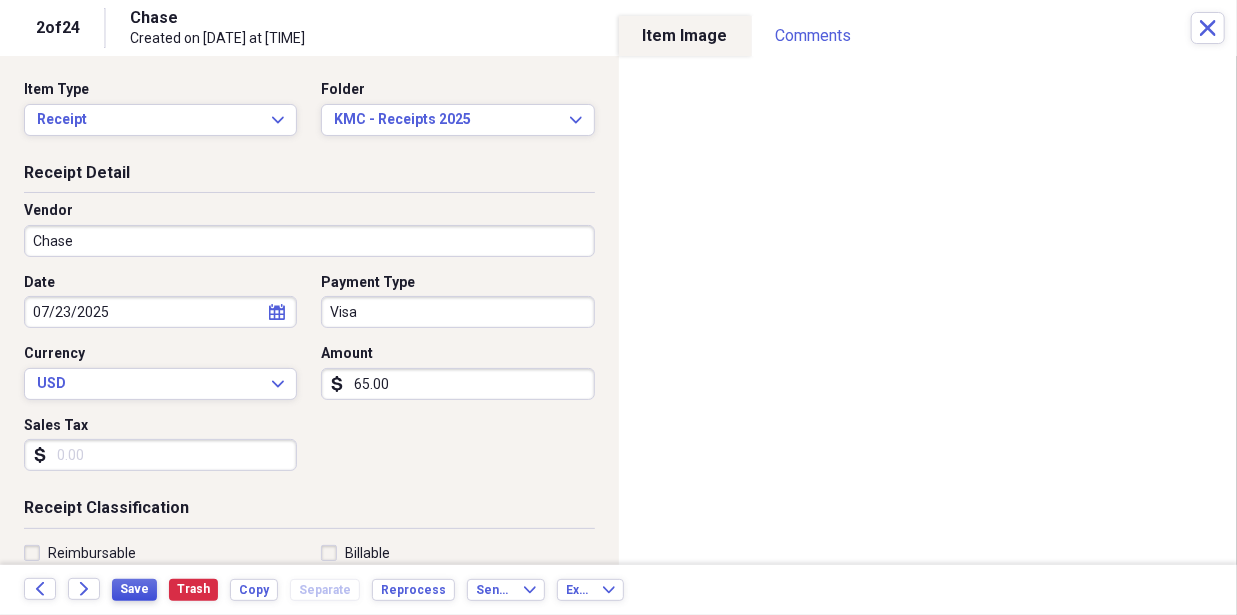 click on "Save" at bounding box center (134, 589) 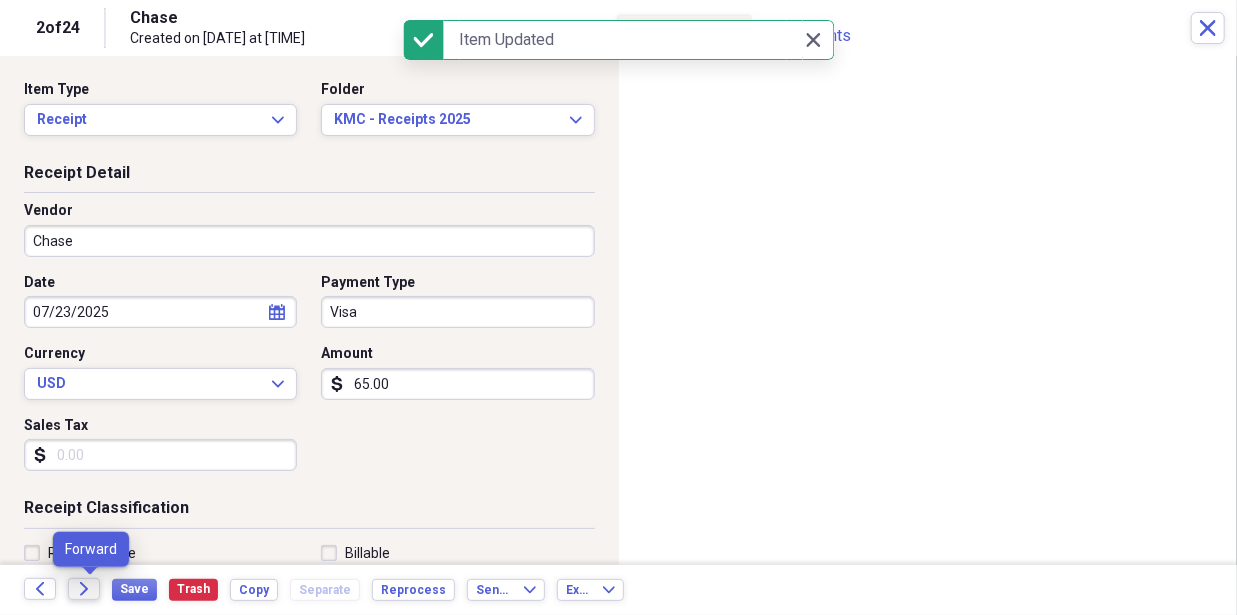 click 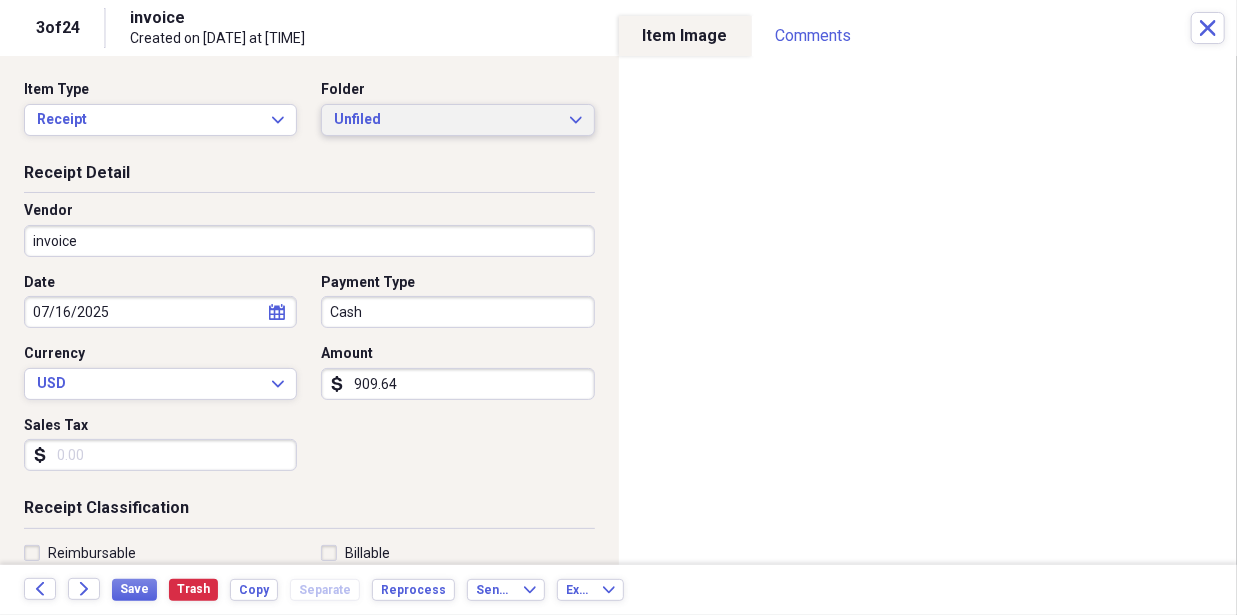 click on "Unfiled Expand" at bounding box center (457, 120) 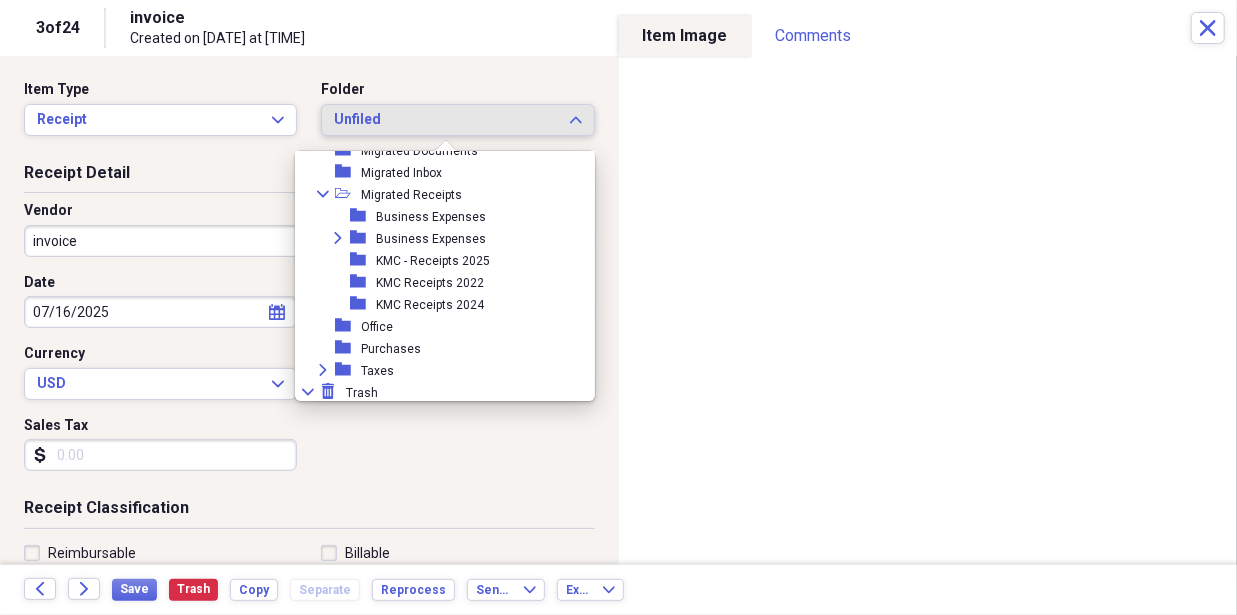 scroll, scrollTop: 227, scrollLeft: 0, axis: vertical 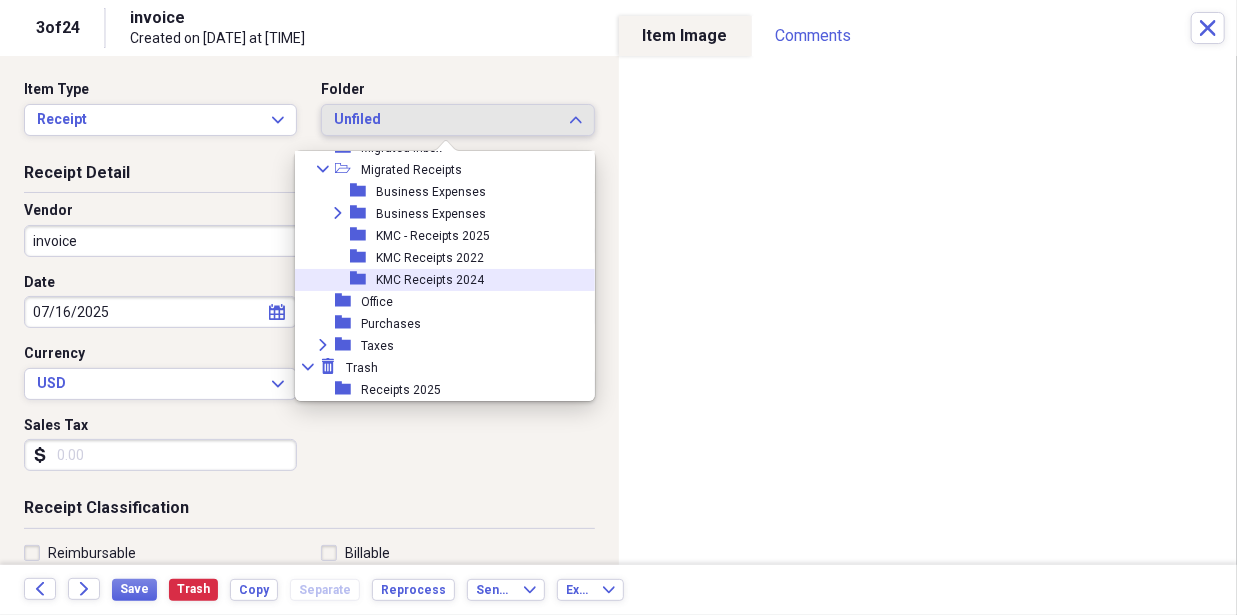 click on "folder KMC Receipts 2024" at bounding box center [437, 280] 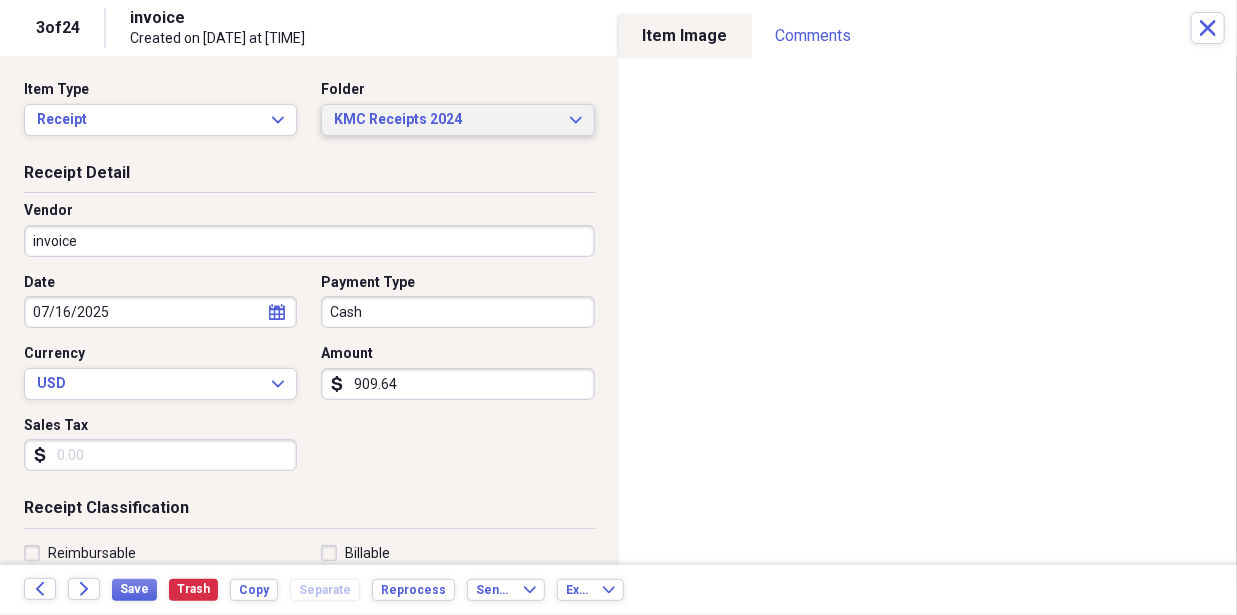 click on "Expand" 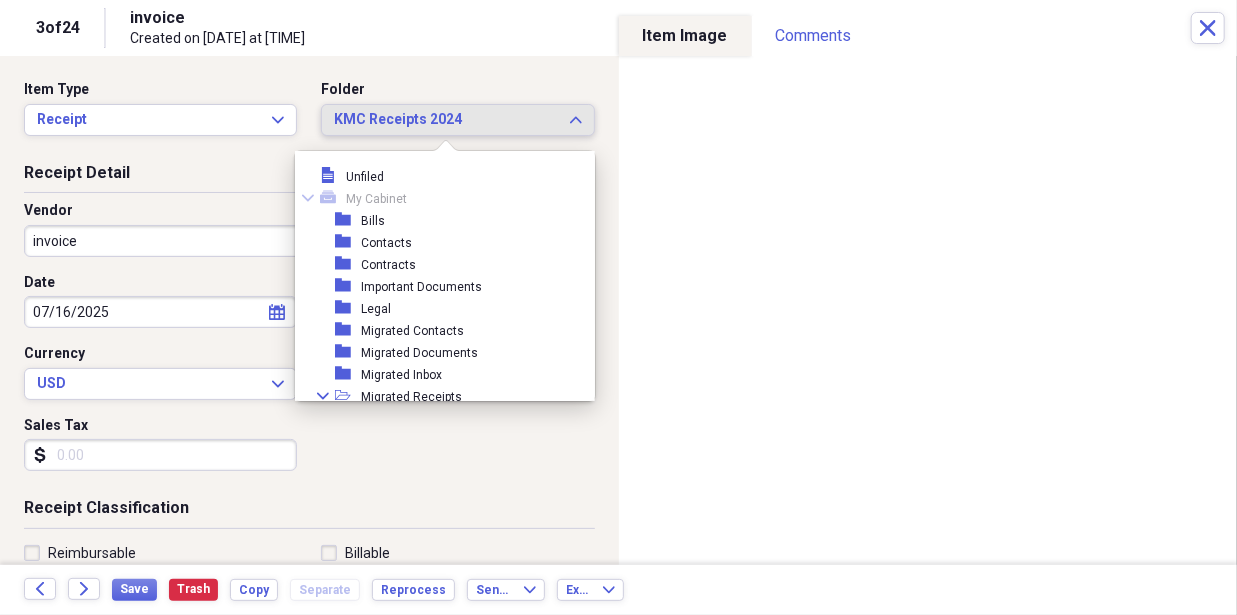 scroll, scrollTop: 227, scrollLeft: 0, axis: vertical 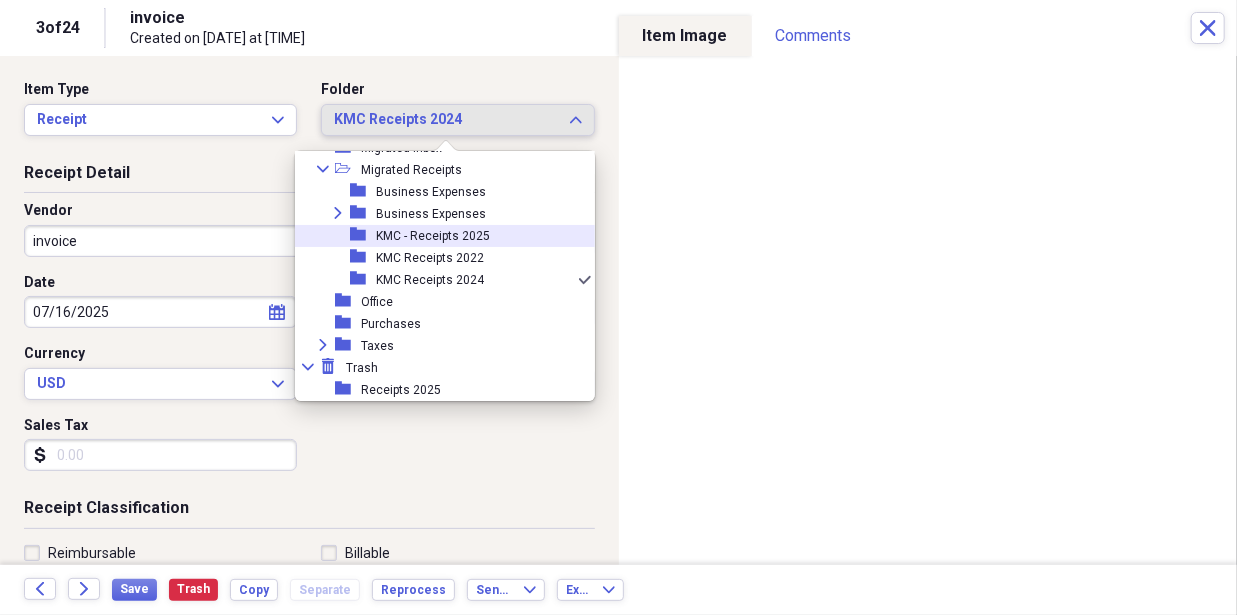 click on "KMC - Receipts 2025" at bounding box center [433, 236] 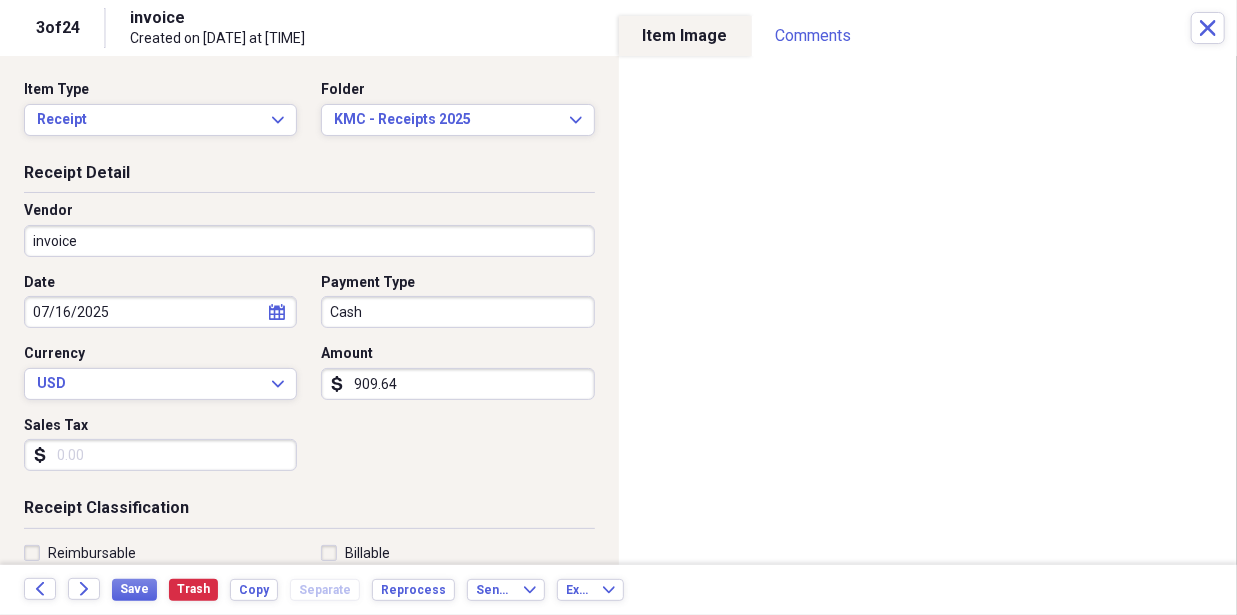 click on "909.64" at bounding box center (457, 384) 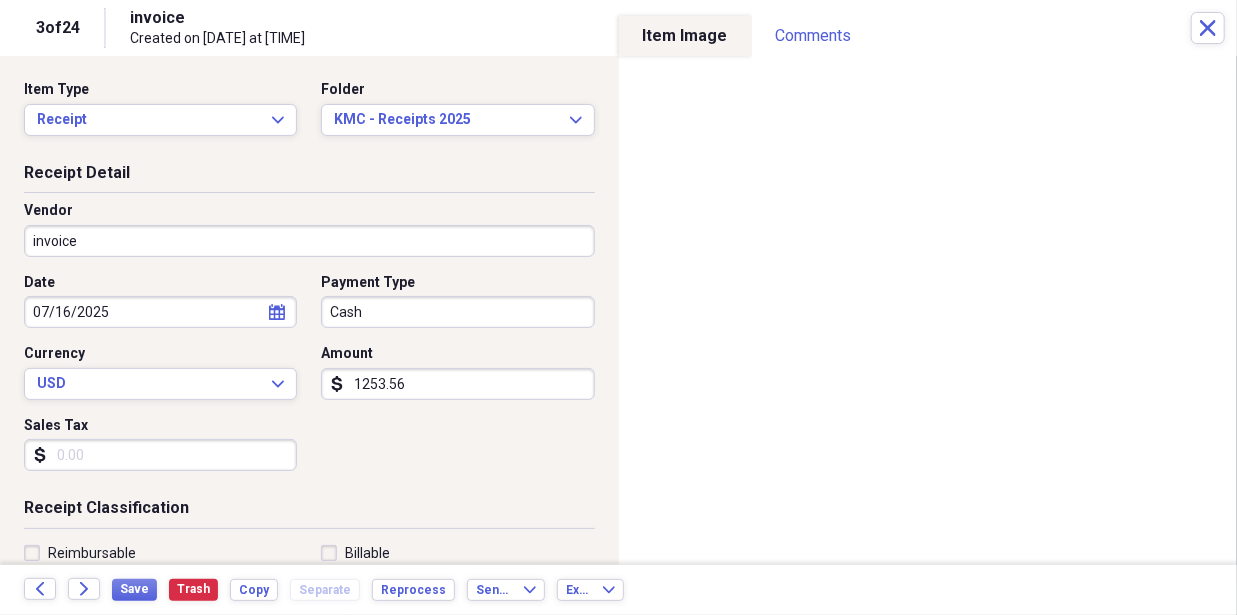 type on "1253.56" 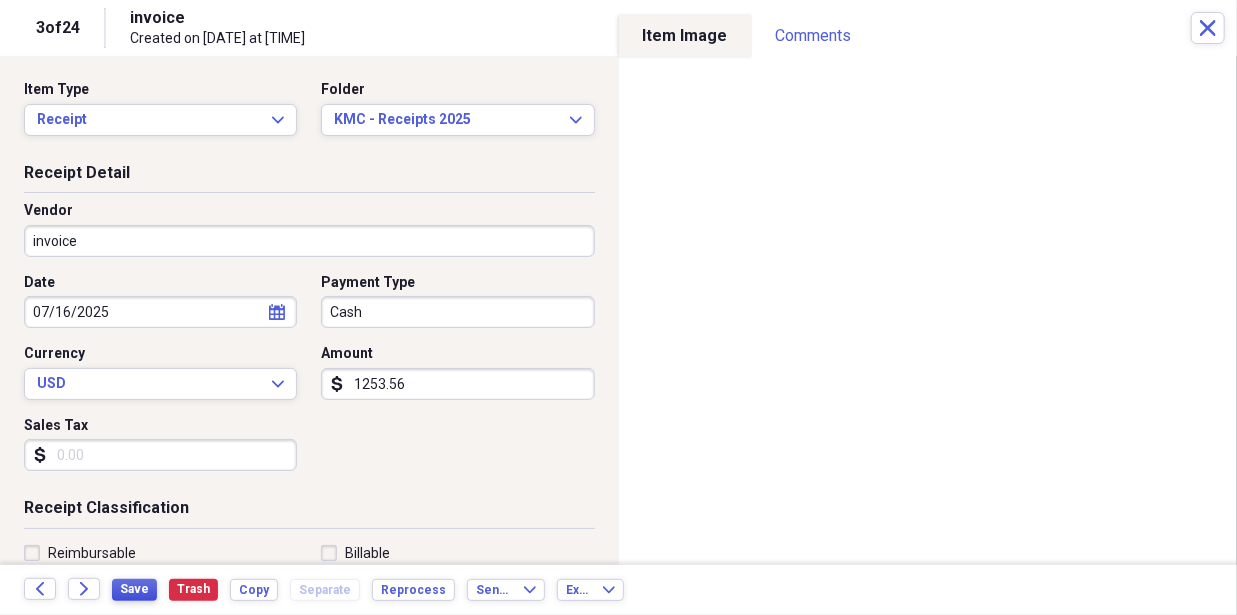 click on "Save" at bounding box center [134, 589] 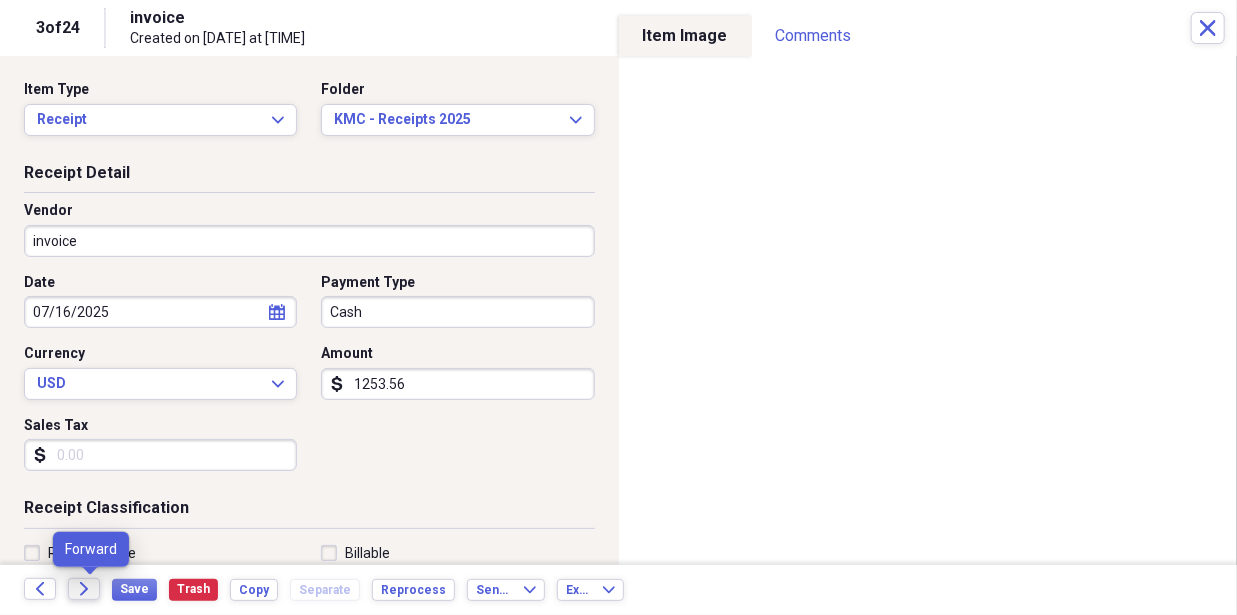 click on "Forward" 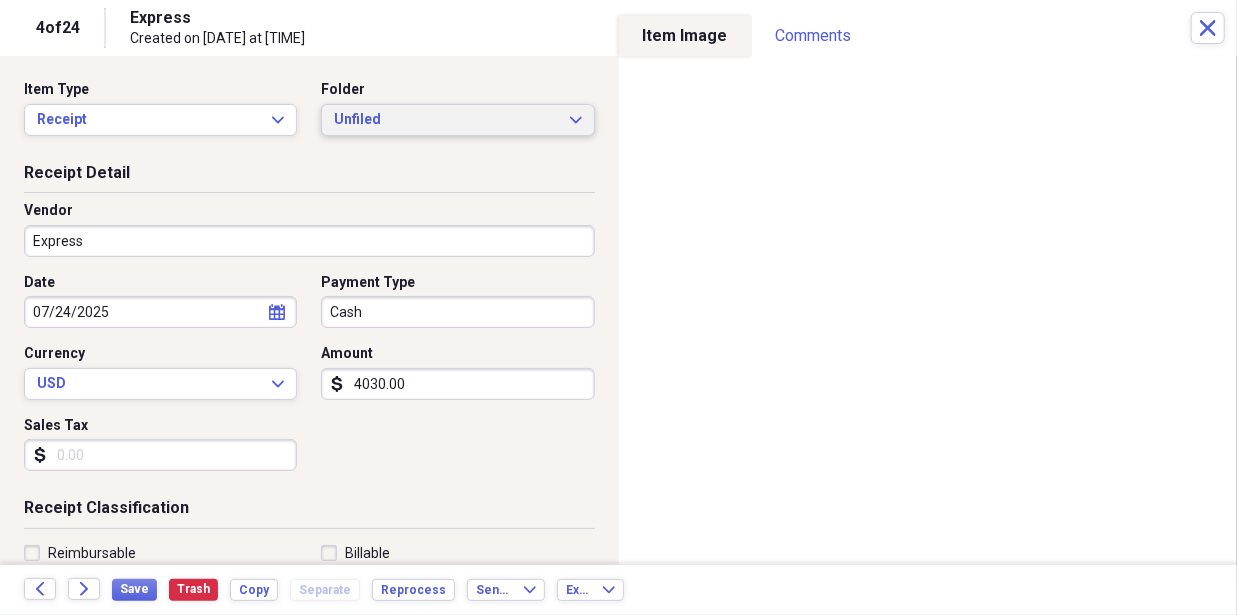 click on "Expand" 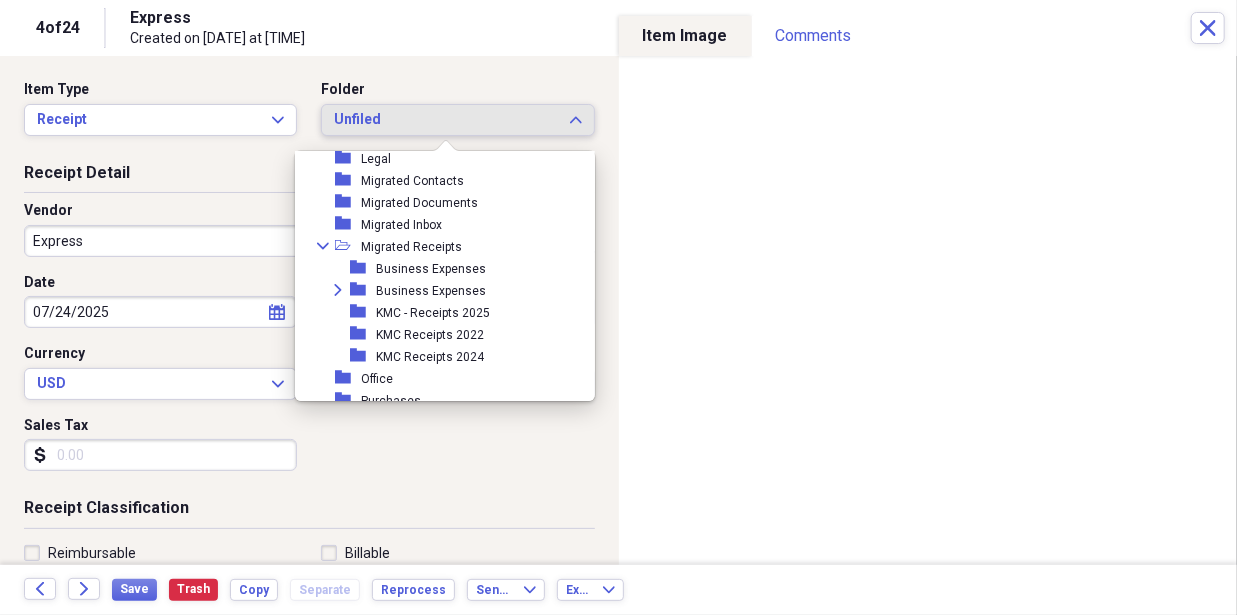 scroll, scrollTop: 200, scrollLeft: 0, axis: vertical 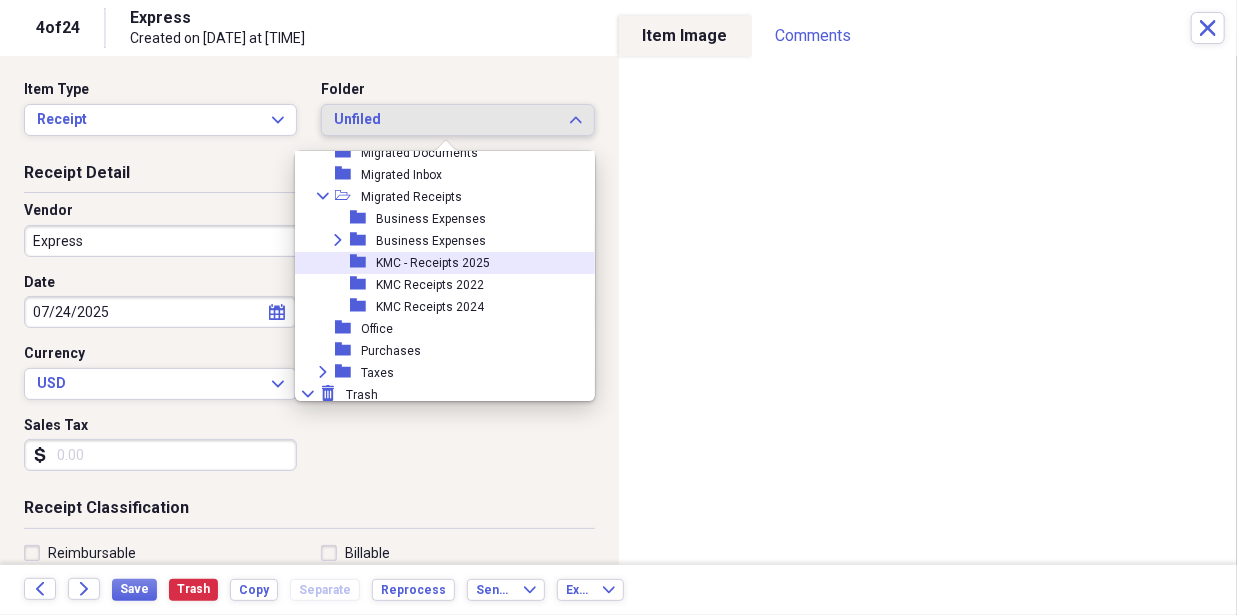 click on "KMC - Receipts 2025" at bounding box center (433, 263) 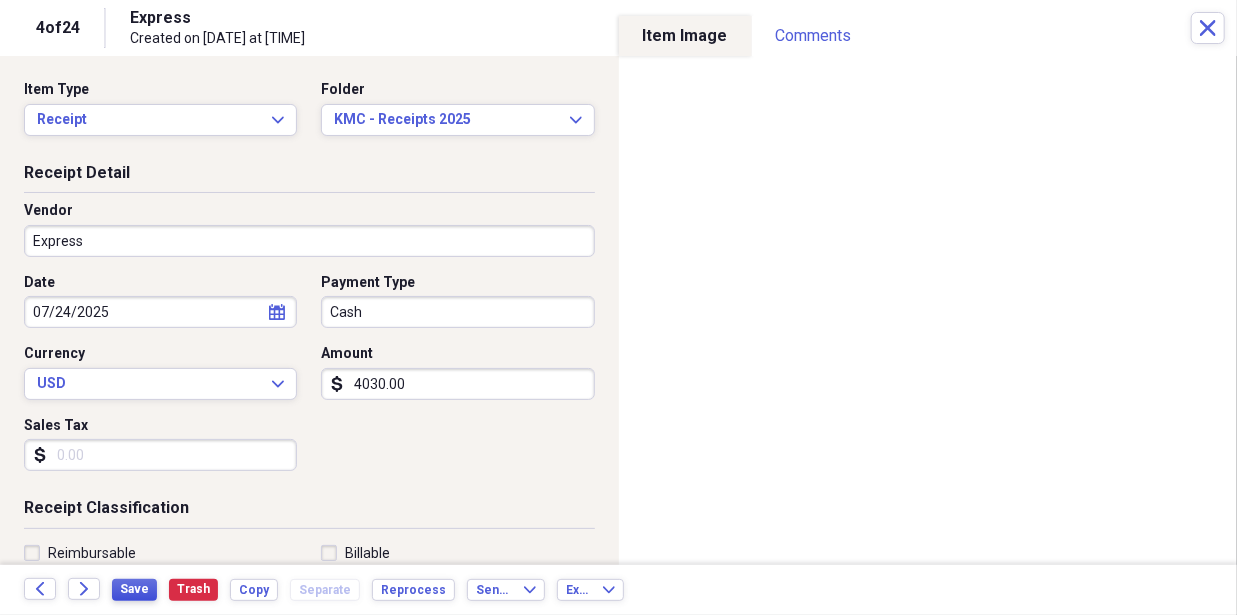 click on "Save" at bounding box center [134, 589] 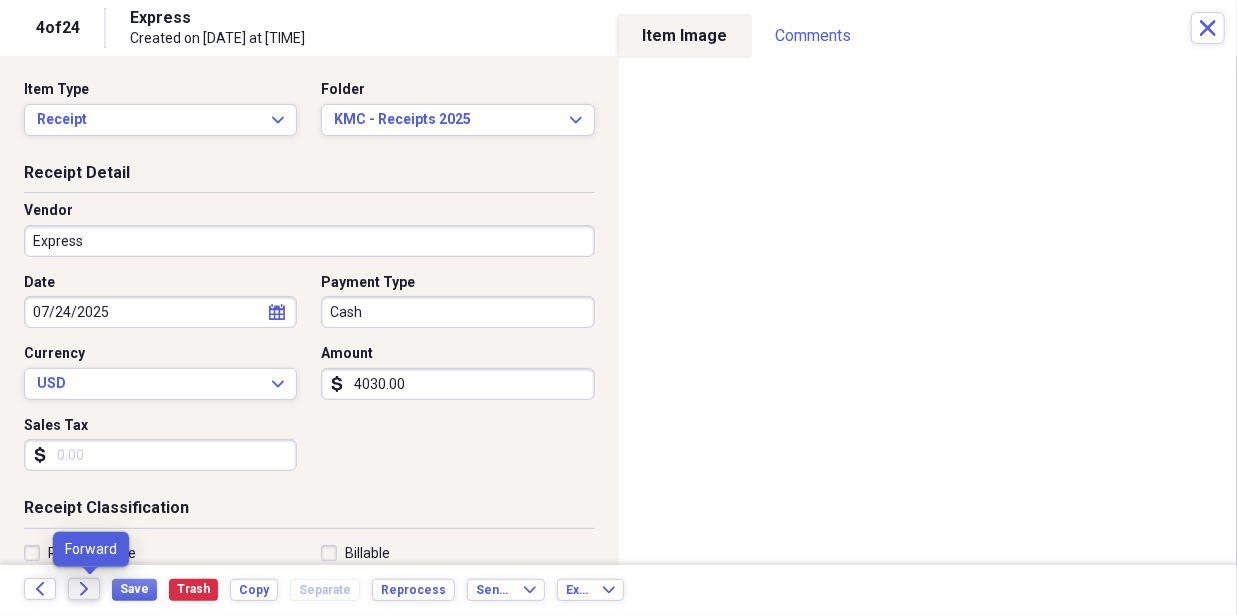 click 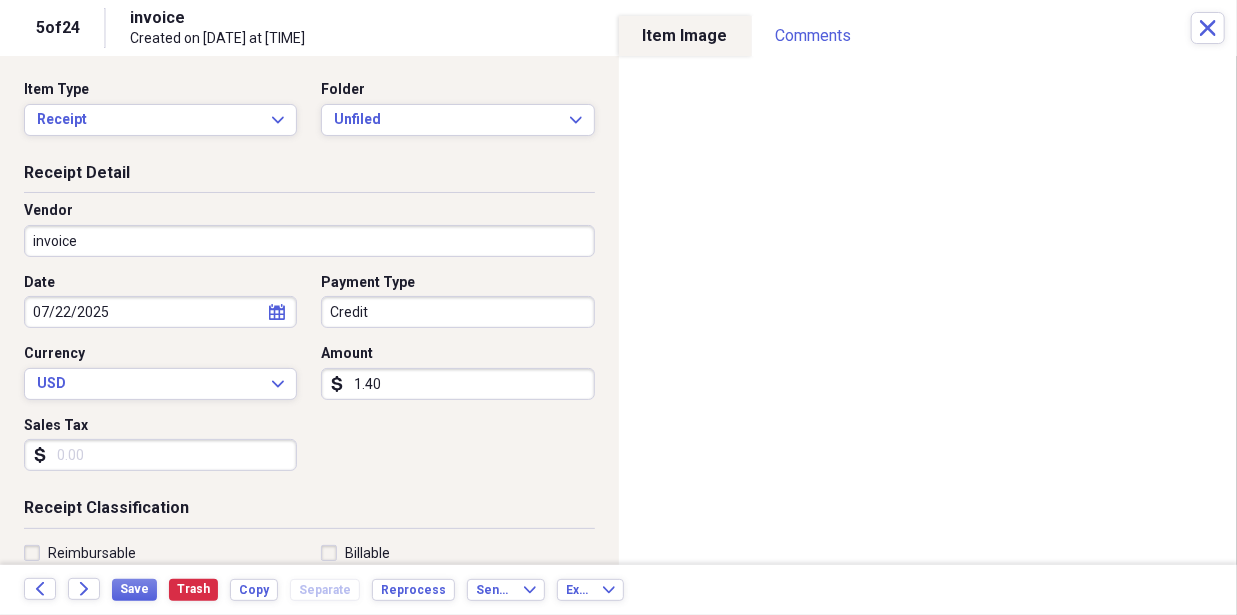 click on "1.40" at bounding box center (457, 384) 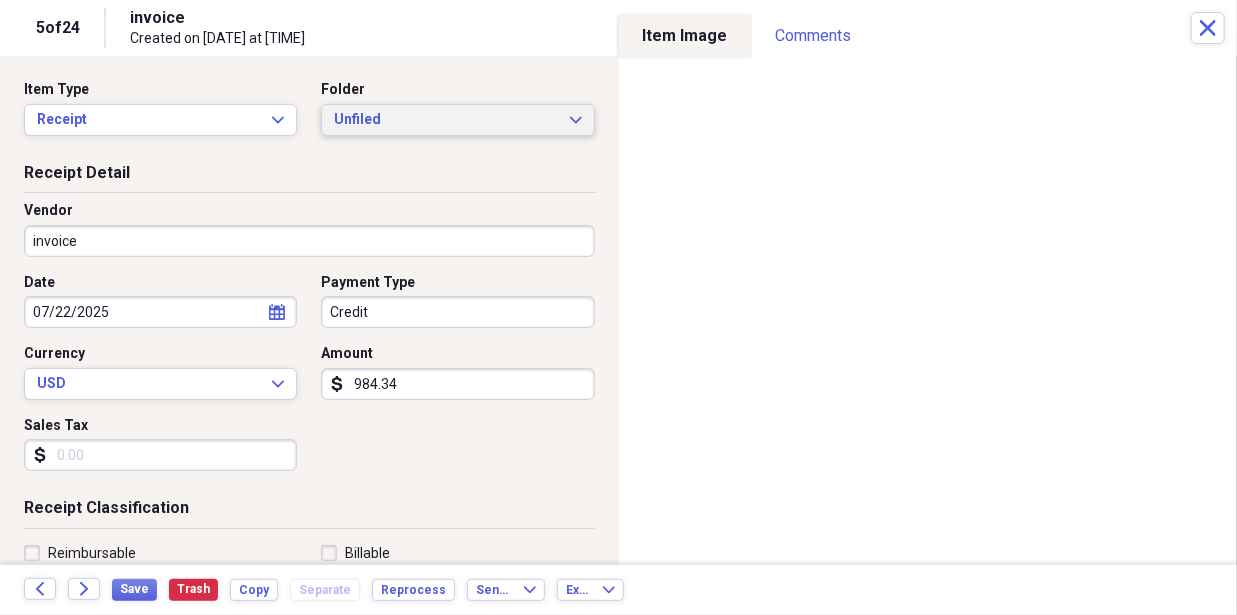 type on "984.34" 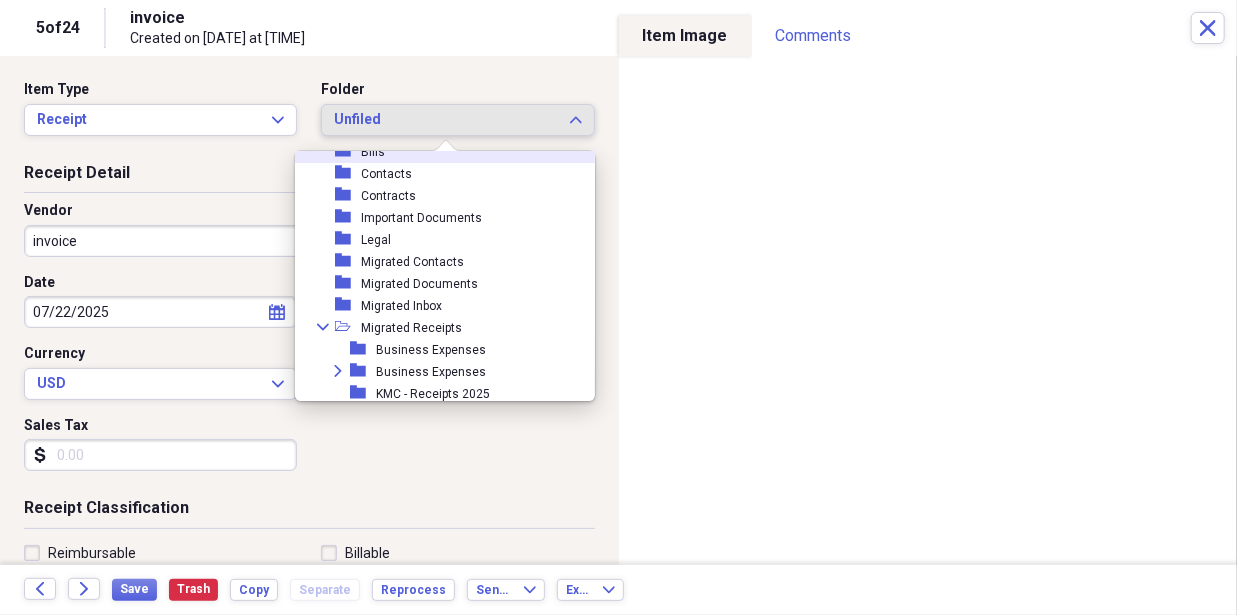 scroll, scrollTop: 200, scrollLeft: 0, axis: vertical 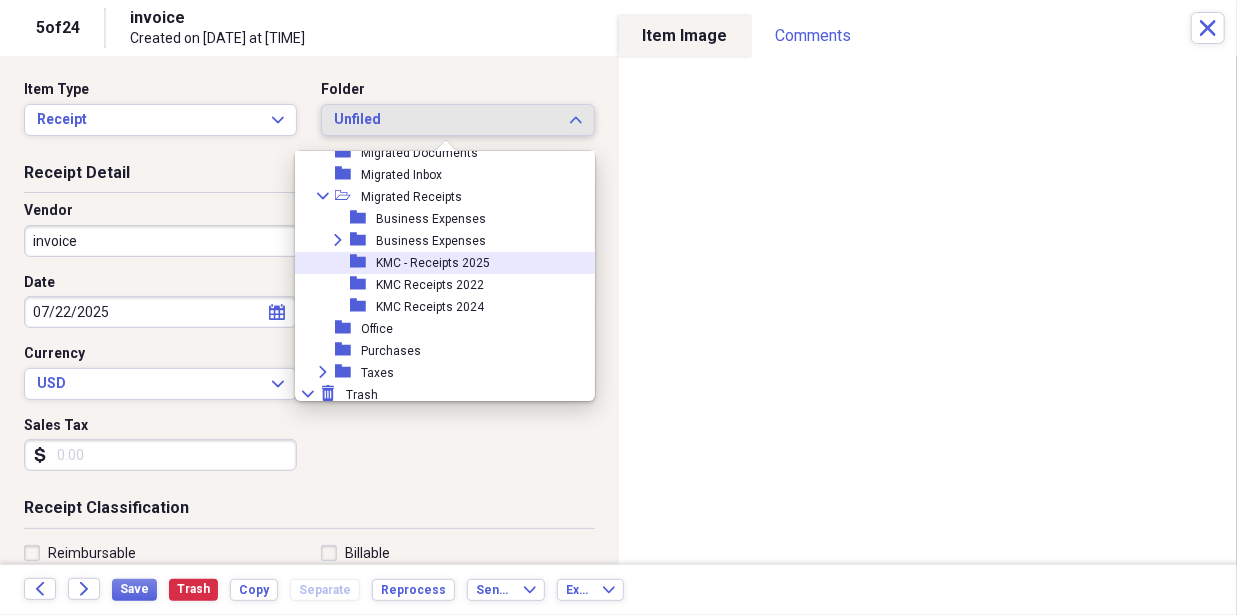 click on "folder KMC - Receipts 2025" at bounding box center [437, 263] 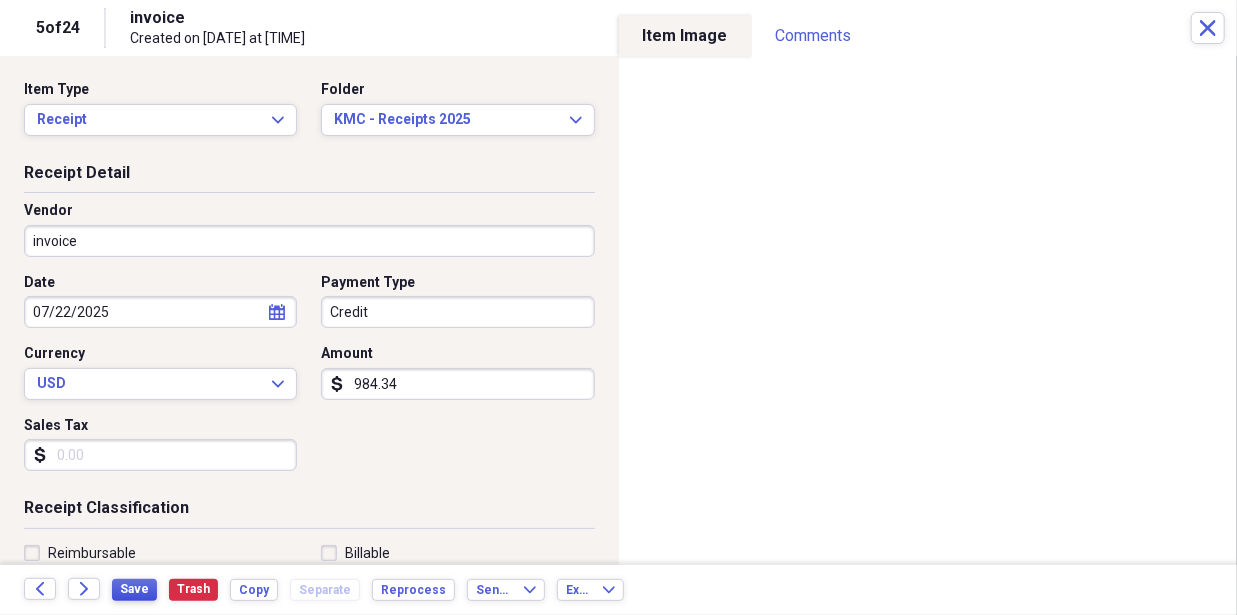 click on "Save" at bounding box center (134, 589) 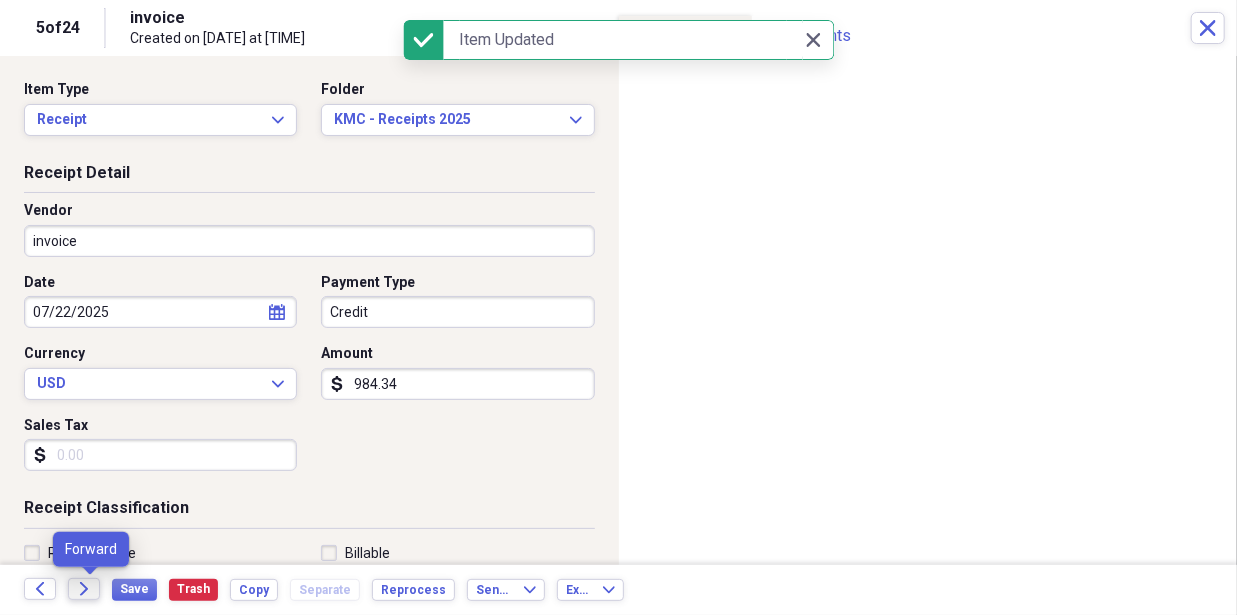 click on "Forward" at bounding box center (84, 589) 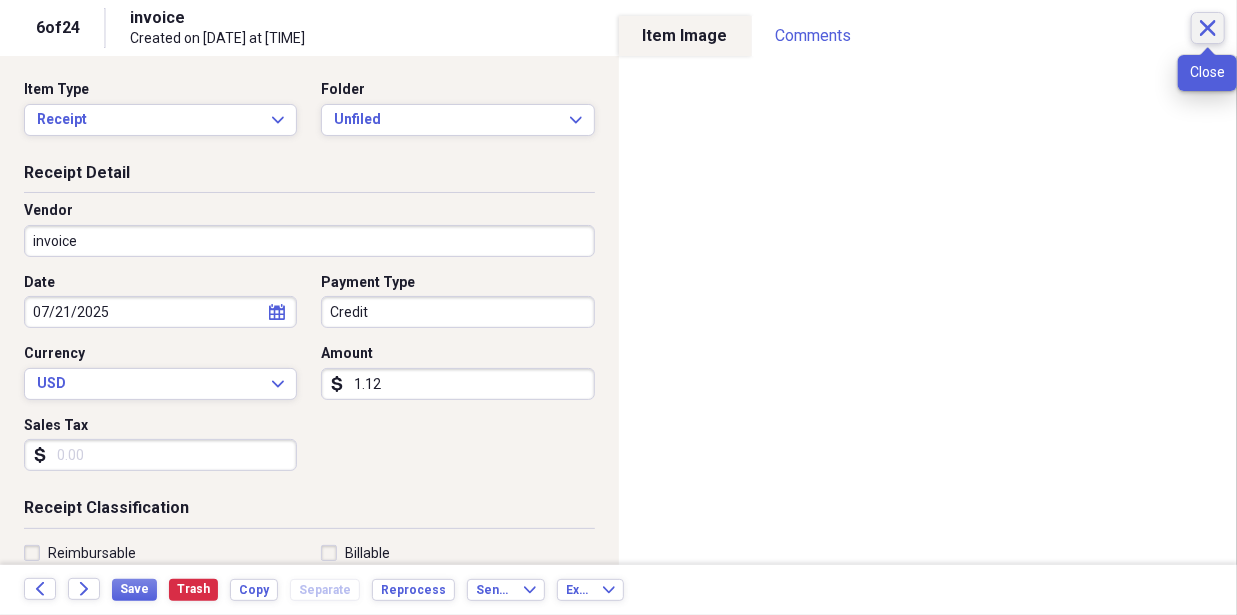 click on "Close" at bounding box center [1208, 28] 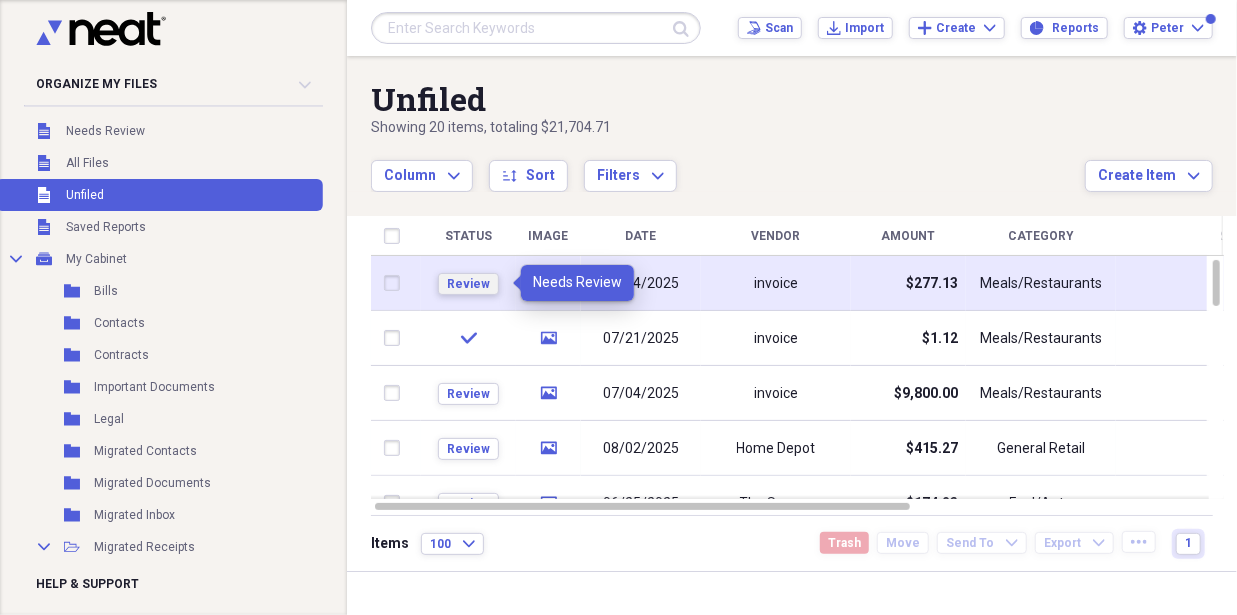 click on "Review" at bounding box center (468, 284) 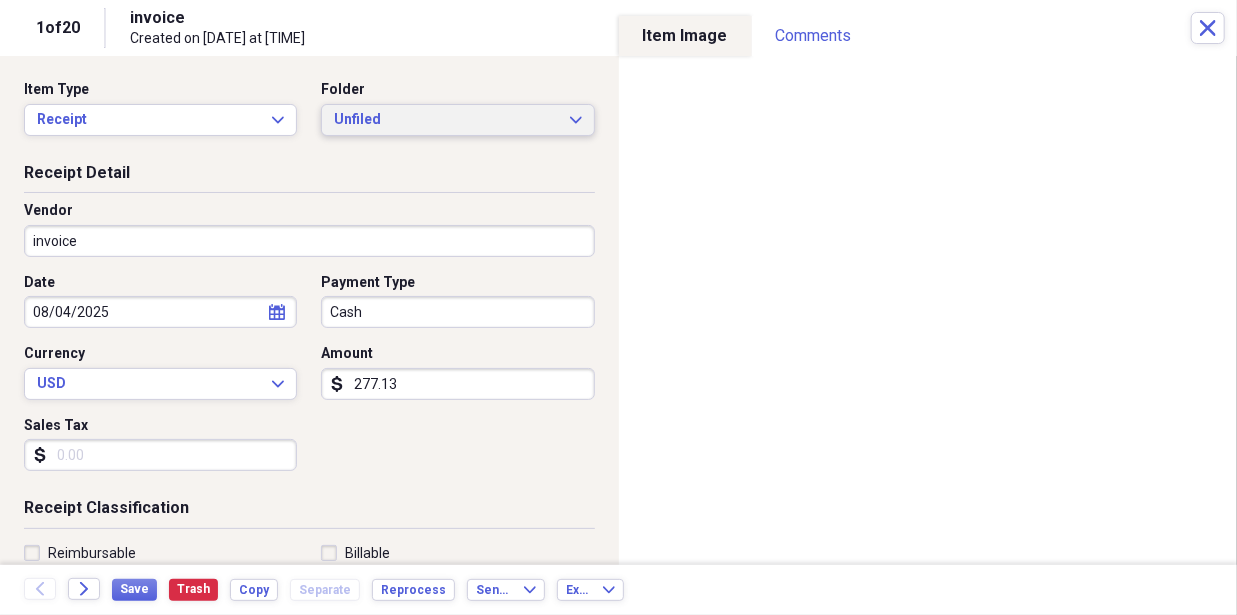 click on "Expand" 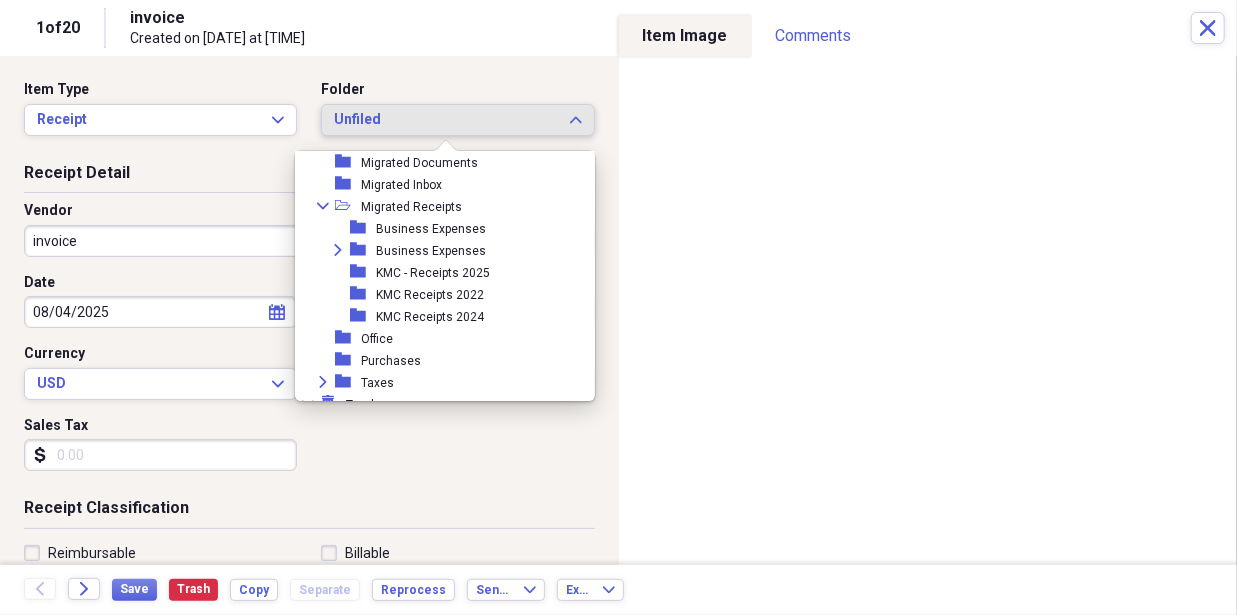 scroll, scrollTop: 200, scrollLeft: 0, axis: vertical 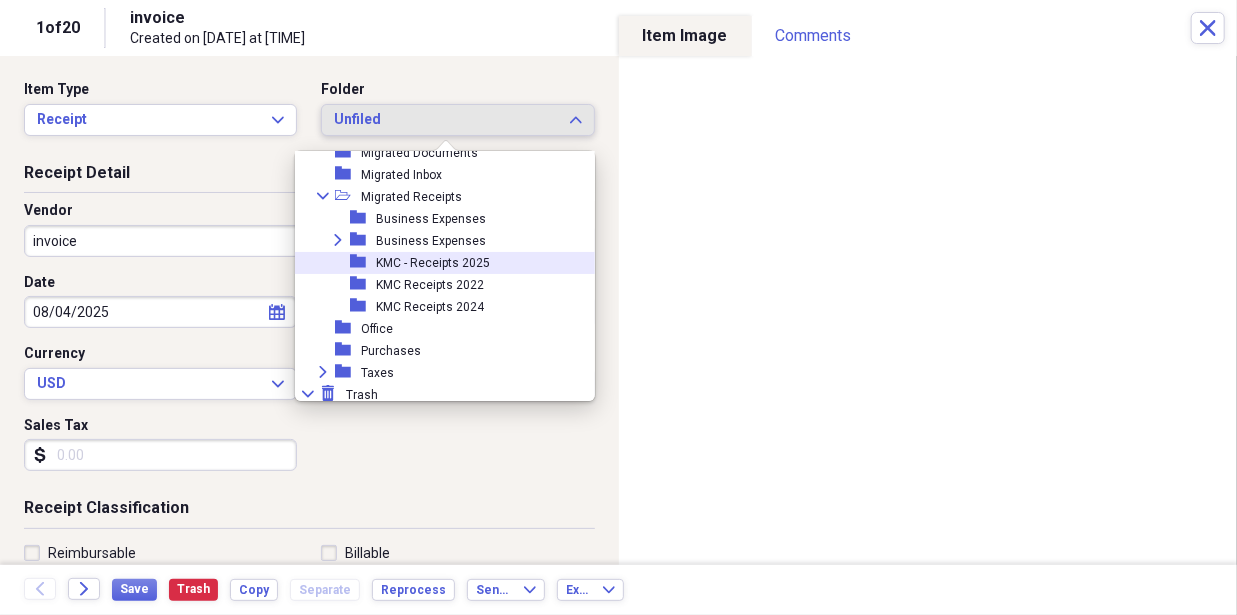 click on "KMC - Receipts 2025" at bounding box center (433, 263) 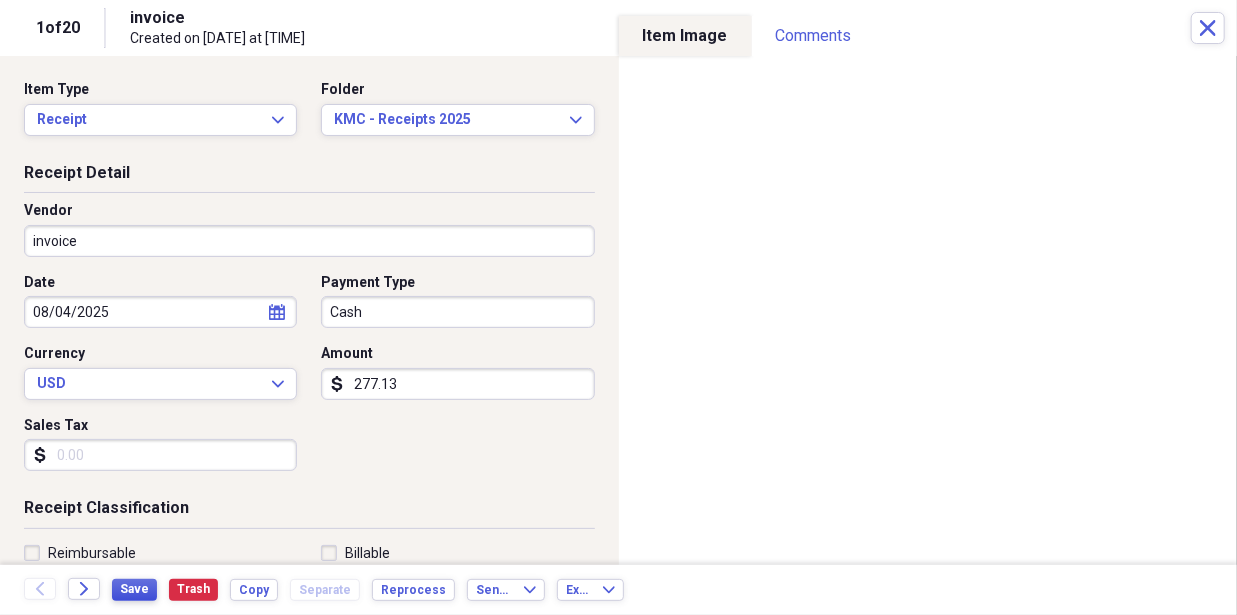 click on "Save" at bounding box center [134, 589] 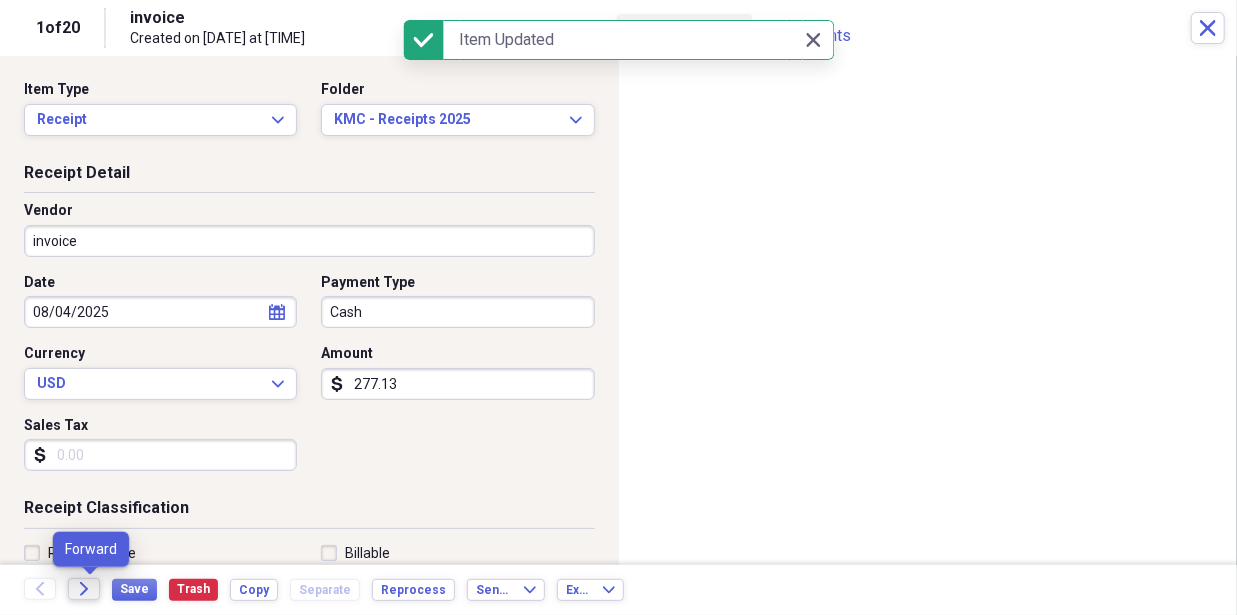 click on "Forward" at bounding box center [84, 589] 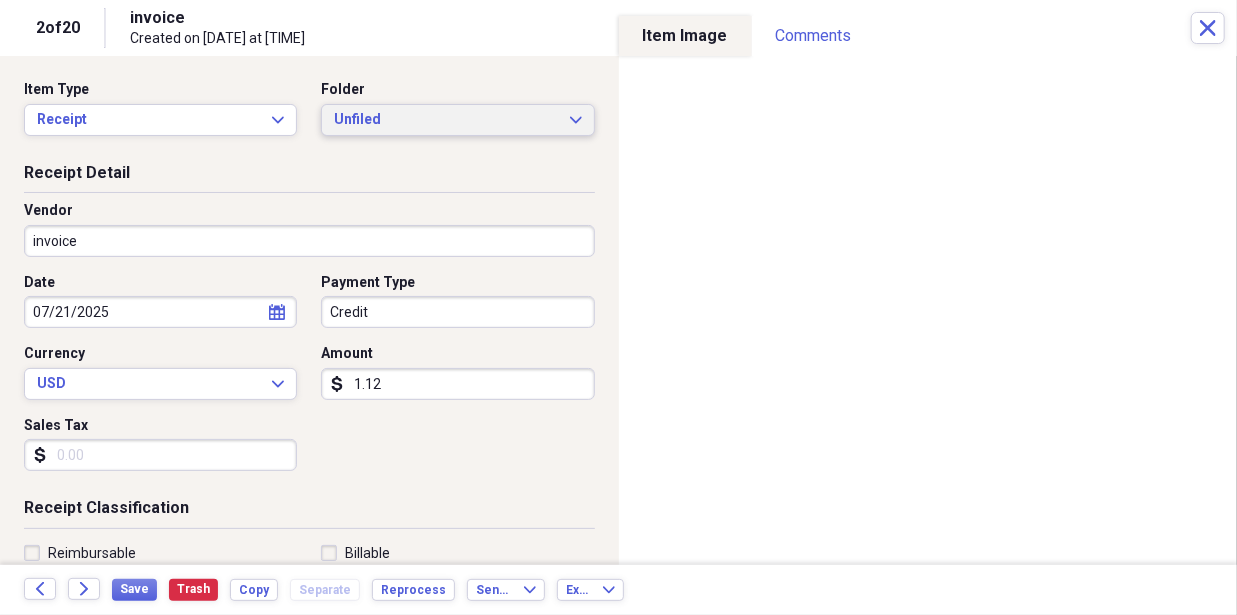 click on "Expand" 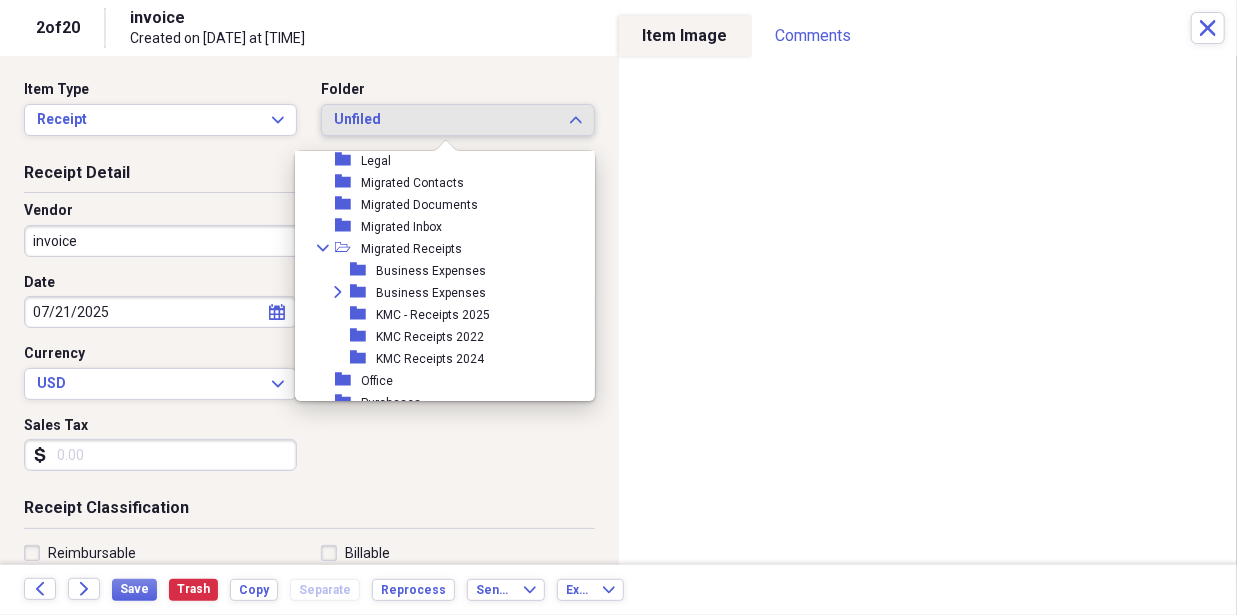 scroll, scrollTop: 200, scrollLeft: 0, axis: vertical 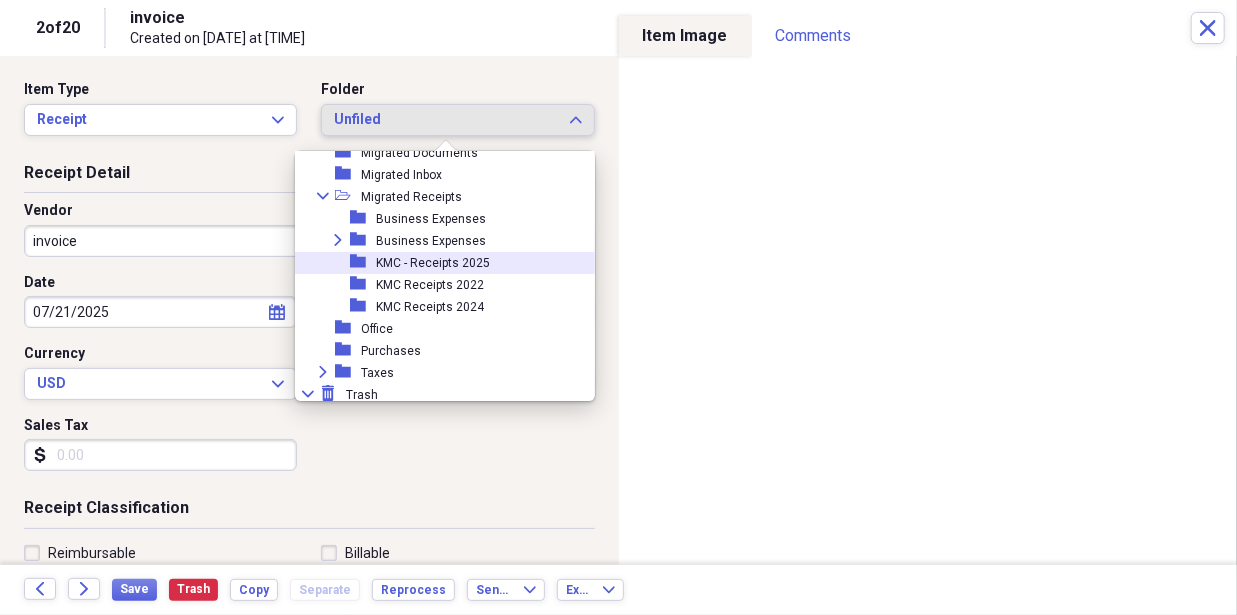 click on "KMC - Receipts 2025" at bounding box center (433, 263) 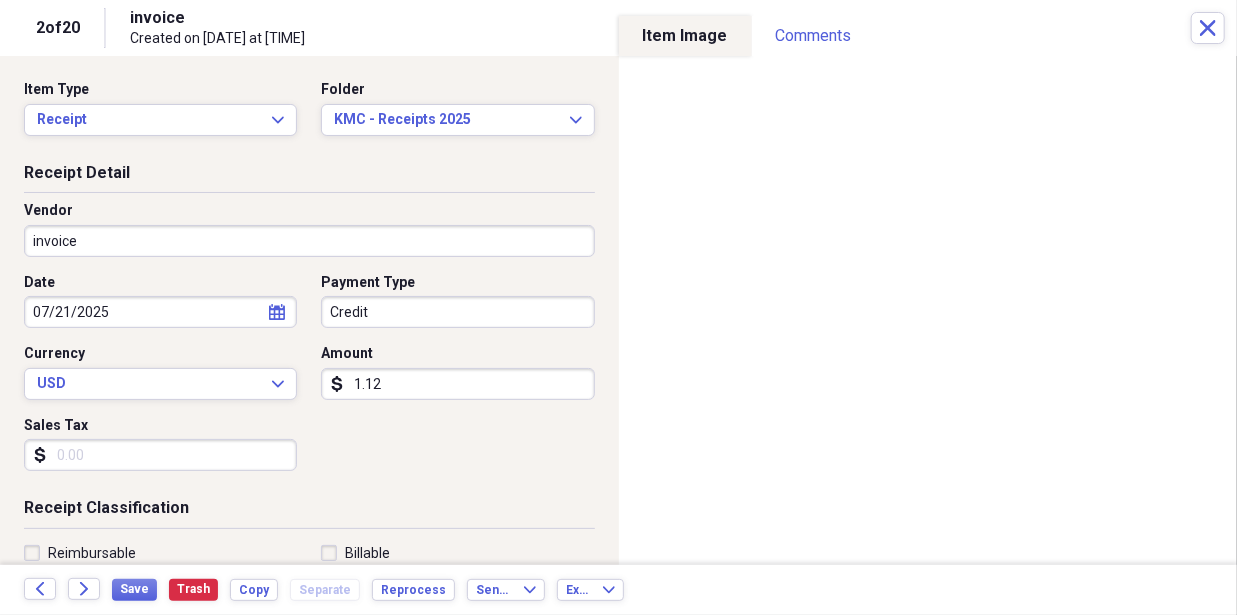 click on "1.12" at bounding box center (457, 384) 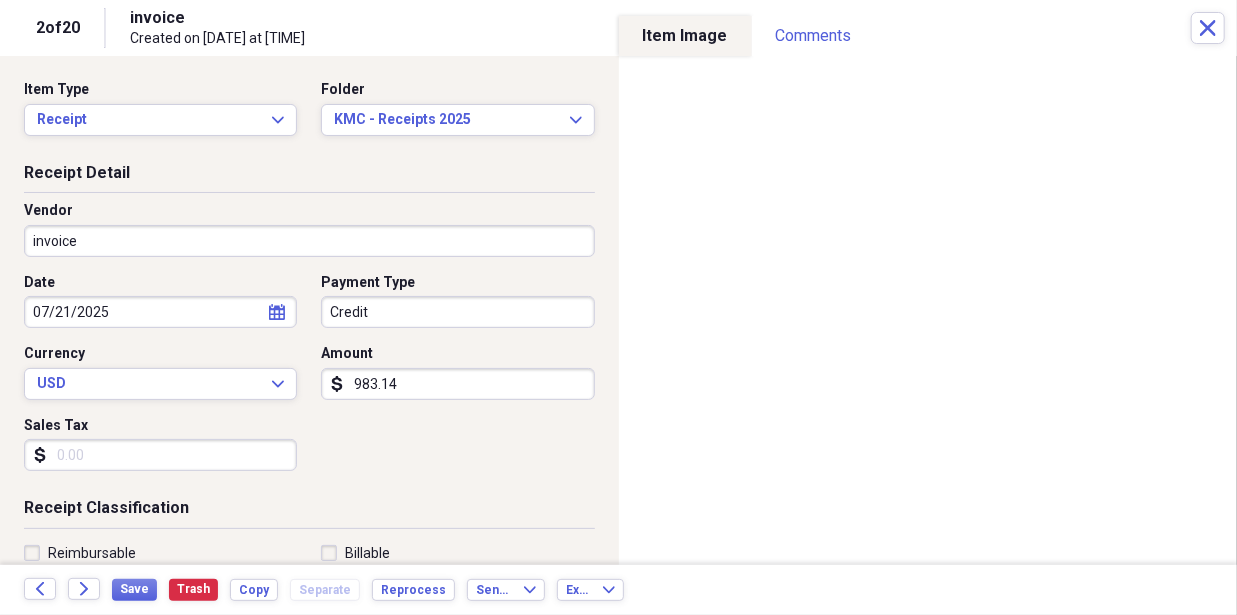type on "983.14" 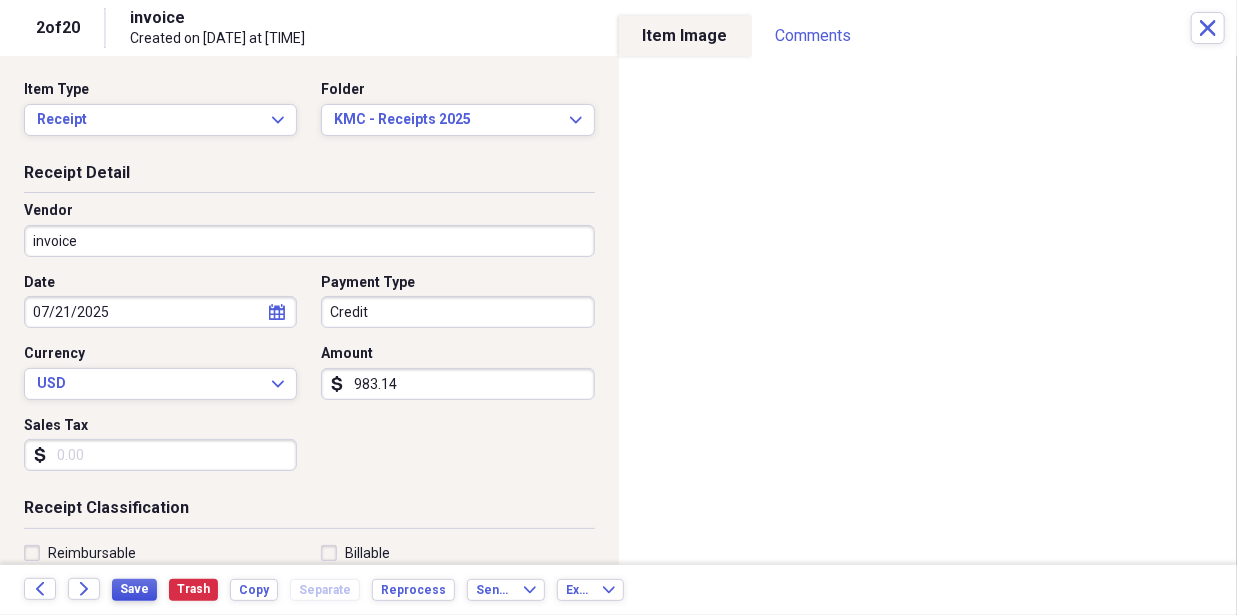 click on "Save" at bounding box center [134, 589] 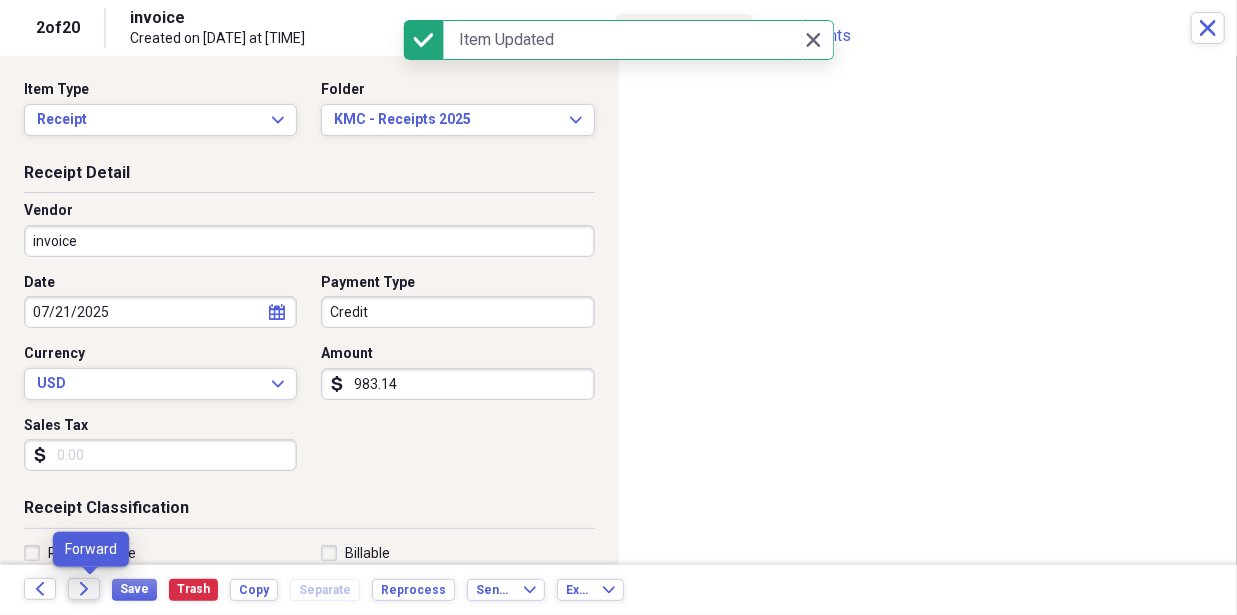 click on "Forward" 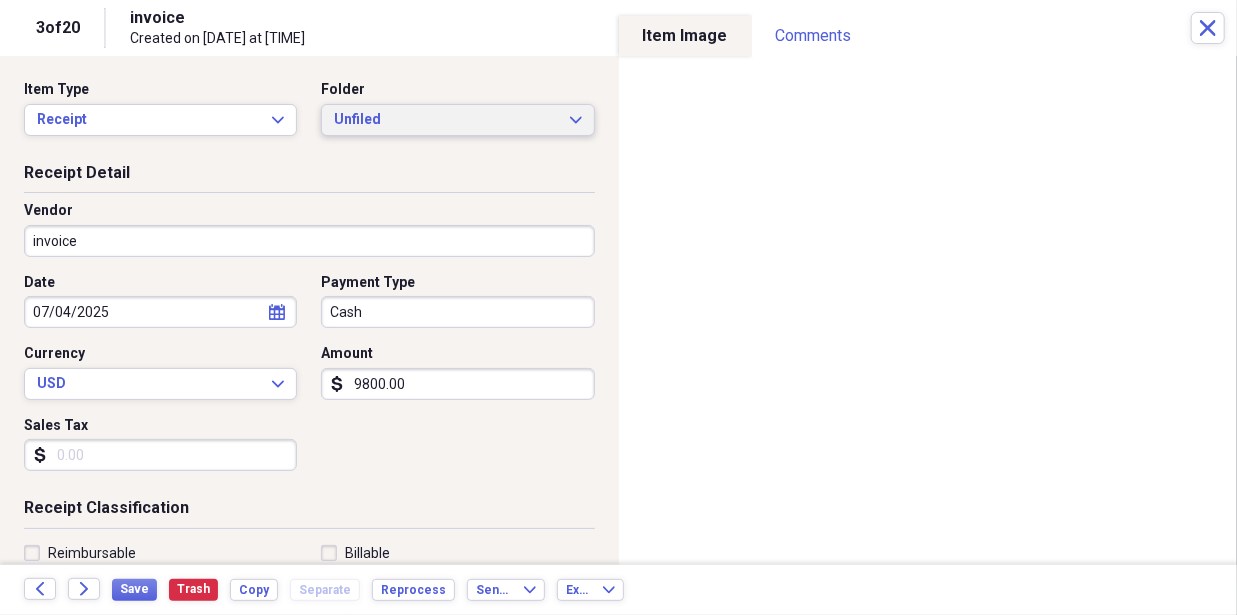 click on "Expand" 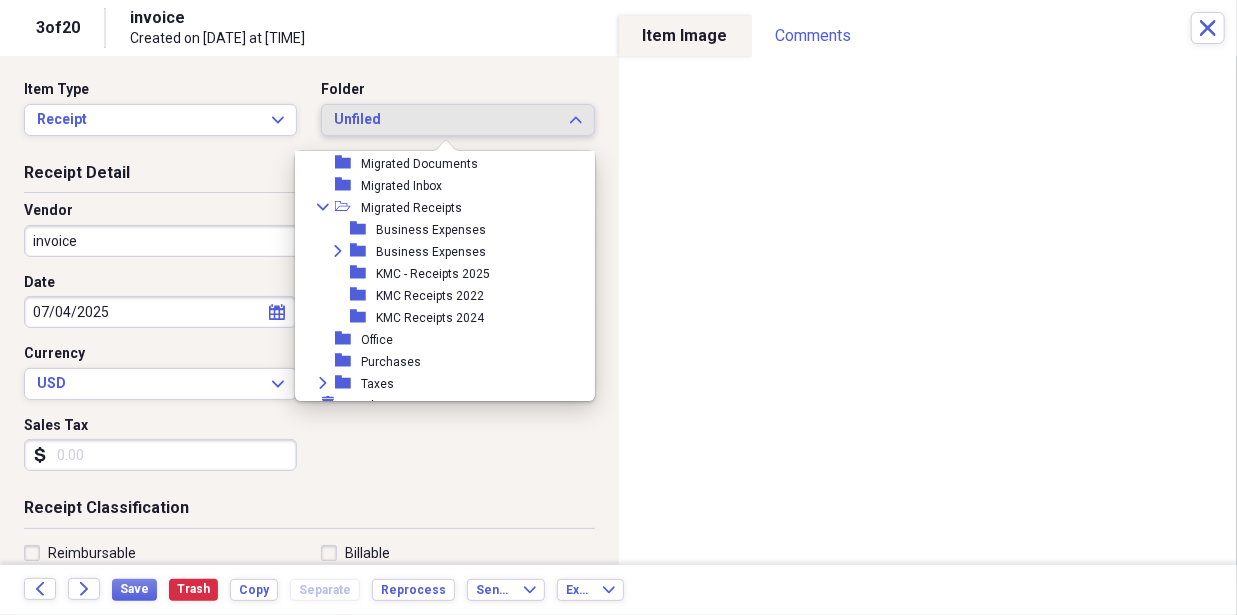 scroll, scrollTop: 200, scrollLeft: 0, axis: vertical 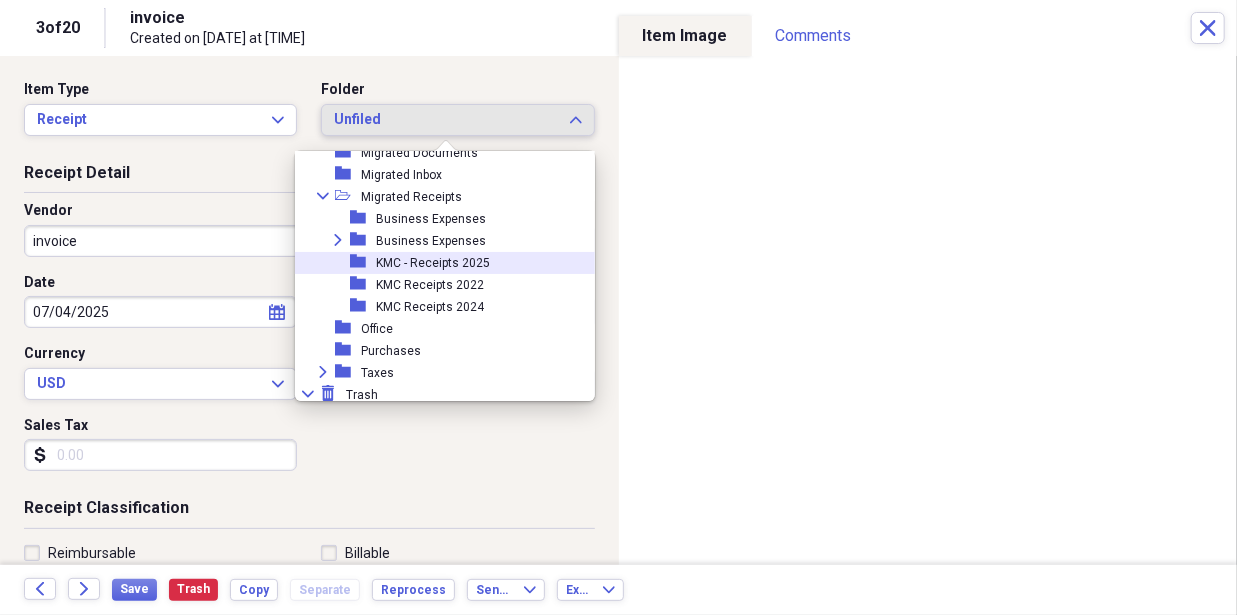click on "KMC - Receipts 2025" at bounding box center (433, 263) 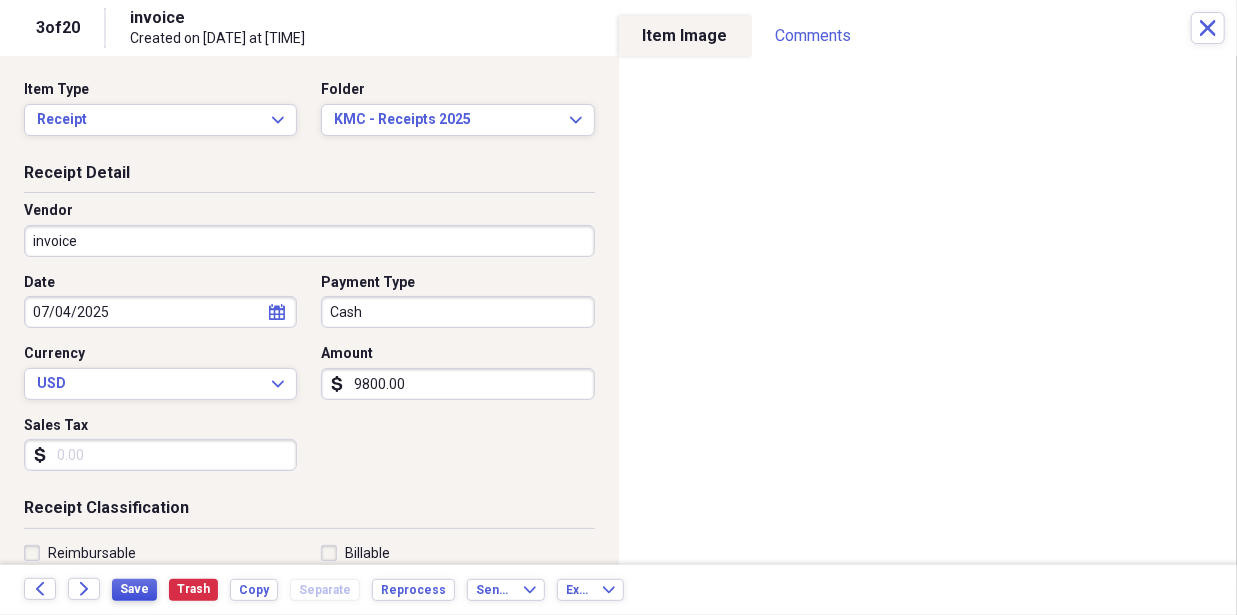 click on "Save" at bounding box center [134, 589] 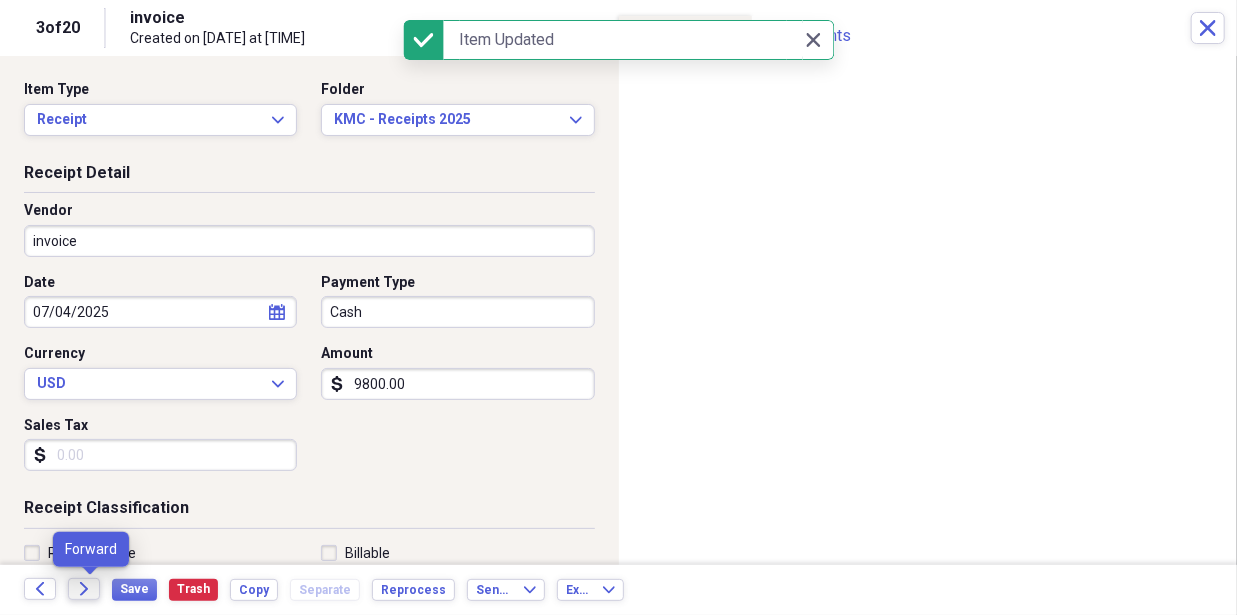 click on "Forward" 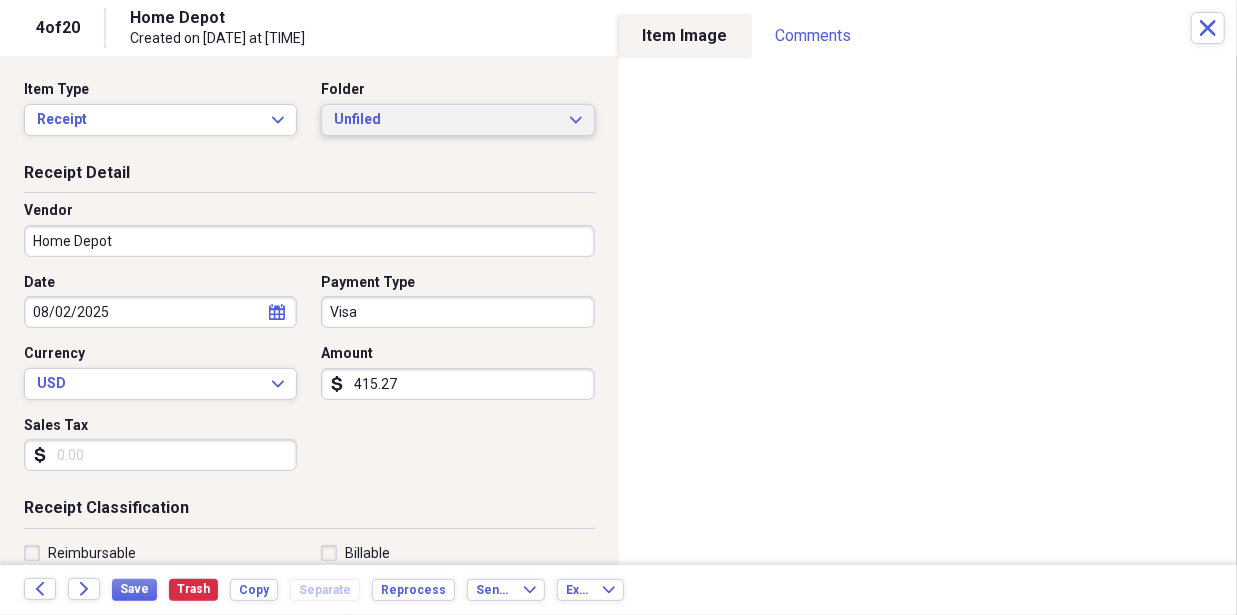 click on "Expand" 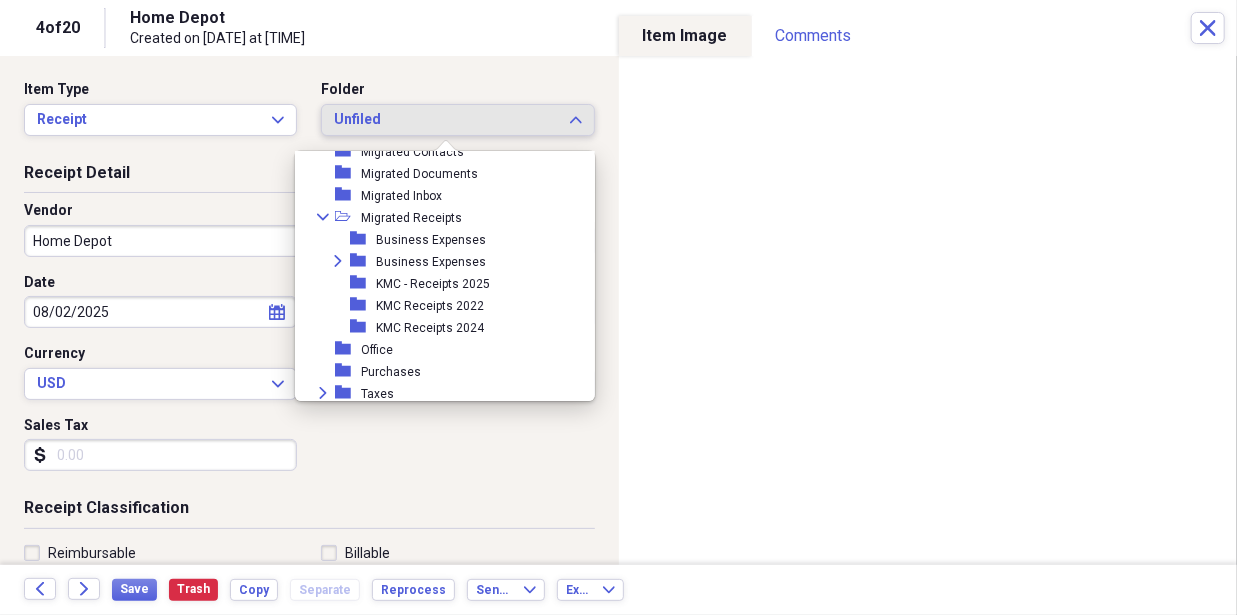 scroll, scrollTop: 200, scrollLeft: 0, axis: vertical 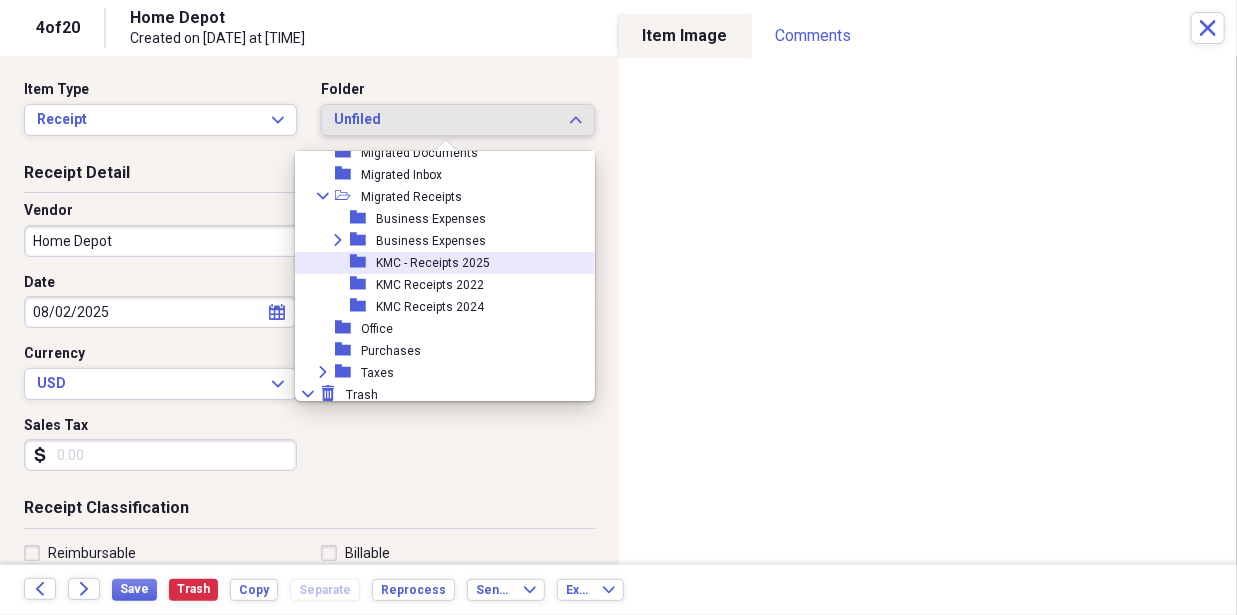 click on "folder KMC - Receipts 2025" at bounding box center [437, 263] 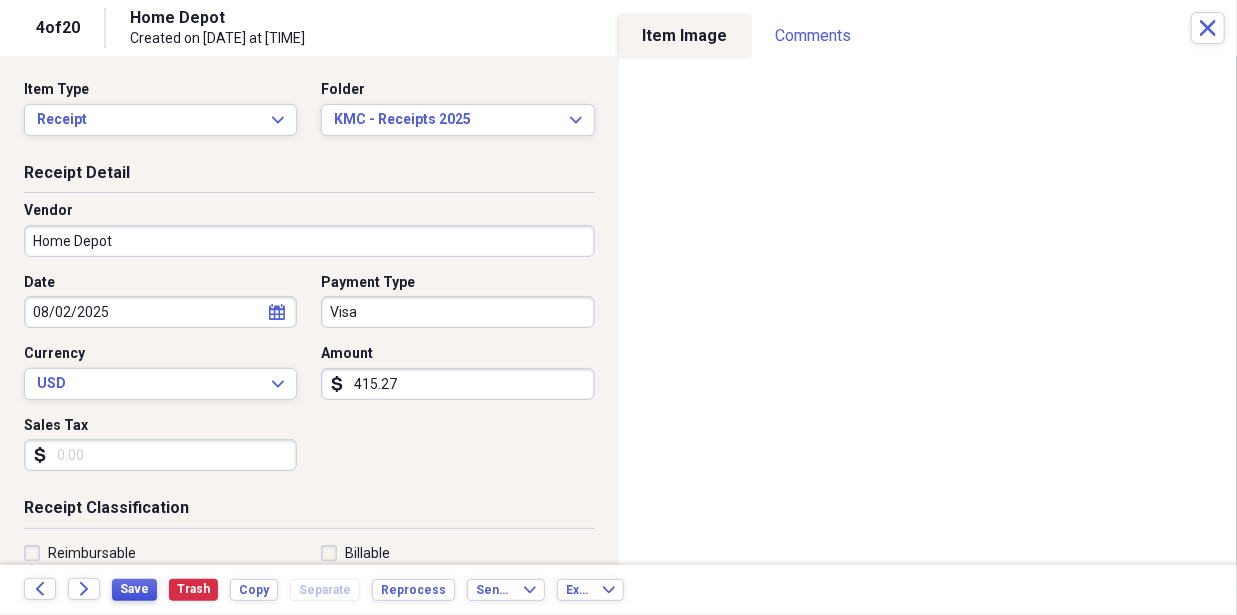 click on "Save" at bounding box center [134, 589] 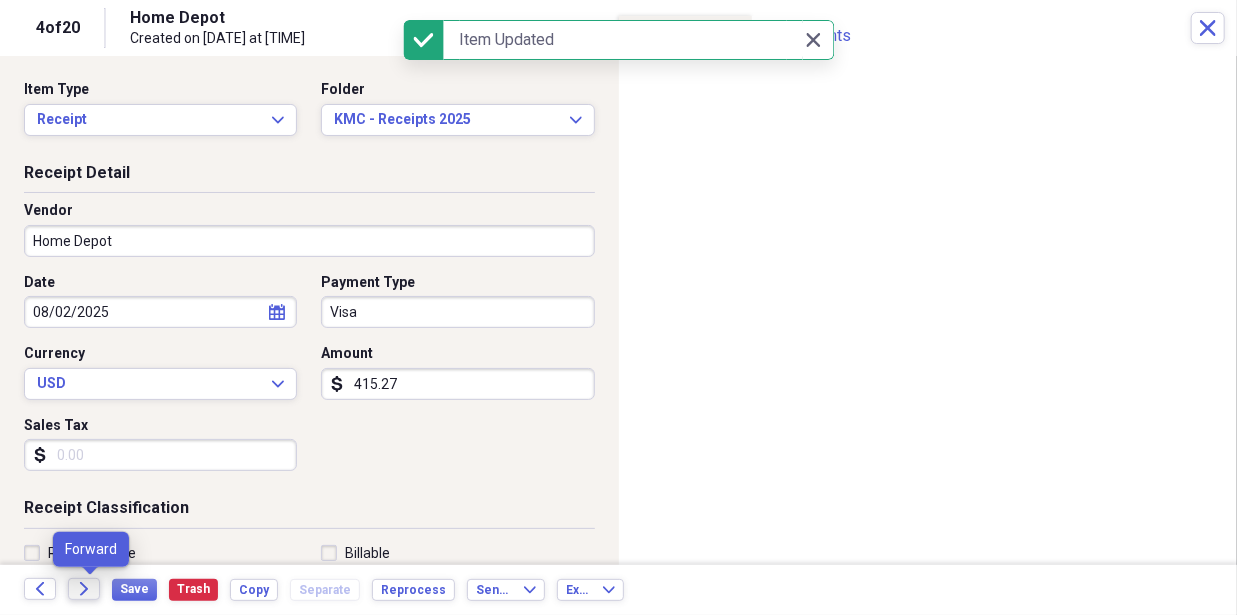 click on "Forward" 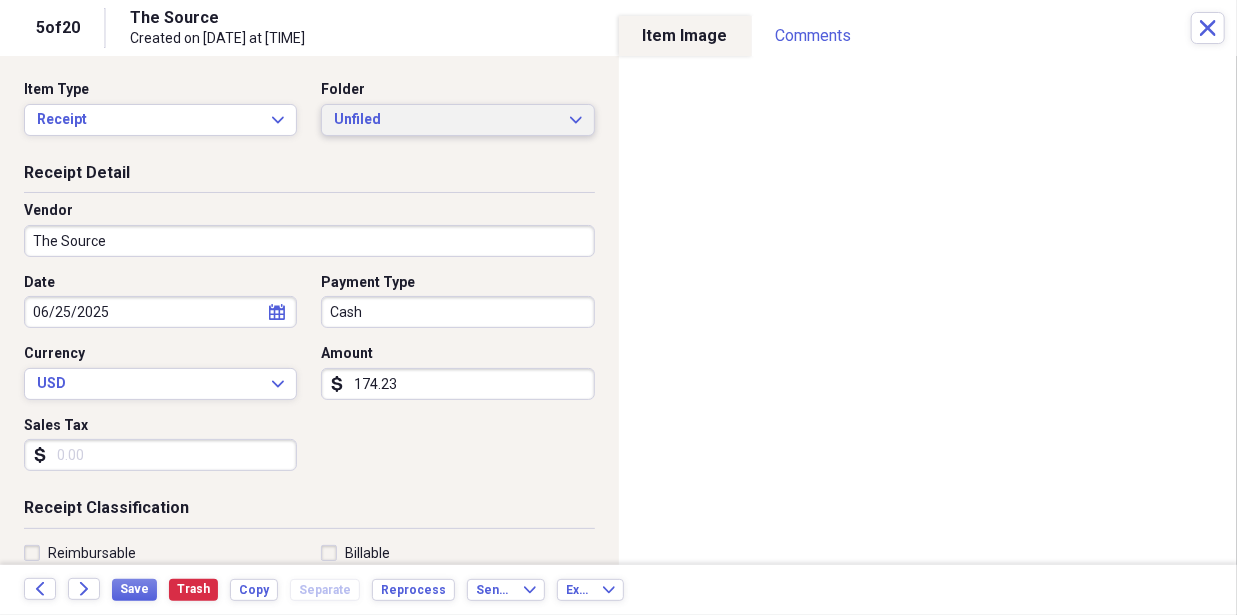 click on "Expand" 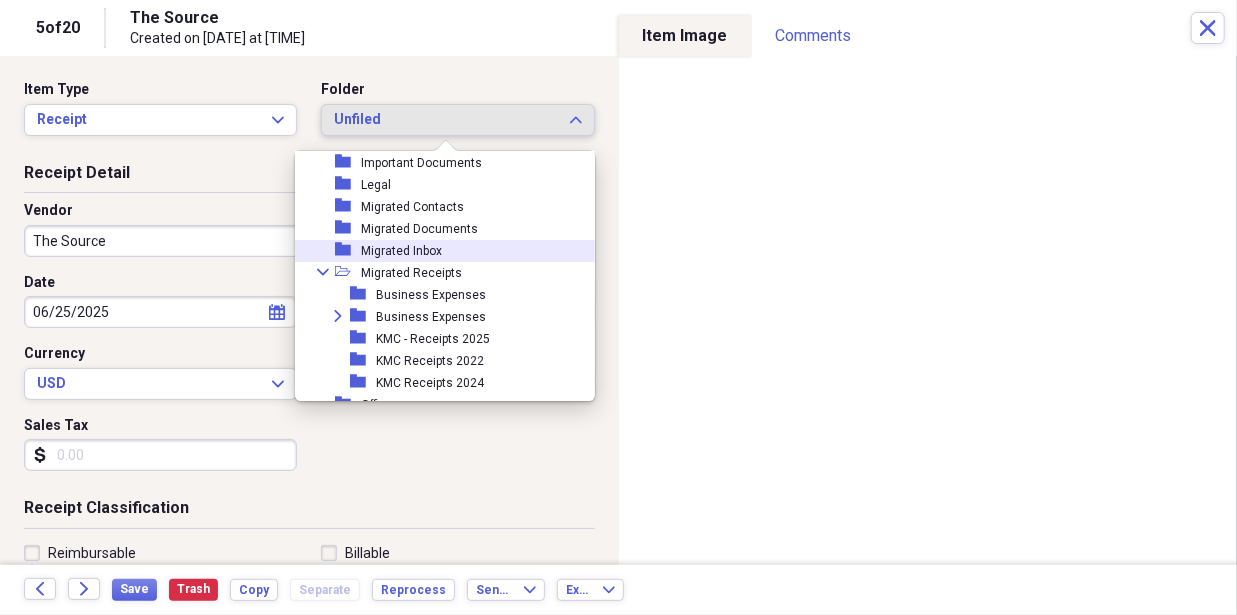 scroll, scrollTop: 200, scrollLeft: 0, axis: vertical 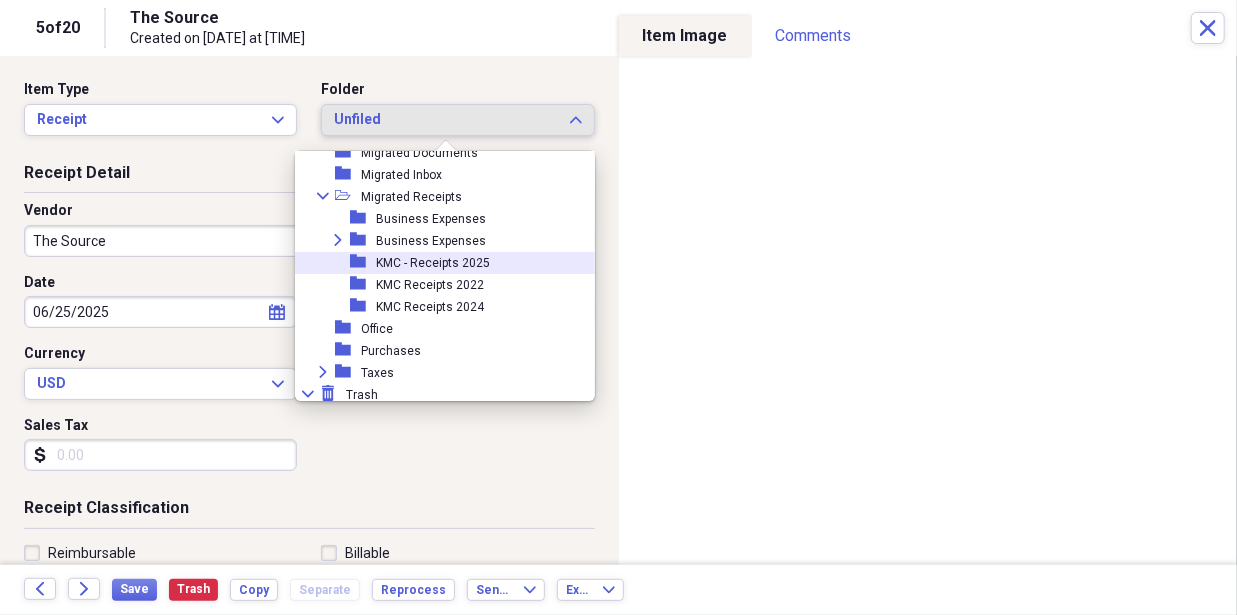click on "folder KMC - Receipts 2025" at bounding box center [437, 263] 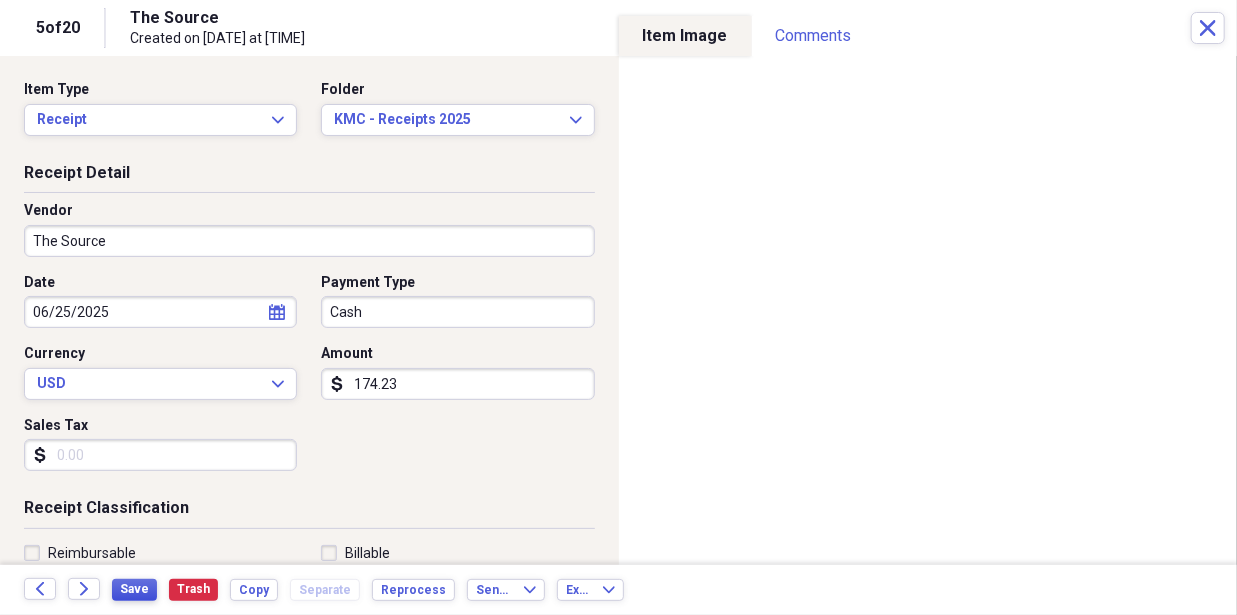 click on "Save" at bounding box center (134, 589) 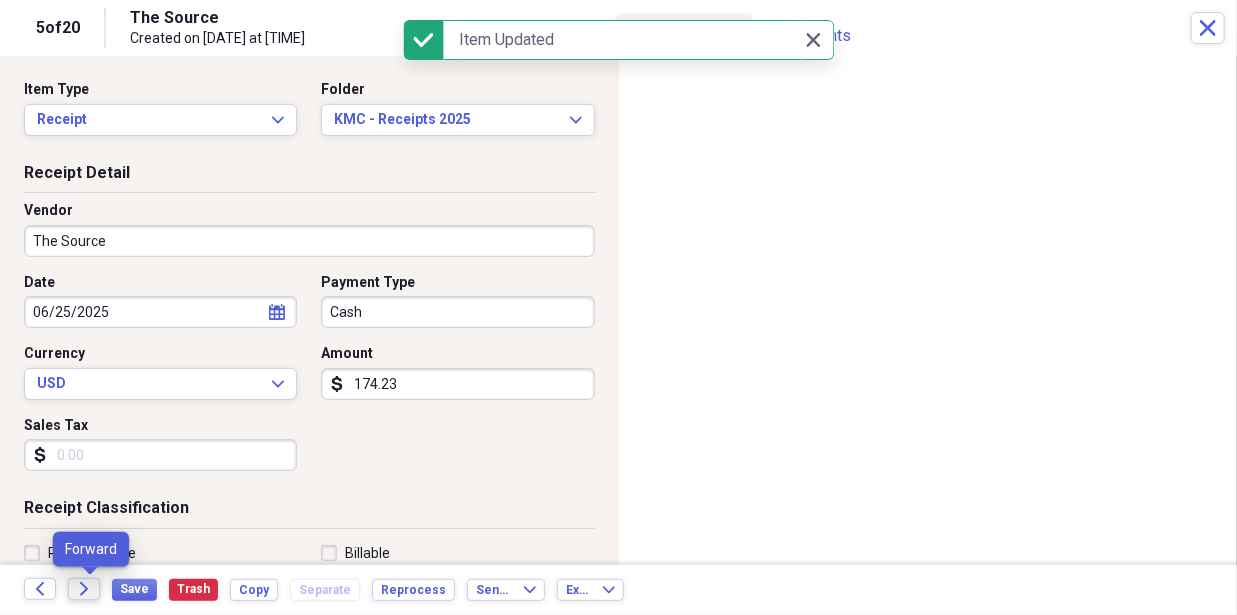 click on "Forward" at bounding box center [84, 589] 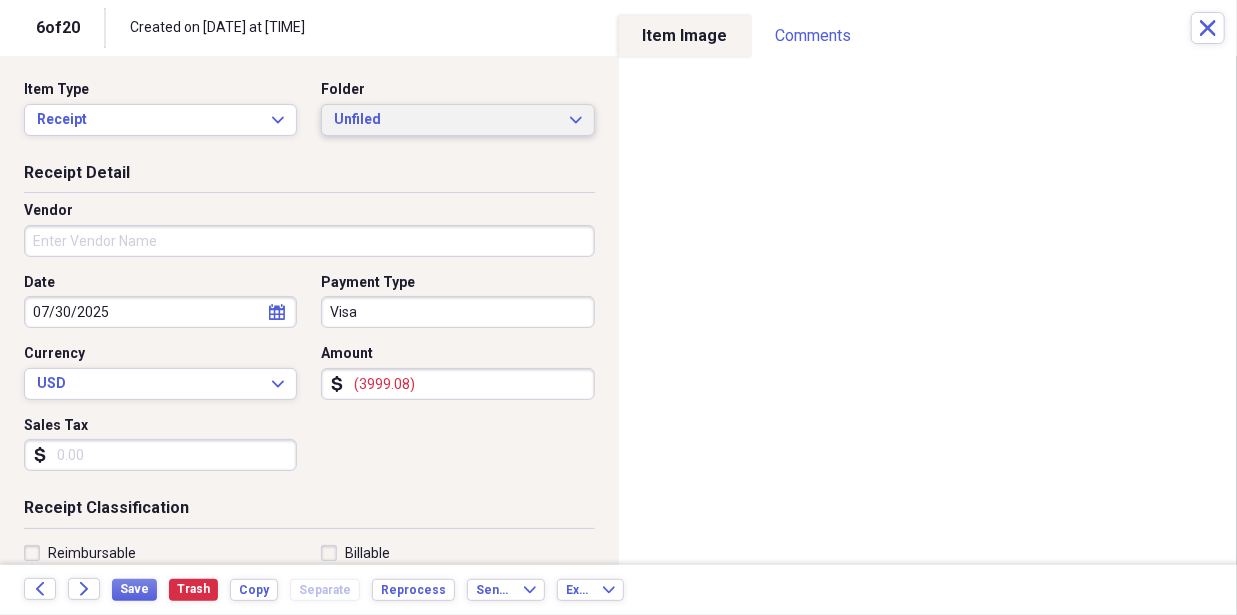 click on "Expand" 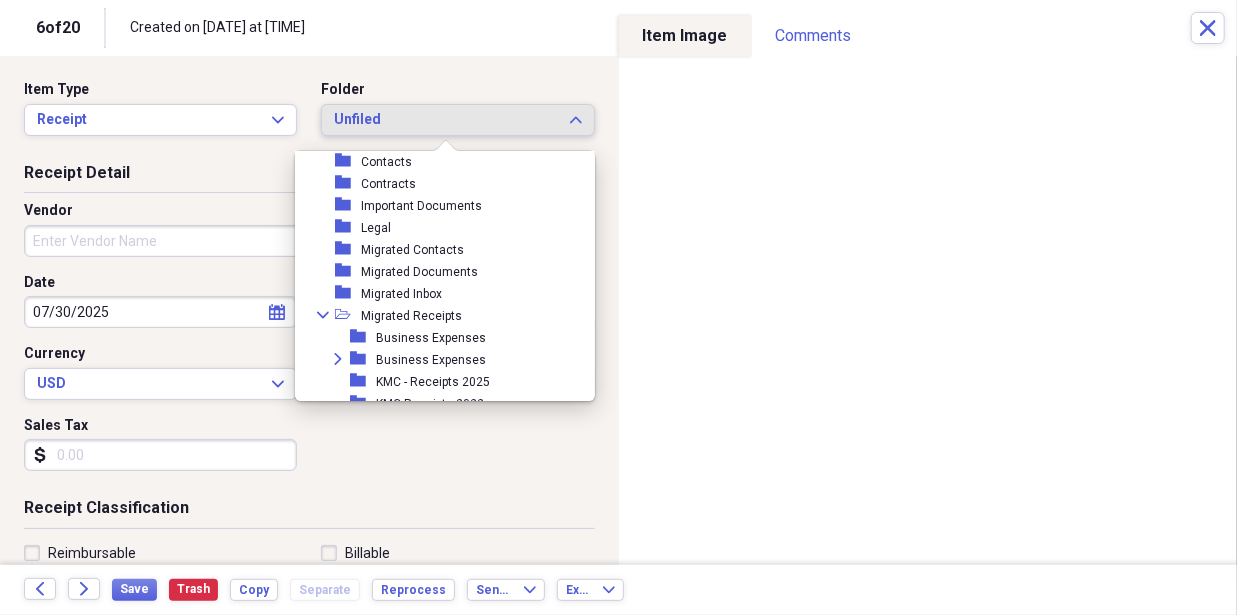 scroll, scrollTop: 200, scrollLeft: 0, axis: vertical 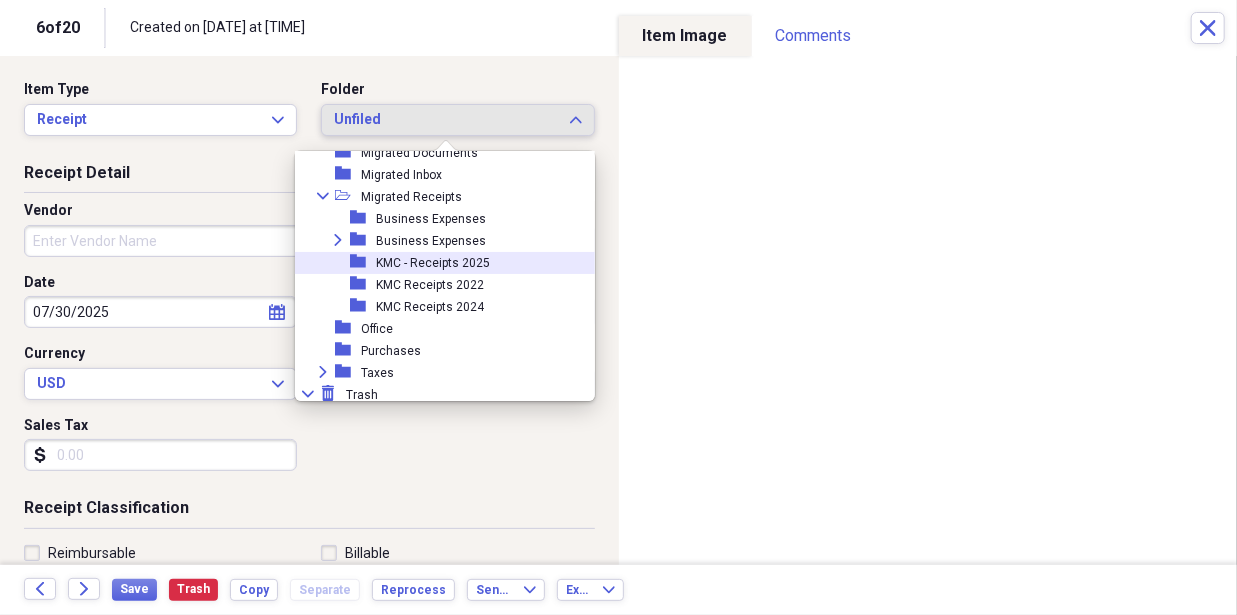 click on "folder KMC - Receipts 2025" at bounding box center [437, 263] 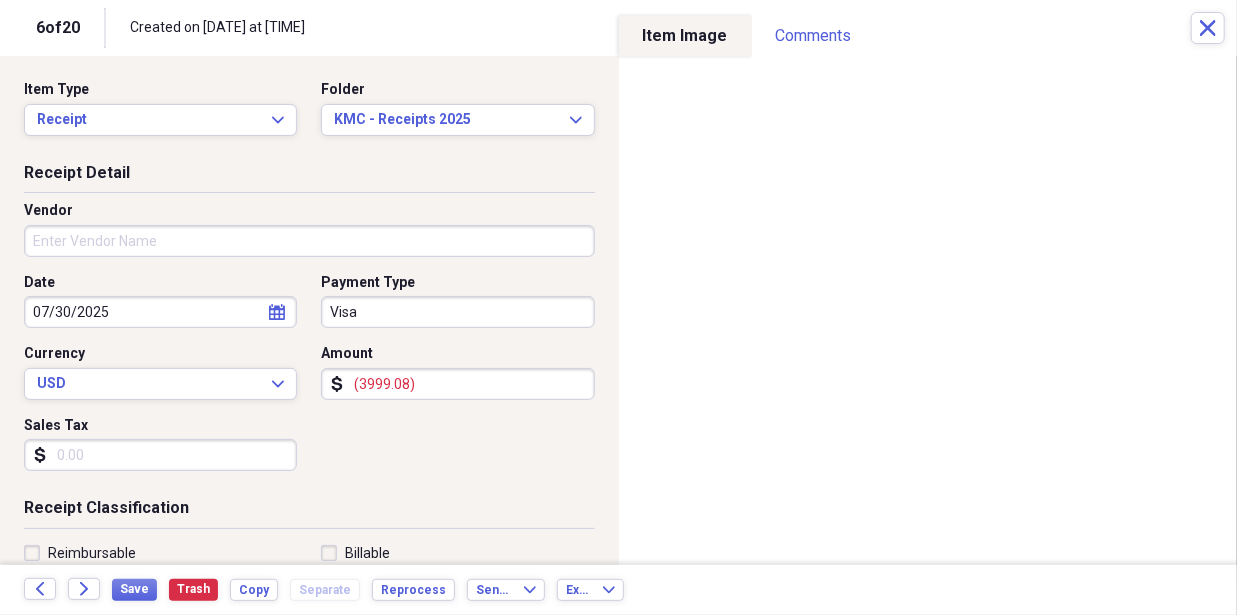 click on "(3999.08)" at bounding box center [457, 384] 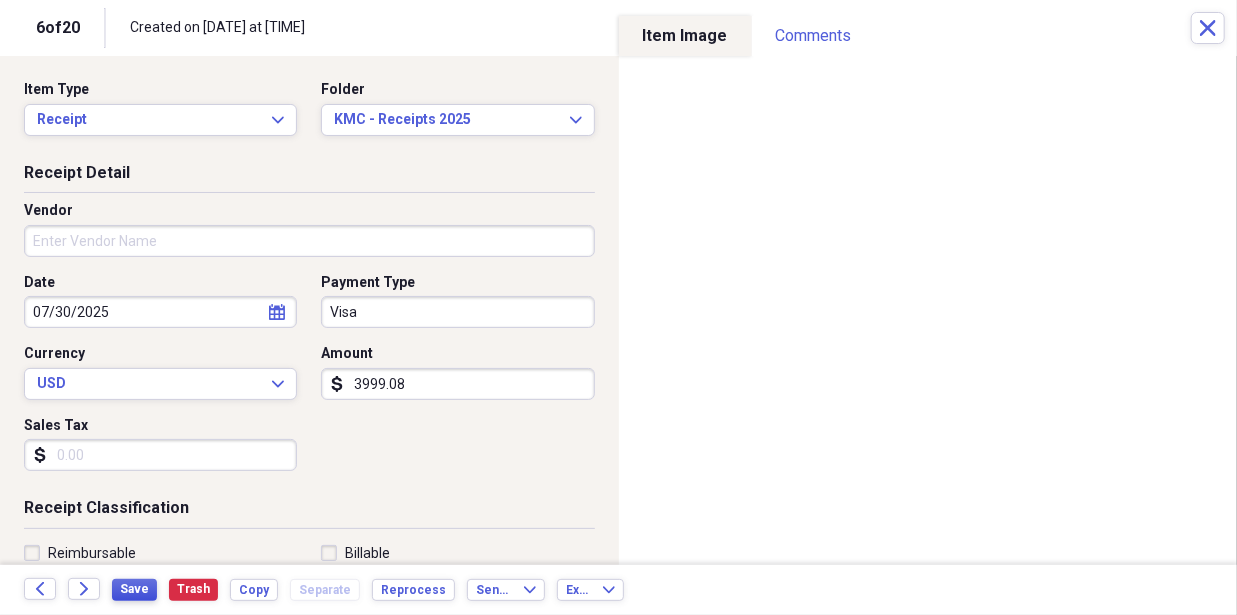type on "3999.08" 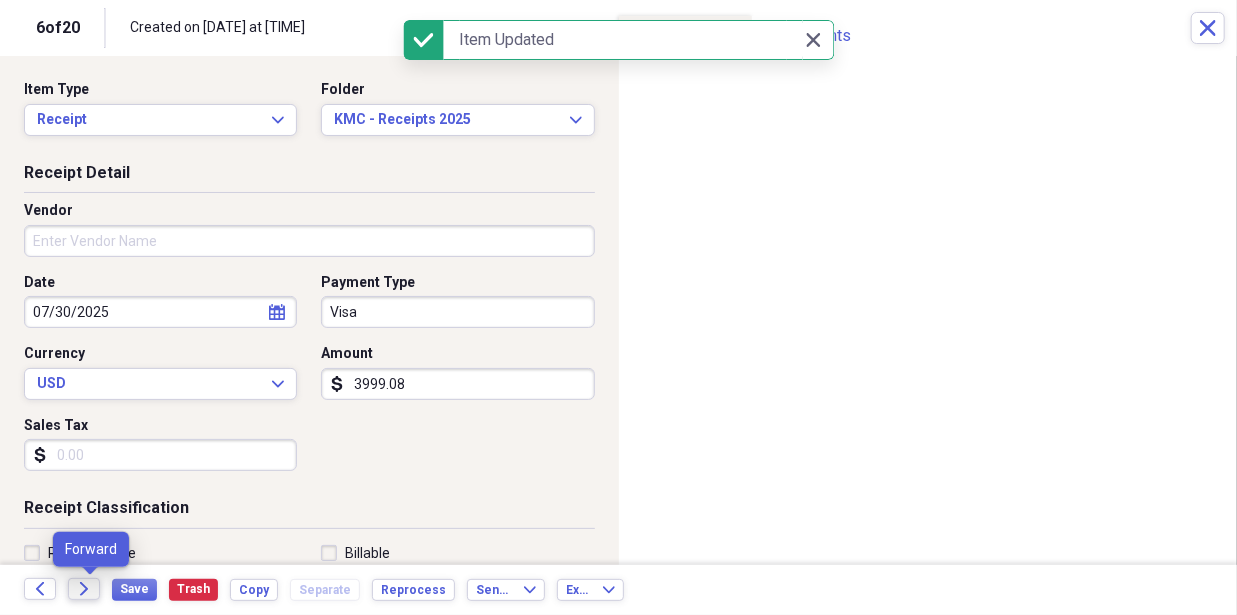 click on "Forward" 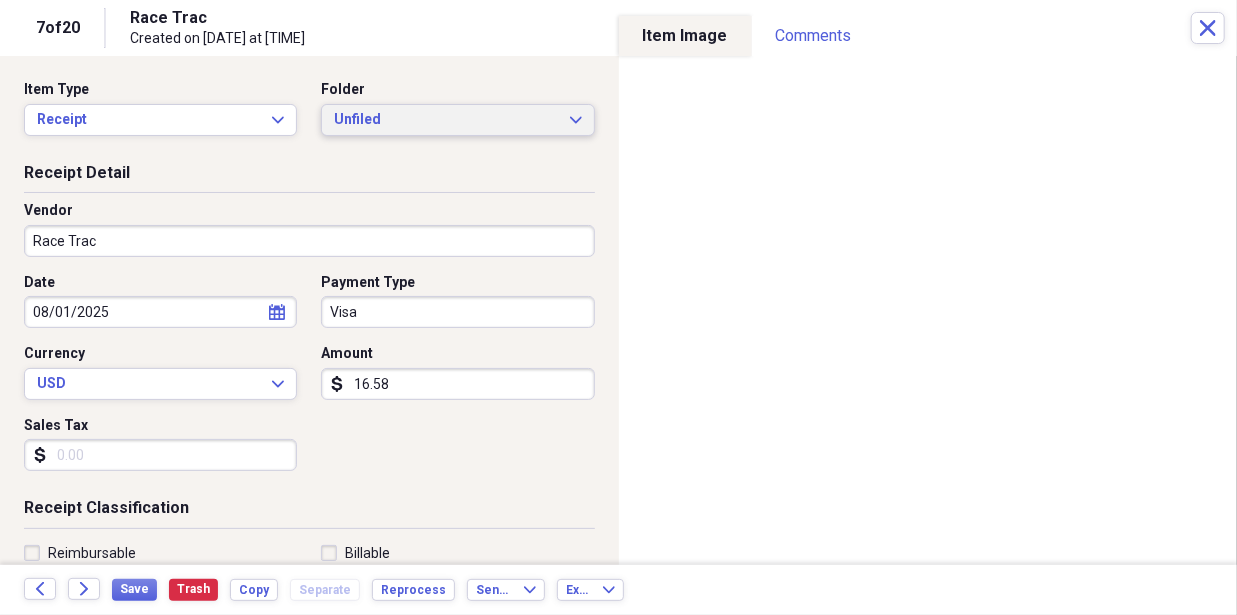 click on "Expand" 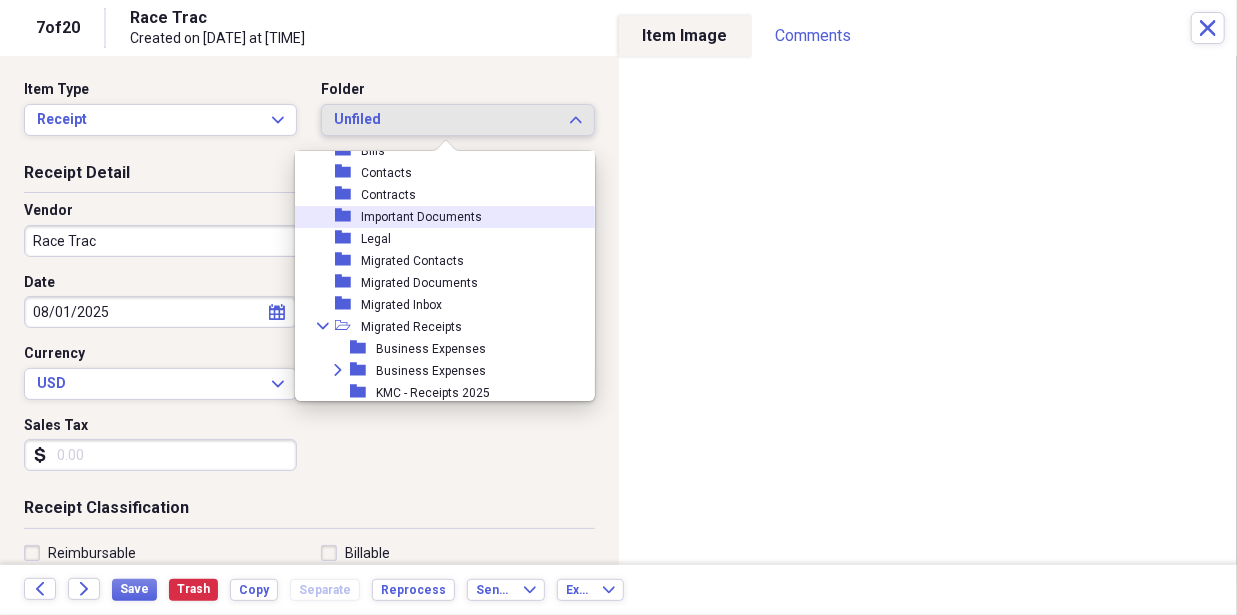 scroll, scrollTop: 200, scrollLeft: 0, axis: vertical 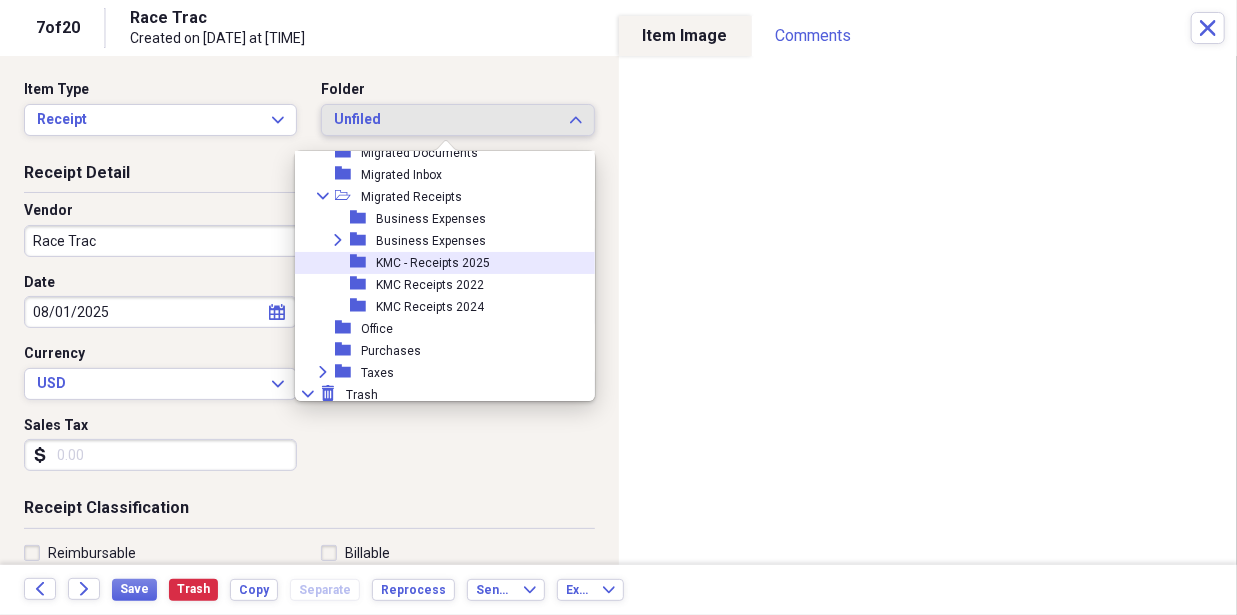 click on "KMC - Receipts 2025" at bounding box center (433, 263) 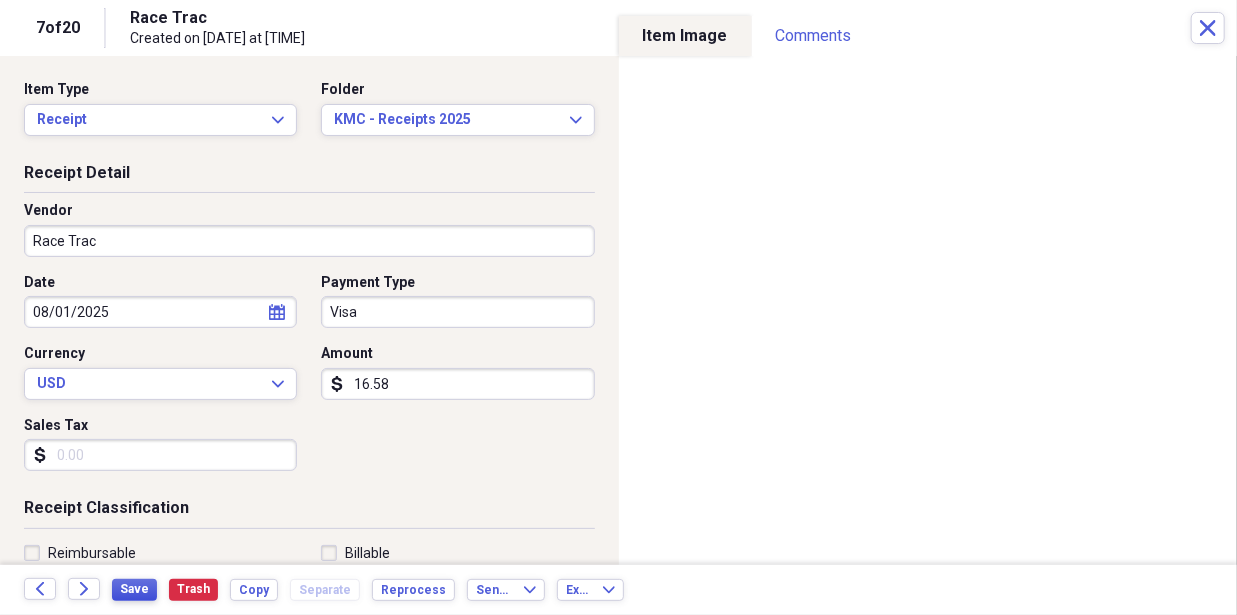 click on "Save" at bounding box center (134, 589) 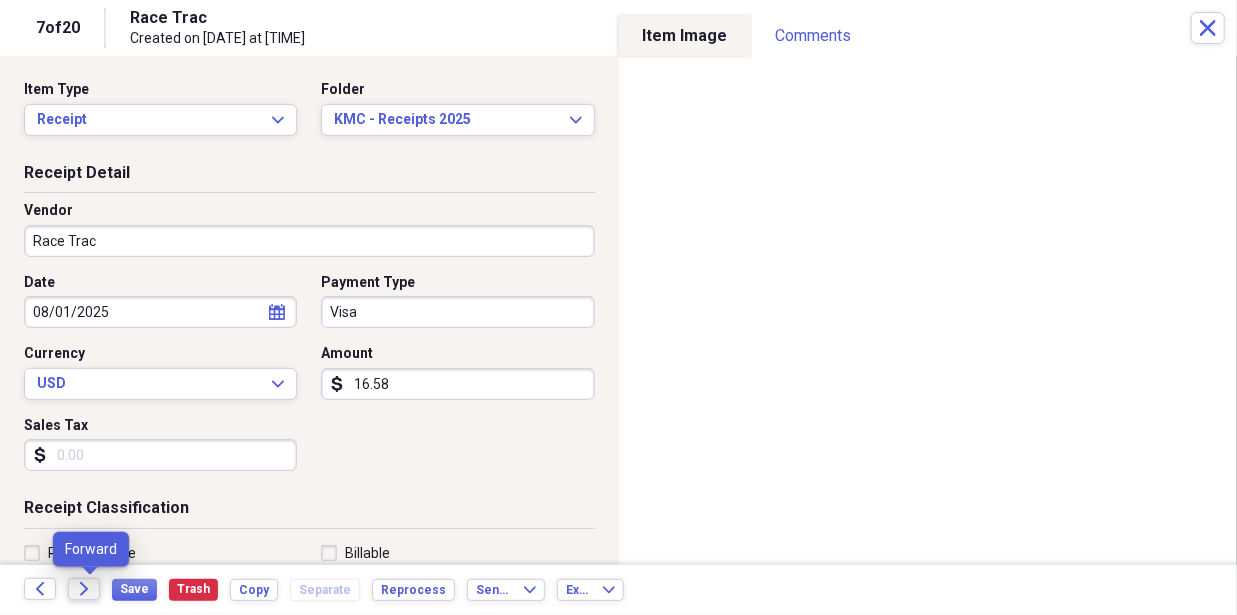 click 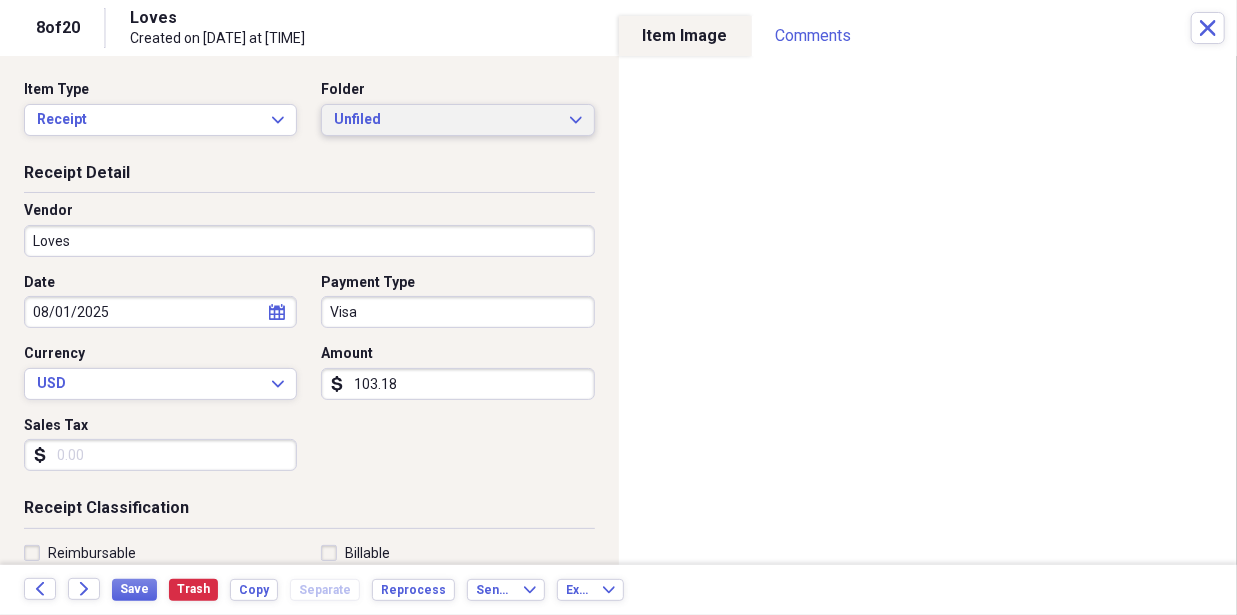 click on "Expand" 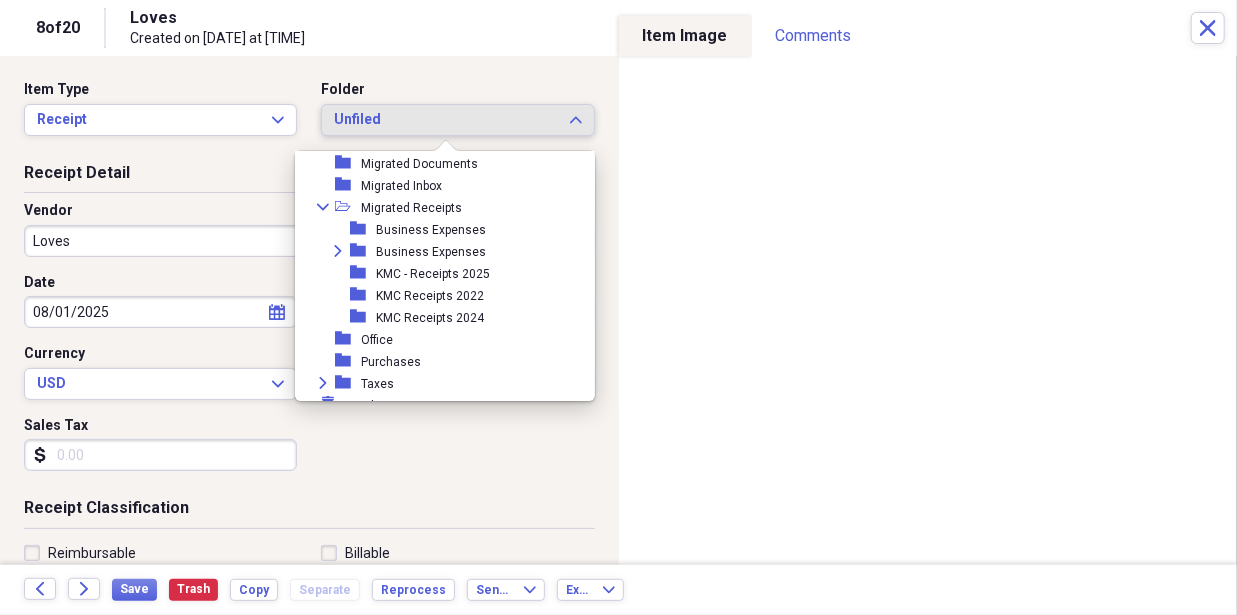 scroll, scrollTop: 200, scrollLeft: 0, axis: vertical 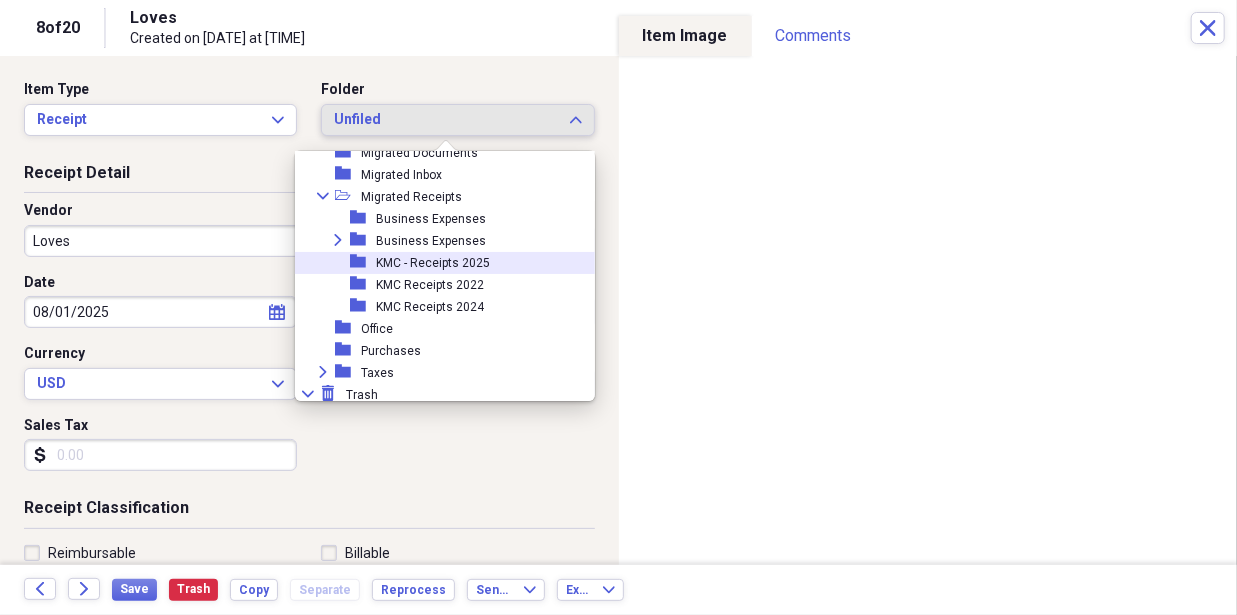 click on "folder KMC - Receipts 2025" at bounding box center (437, 263) 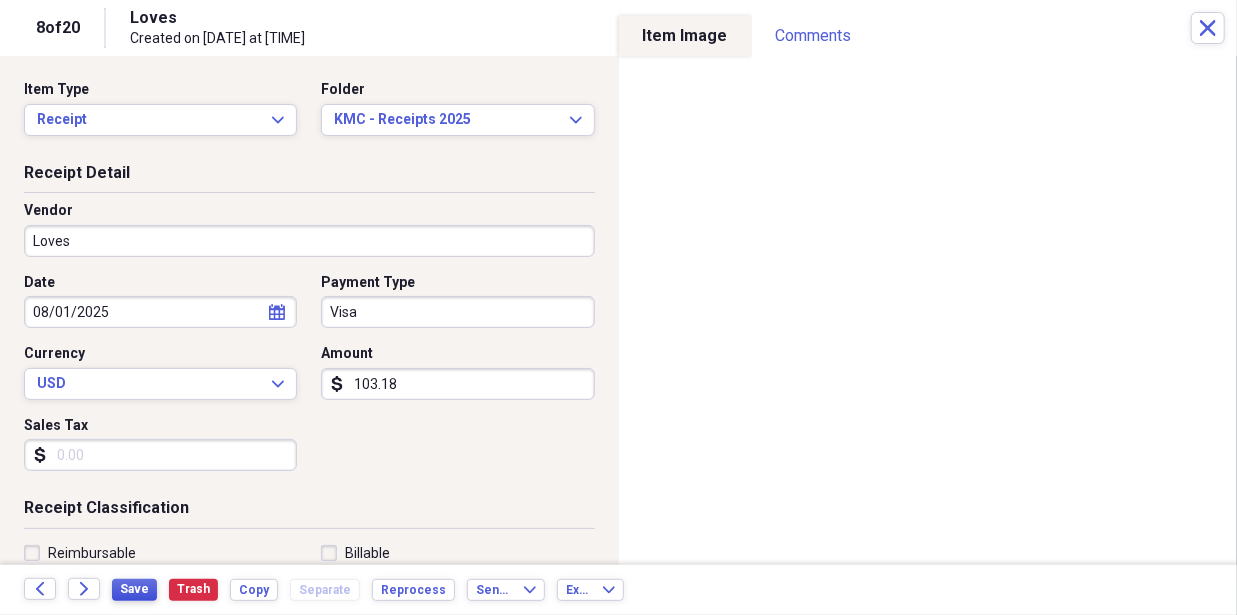 click on "Save" at bounding box center [134, 589] 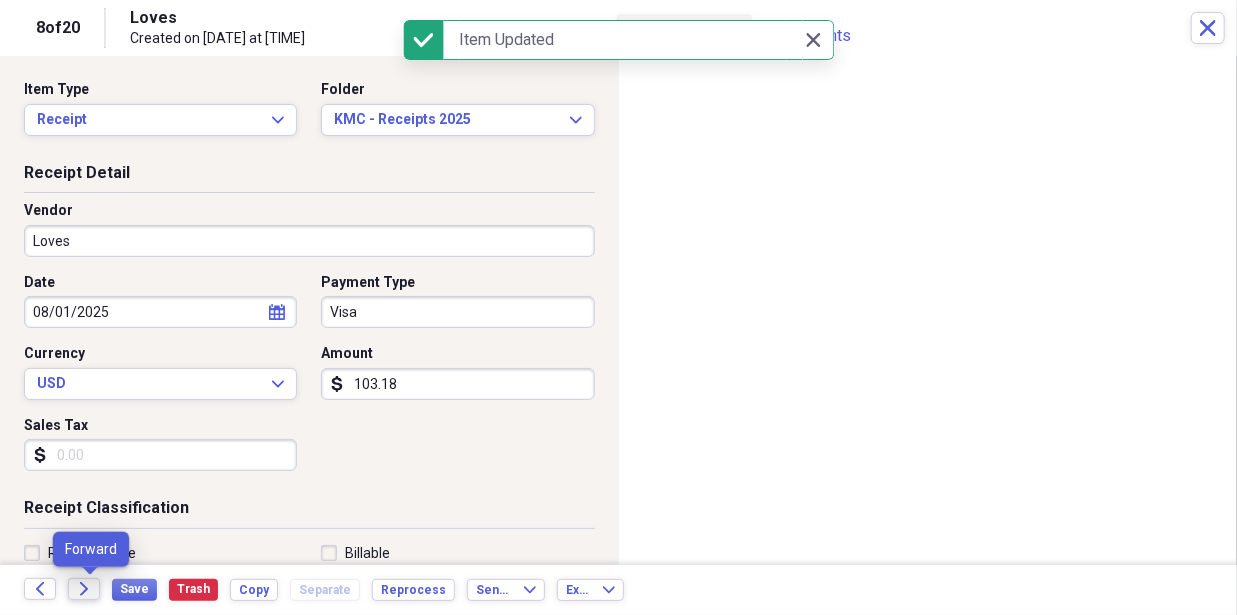 click on "Forward" 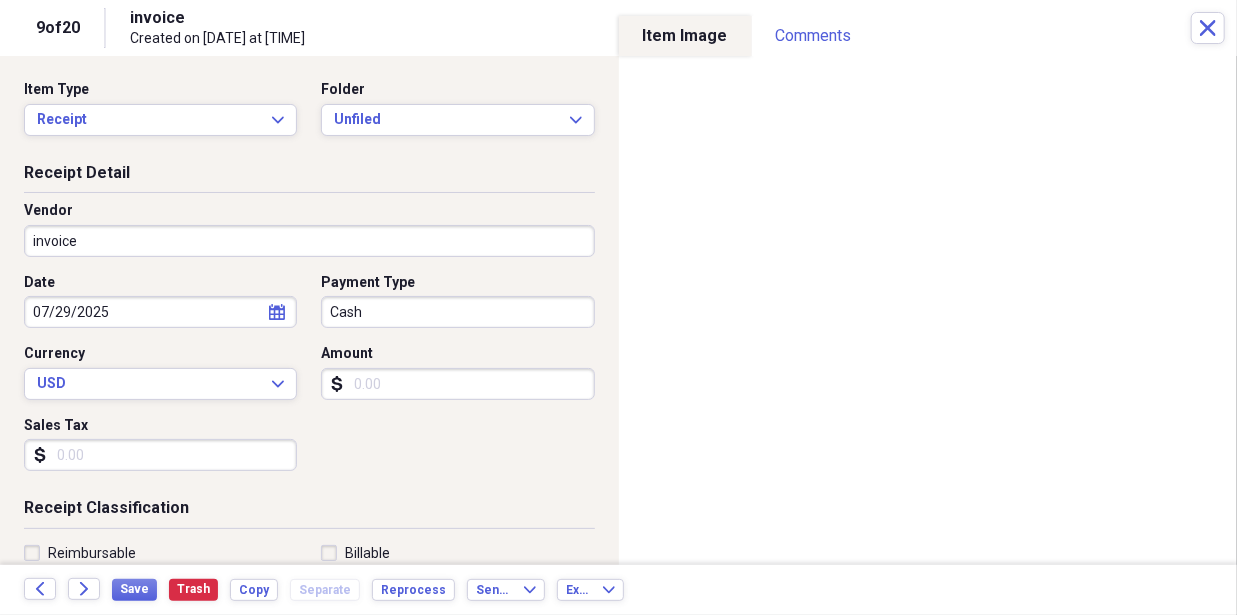 click on "Amount" at bounding box center [457, 384] 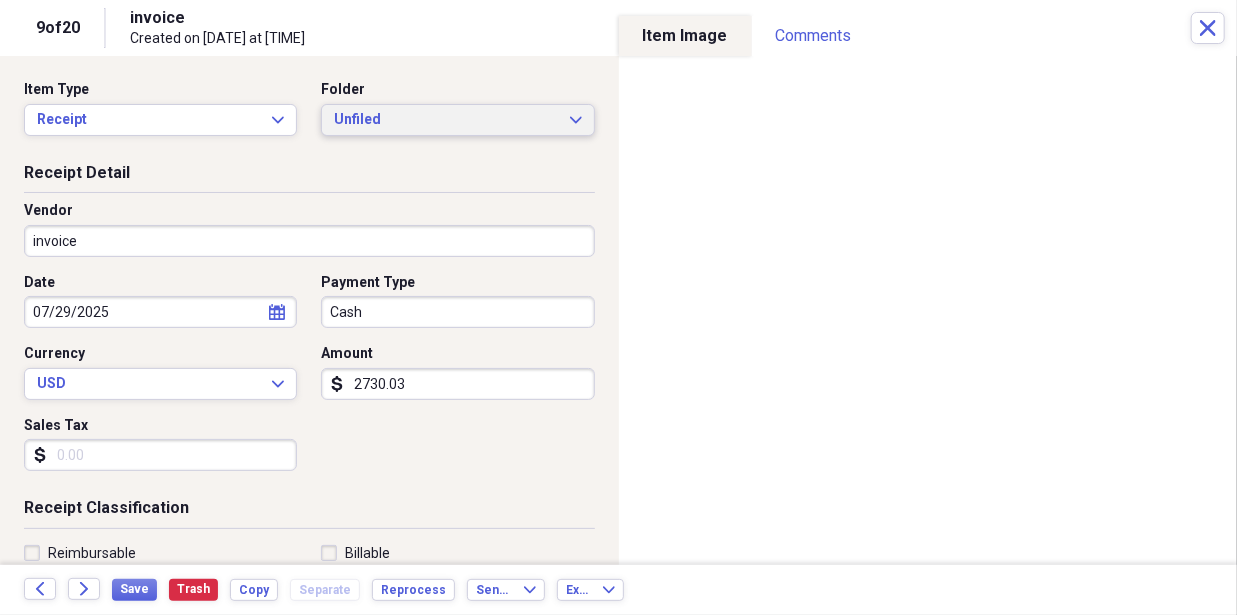 type on "2730.03" 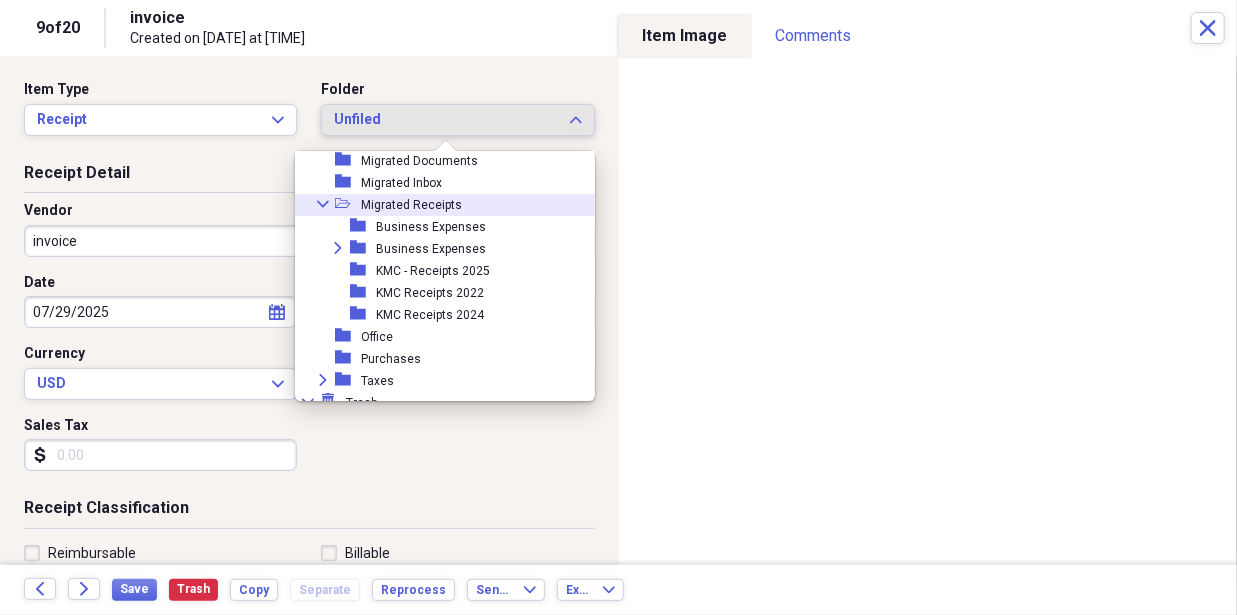 scroll, scrollTop: 200, scrollLeft: 0, axis: vertical 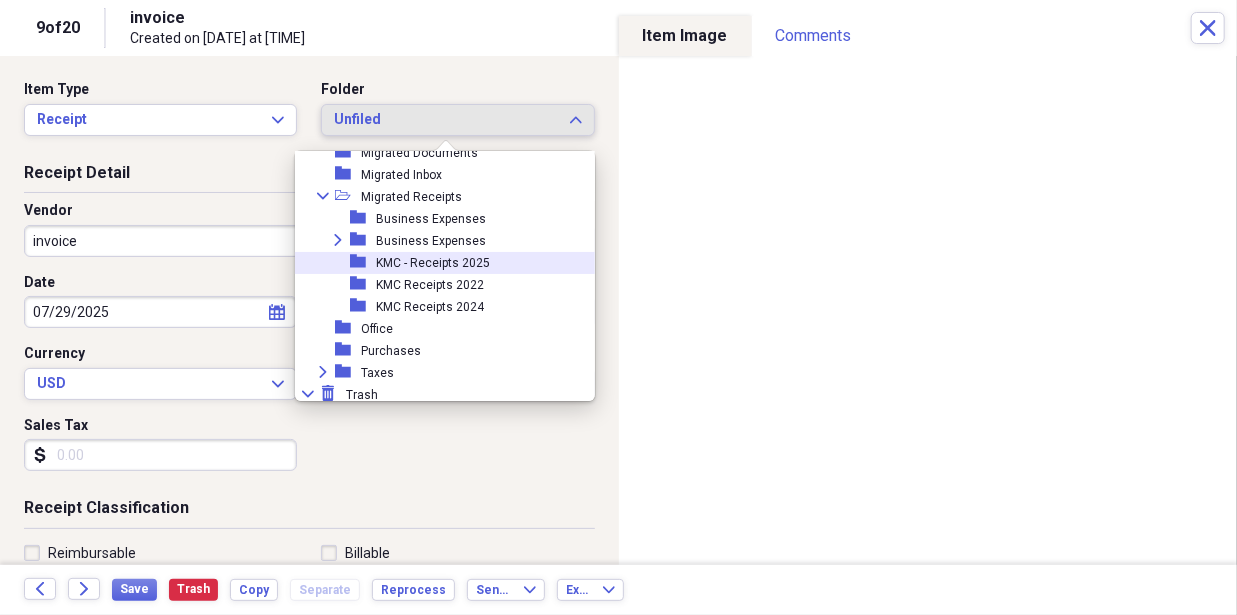 click on "folder KMC - Receipts 2025" at bounding box center [437, 263] 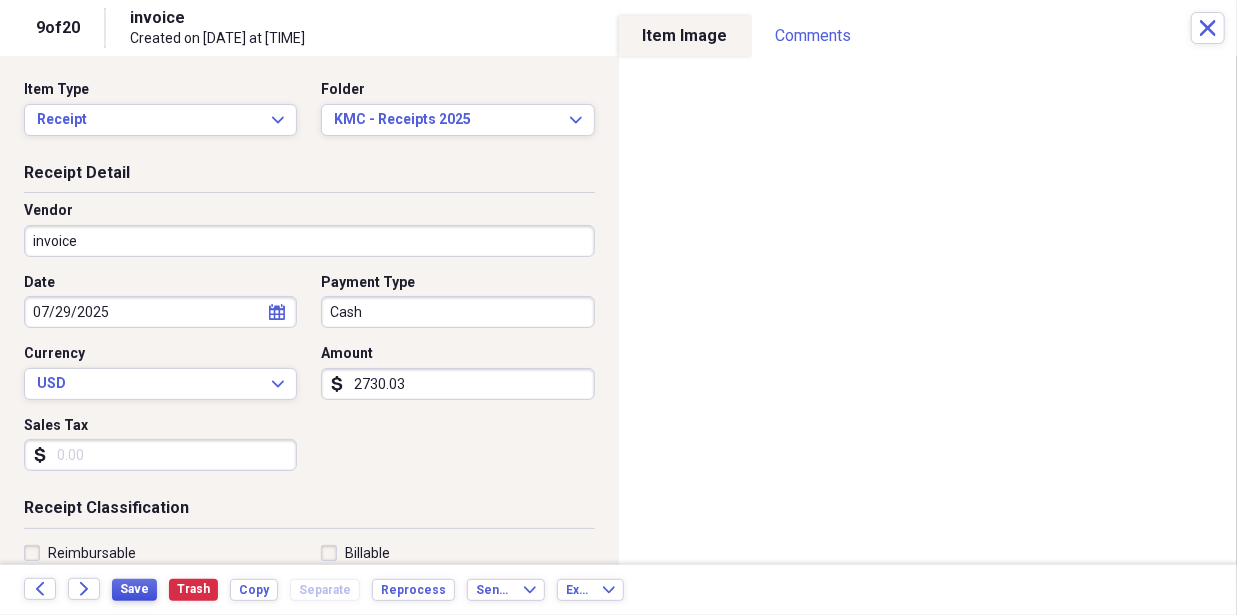 click on "Save" at bounding box center (134, 589) 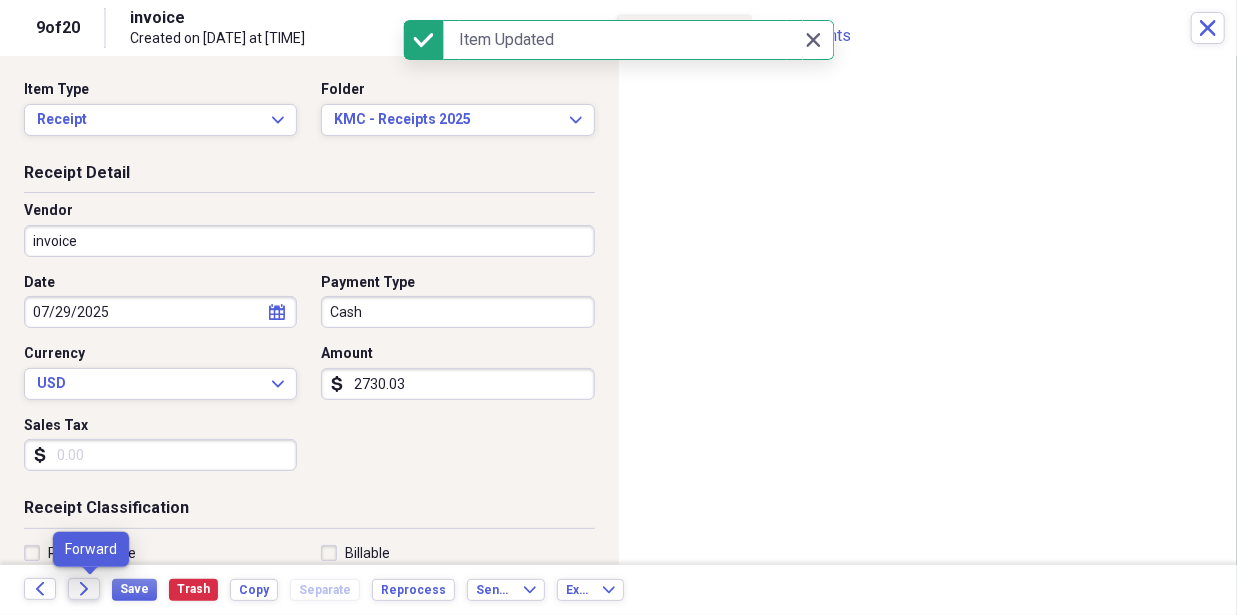 click on "Forward" 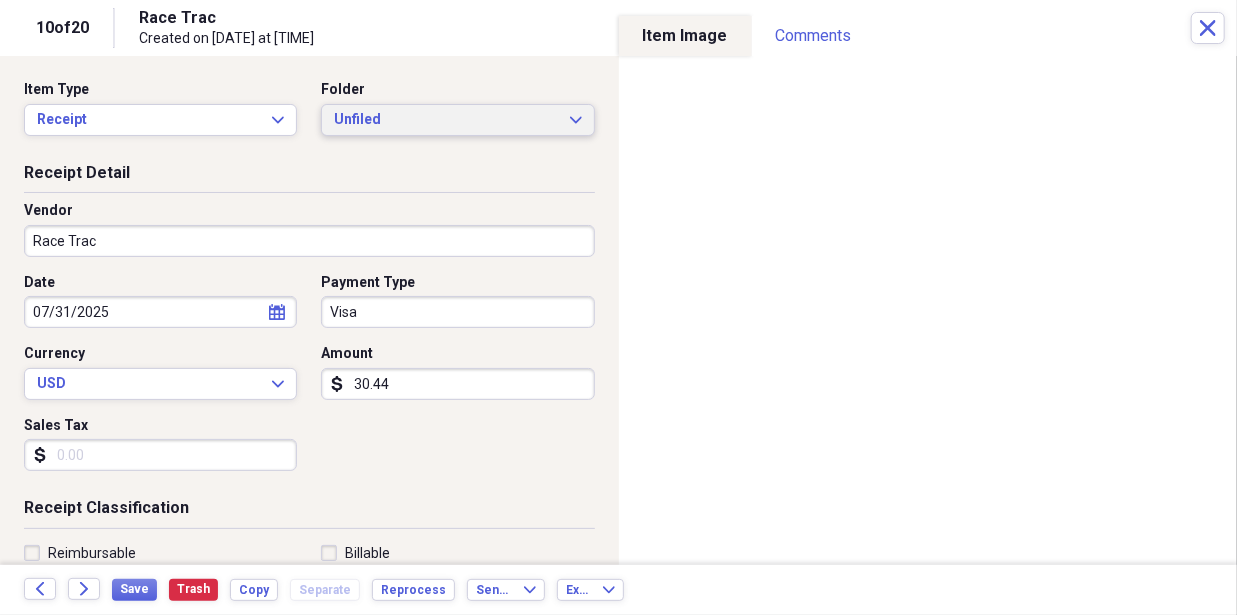 click on "Expand" 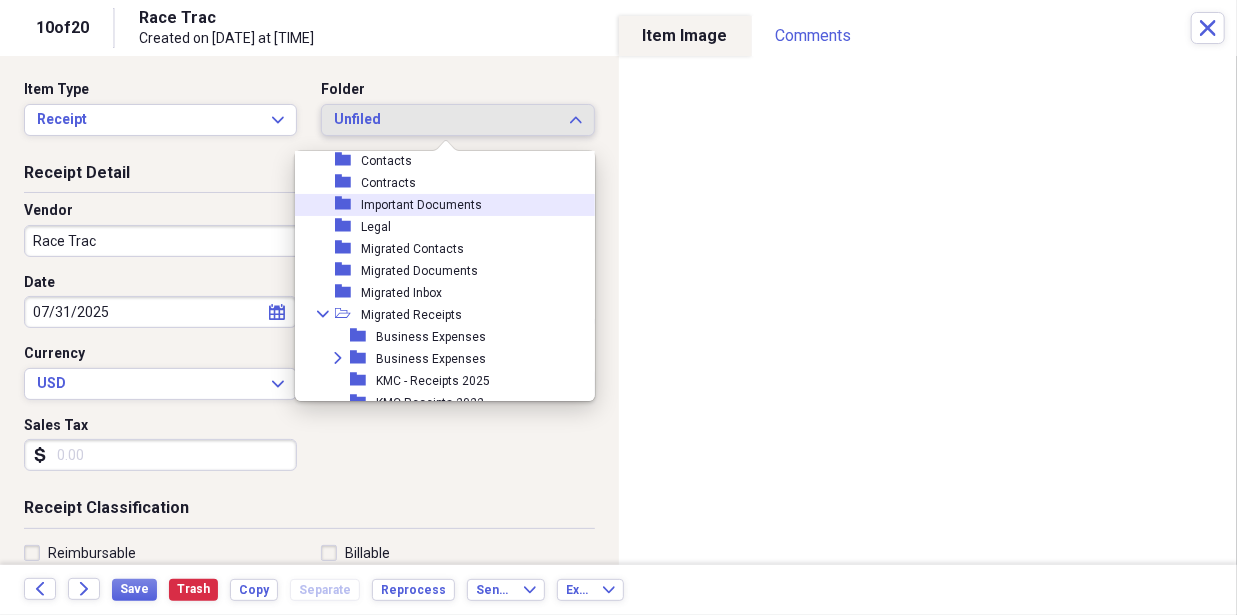 scroll, scrollTop: 200, scrollLeft: 0, axis: vertical 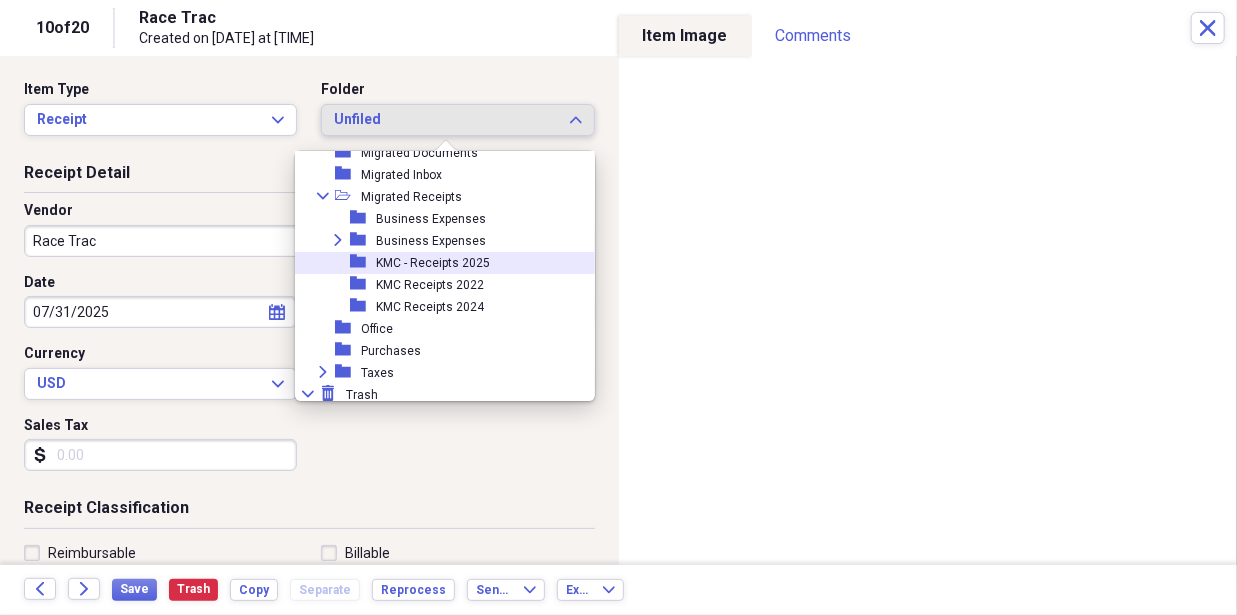 click on "KMC - Receipts 2025" at bounding box center [433, 263] 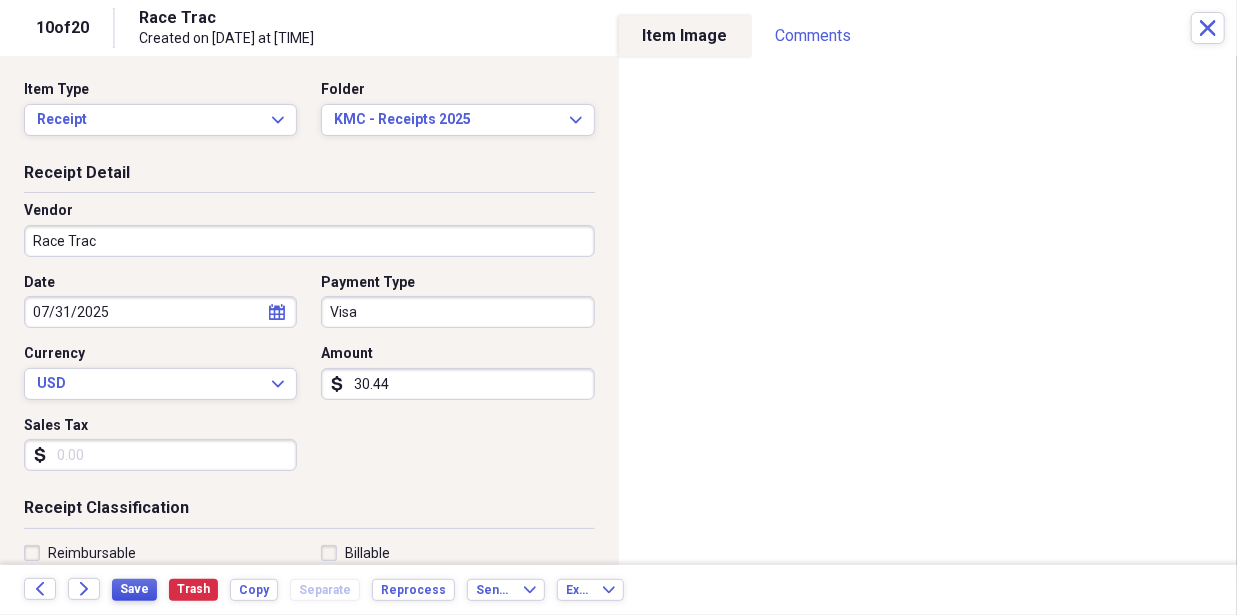 click on "Save" at bounding box center (134, 589) 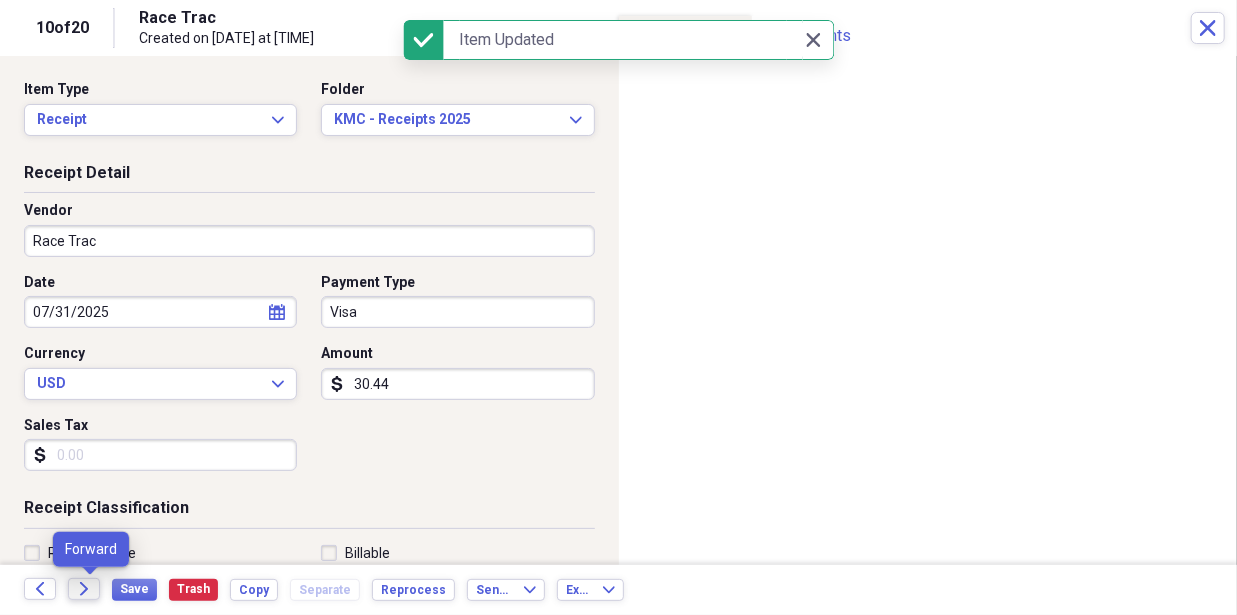 click on "Forward" 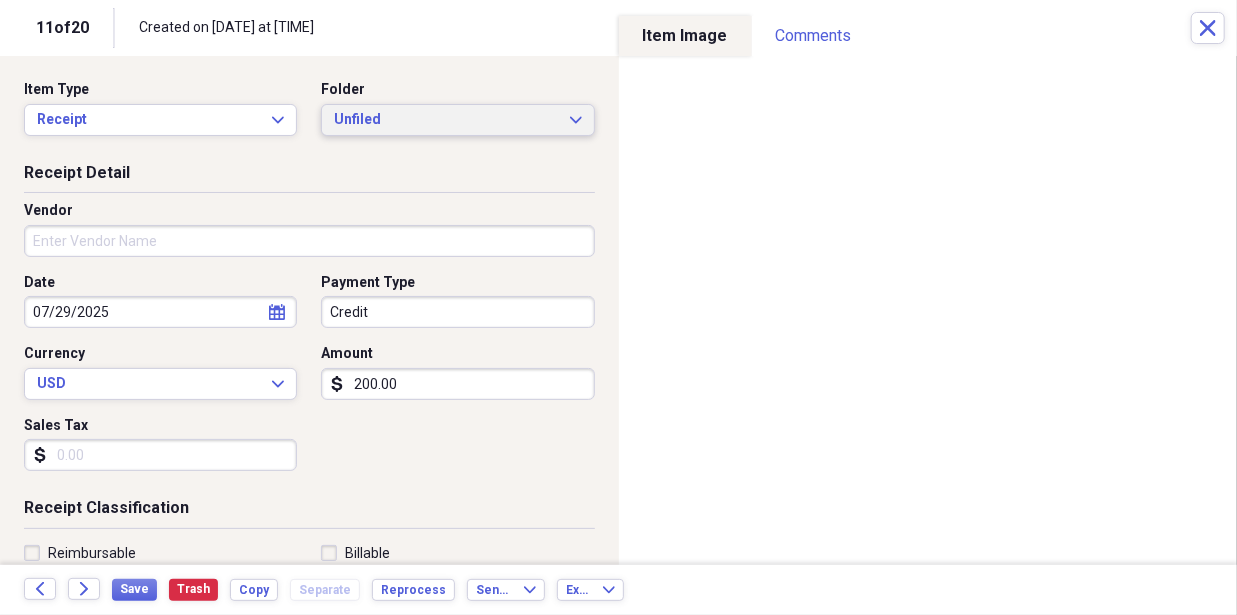 click on "Expand" 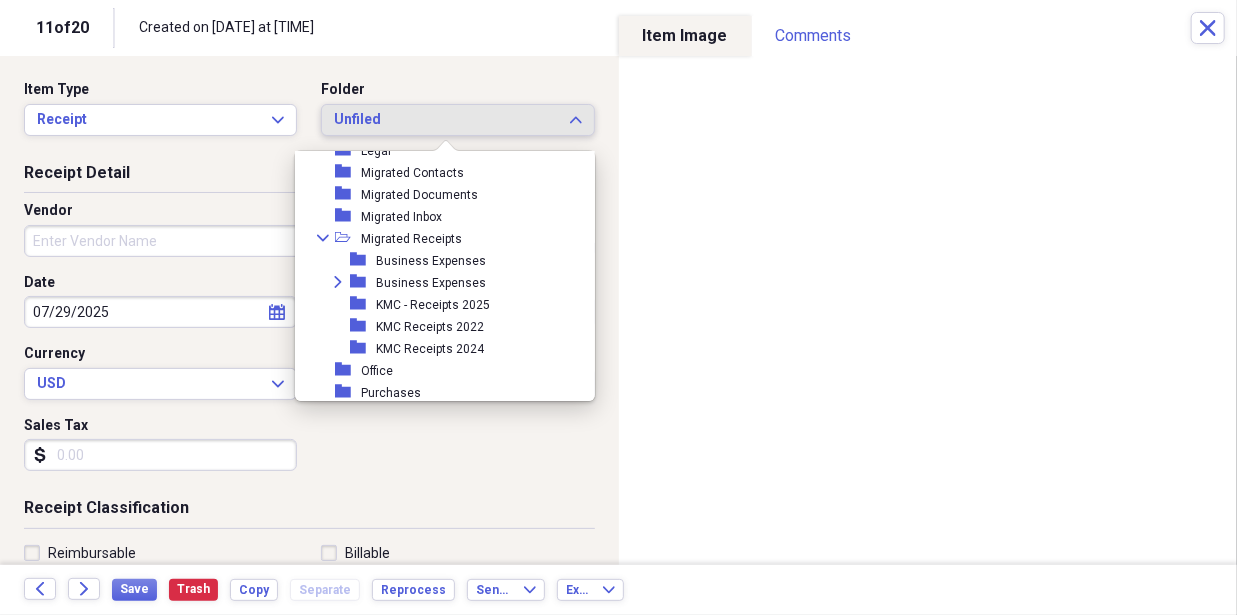 scroll, scrollTop: 200, scrollLeft: 0, axis: vertical 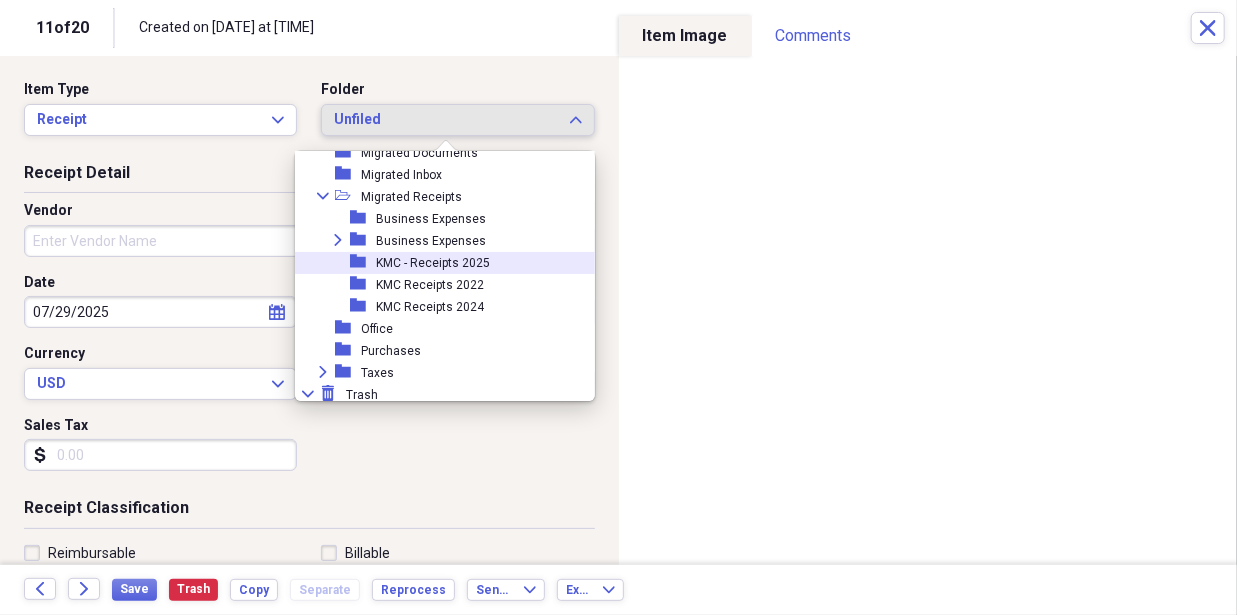 click on "folder KMC - Receipts 2025" at bounding box center (437, 263) 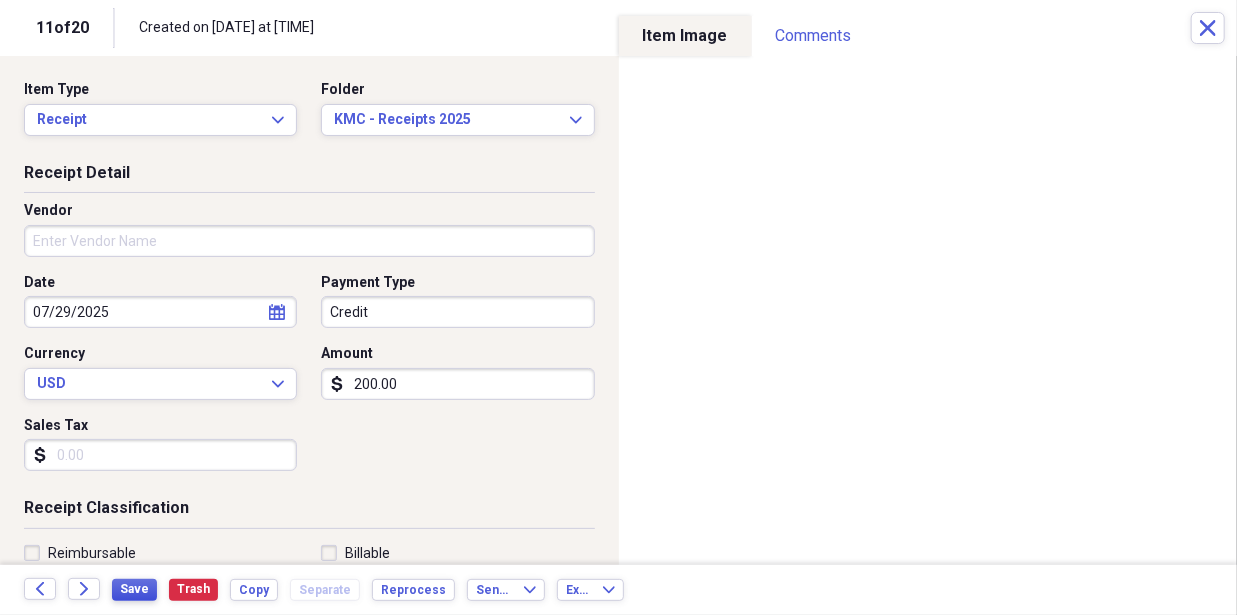 click on "Save" at bounding box center (134, 589) 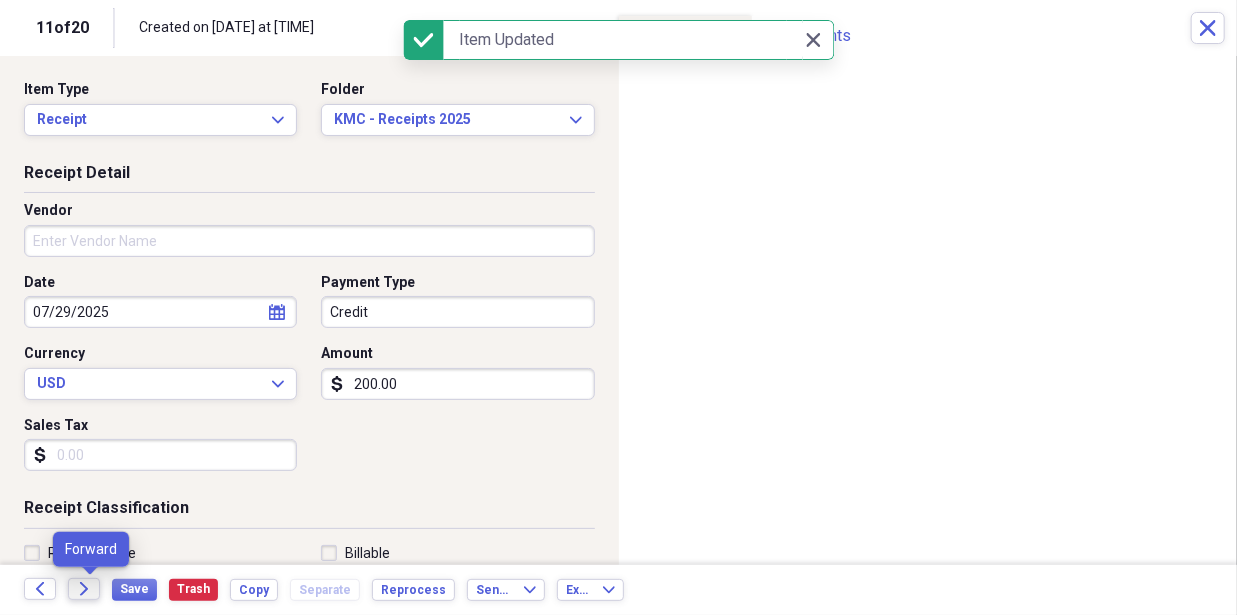 click 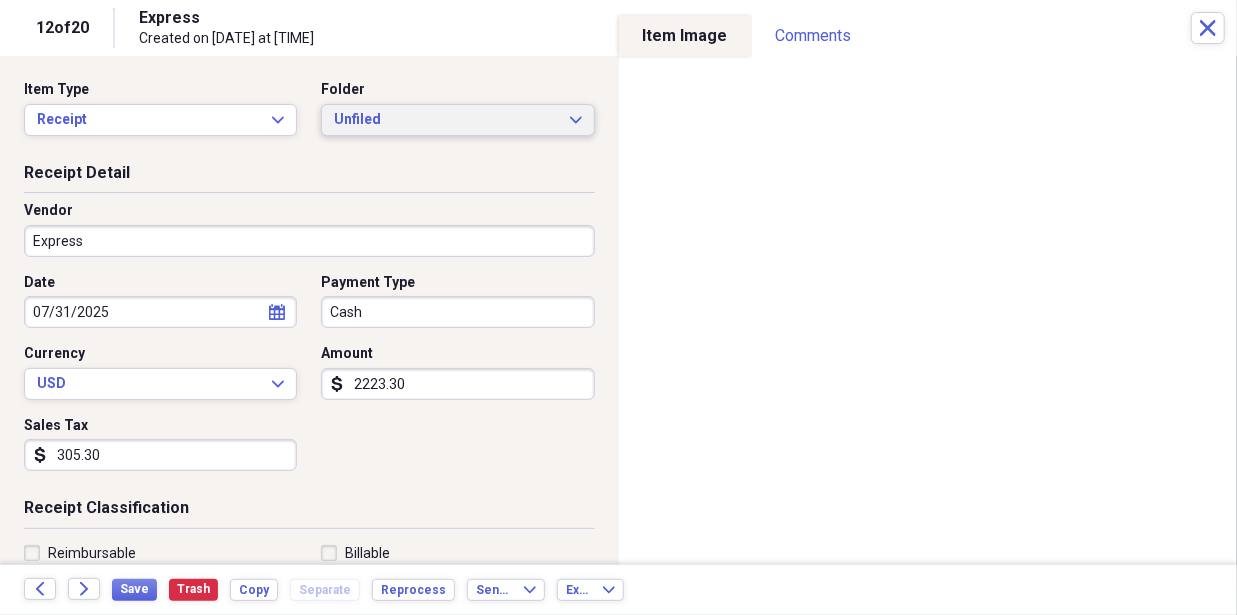 click 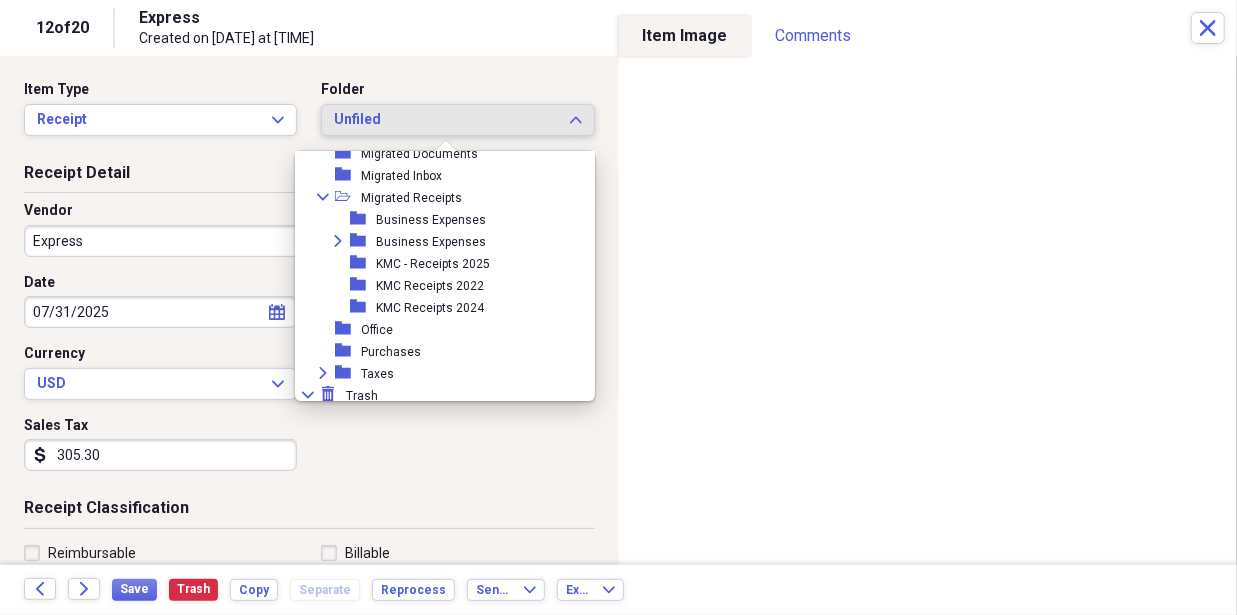scroll, scrollTop: 200, scrollLeft: 0, axis: vertical 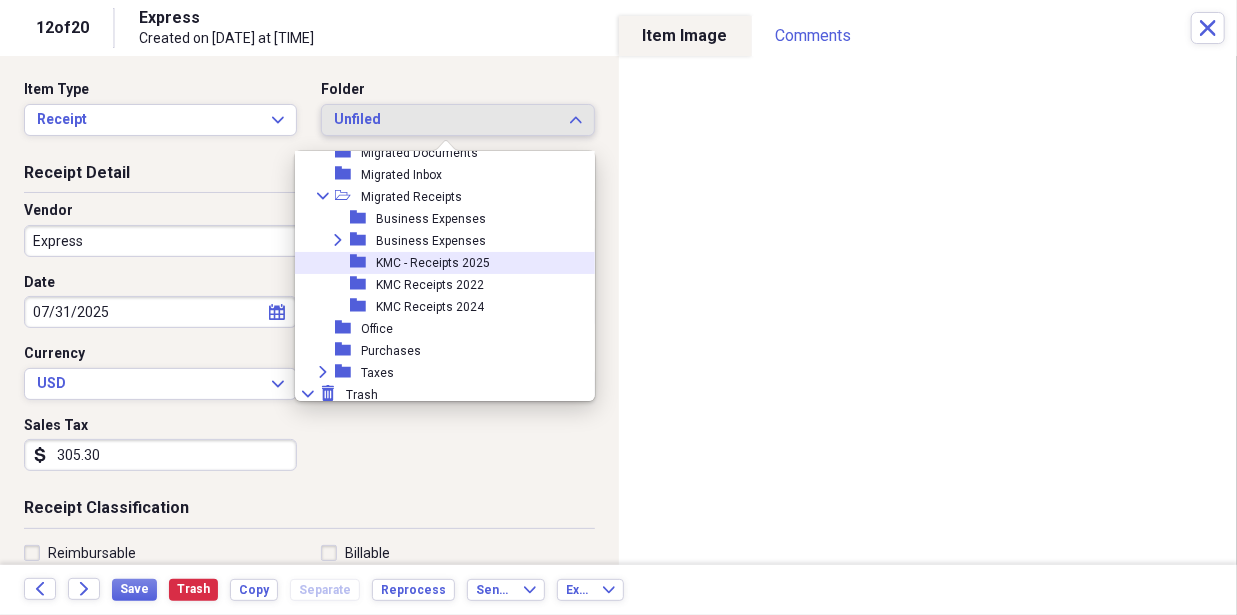 click on "folder KMC - Receipts 2025" at bounding box center (437, 263) 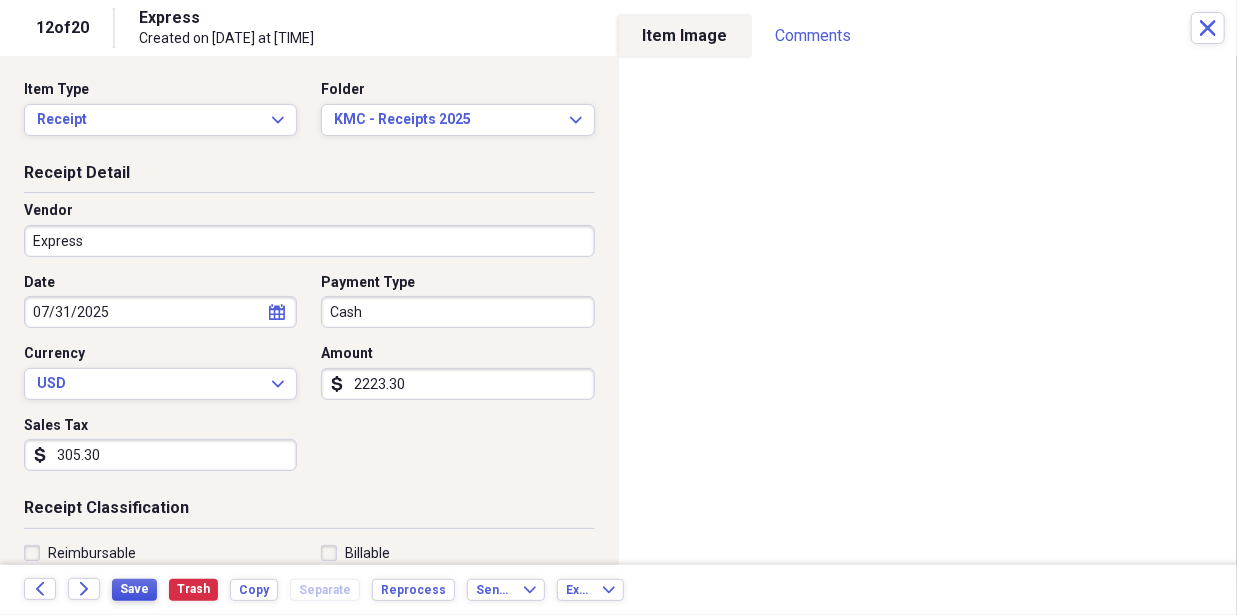 click on "Save" at bounding box center (134, 589) 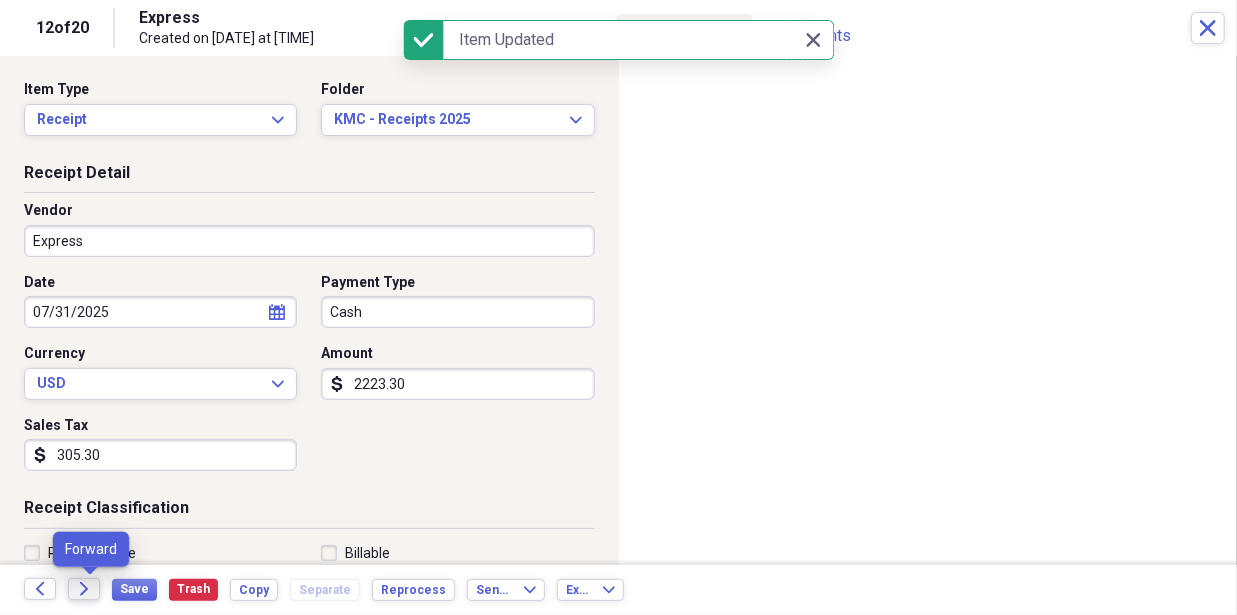 click on "Forward" 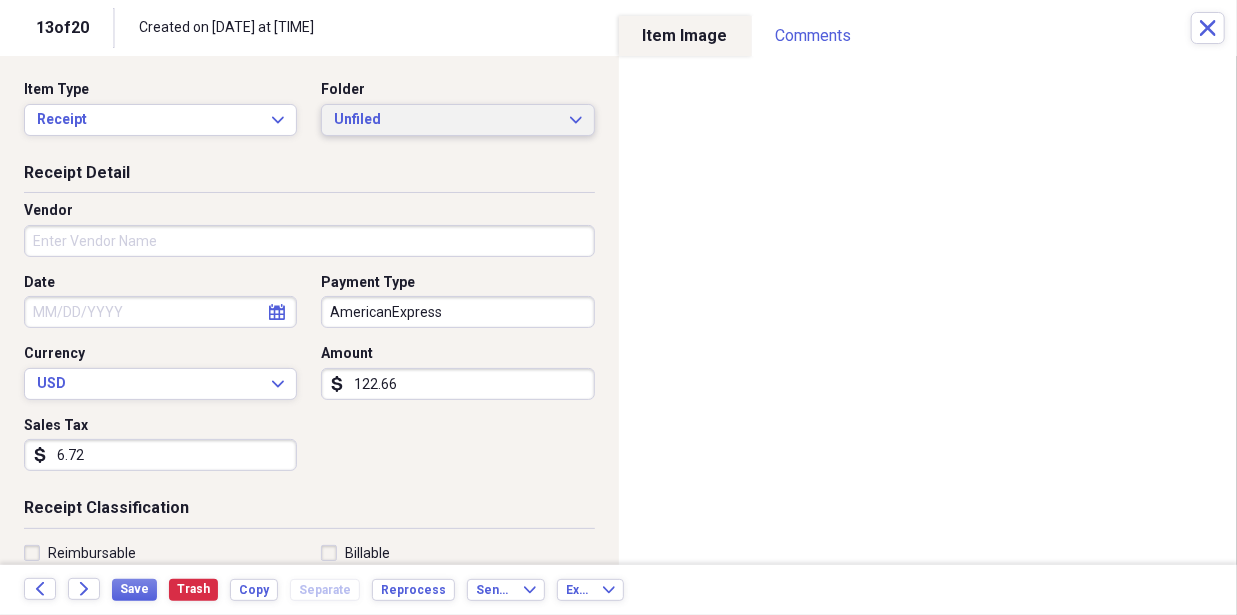 click on "Expand" 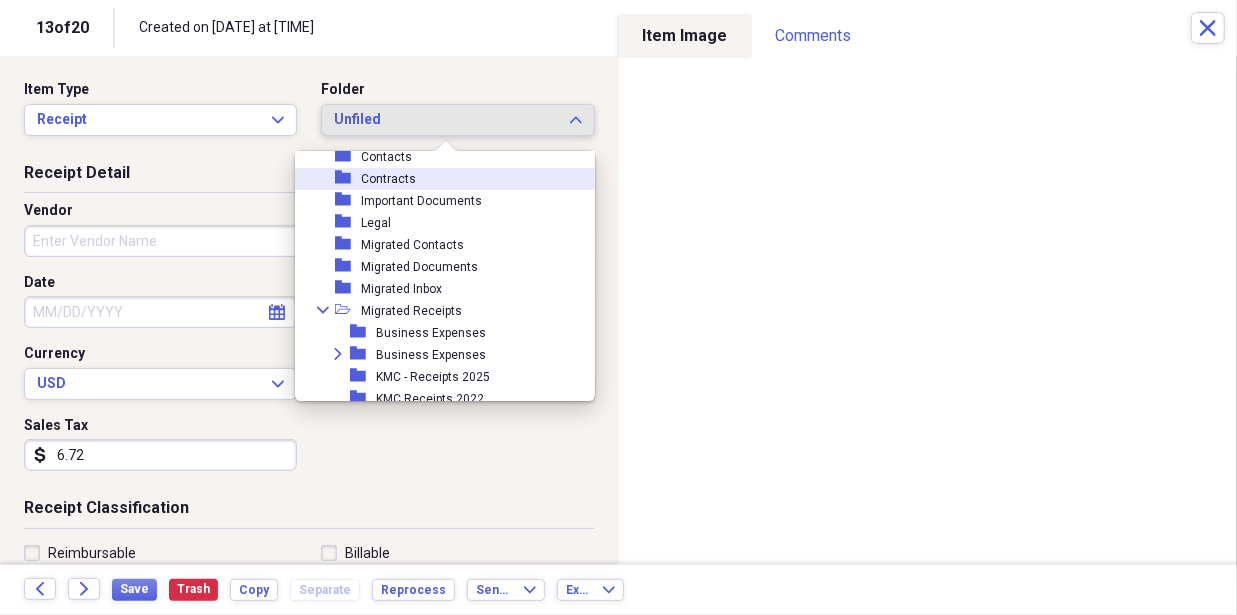 scroll, scrollTop: 200, scrollLeft: 0, axis: vertical 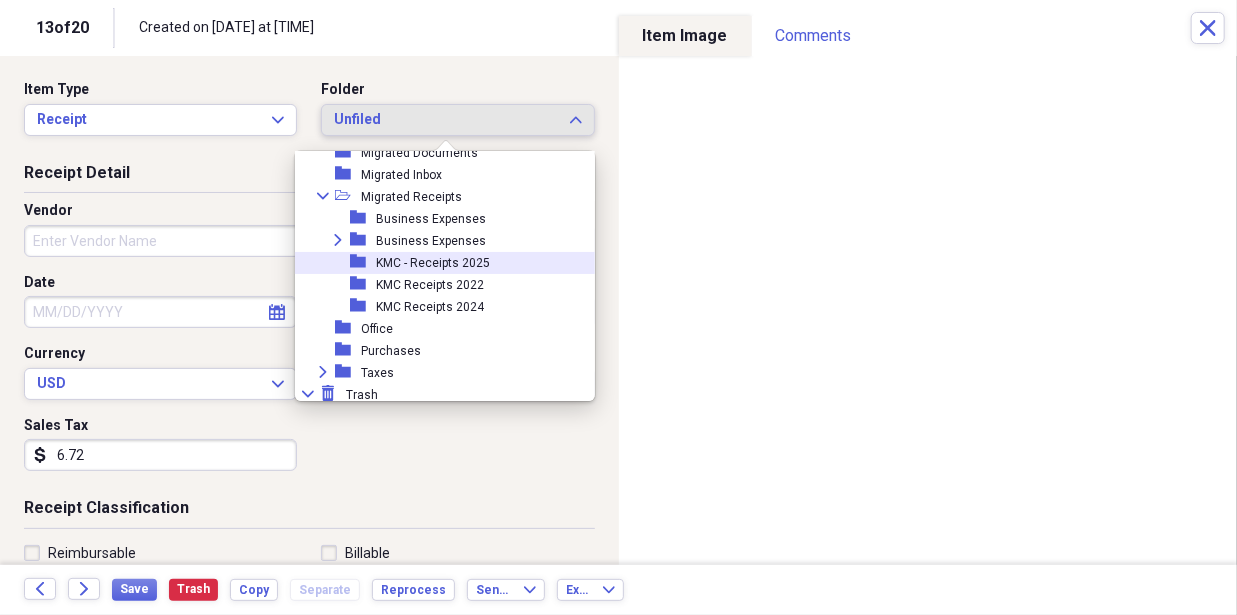 click on "folder KMC - Receipts 2025" at bounding box center [437, 263] 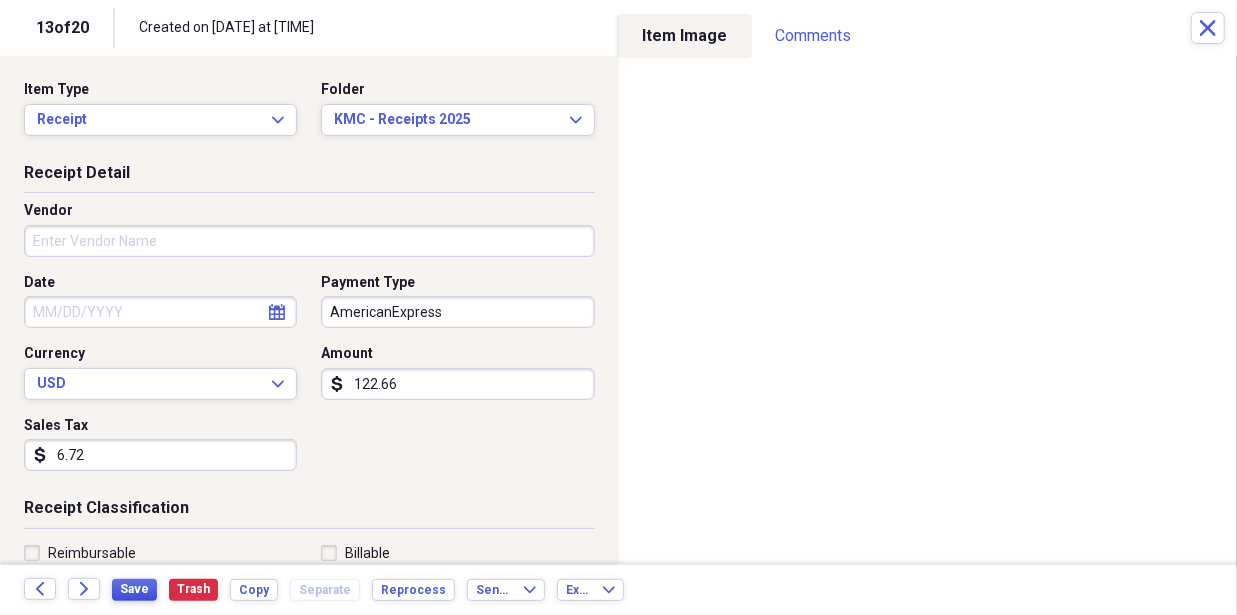 click on "Save" at bounding box center (134, 589) 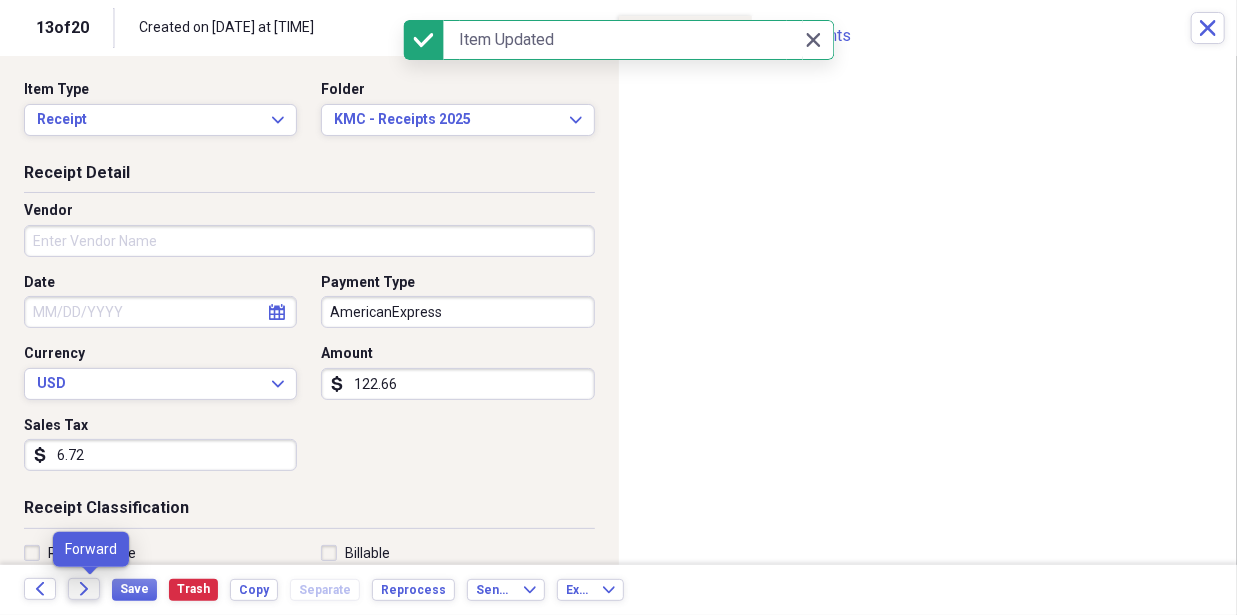 click on "Forward" 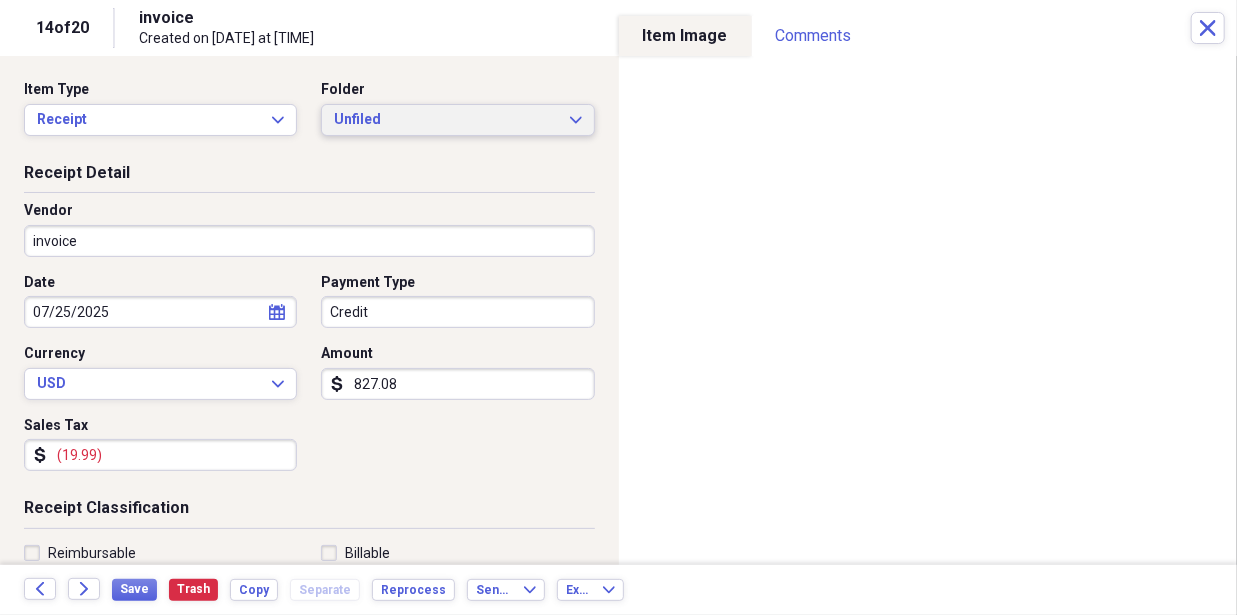 click on "Expand" 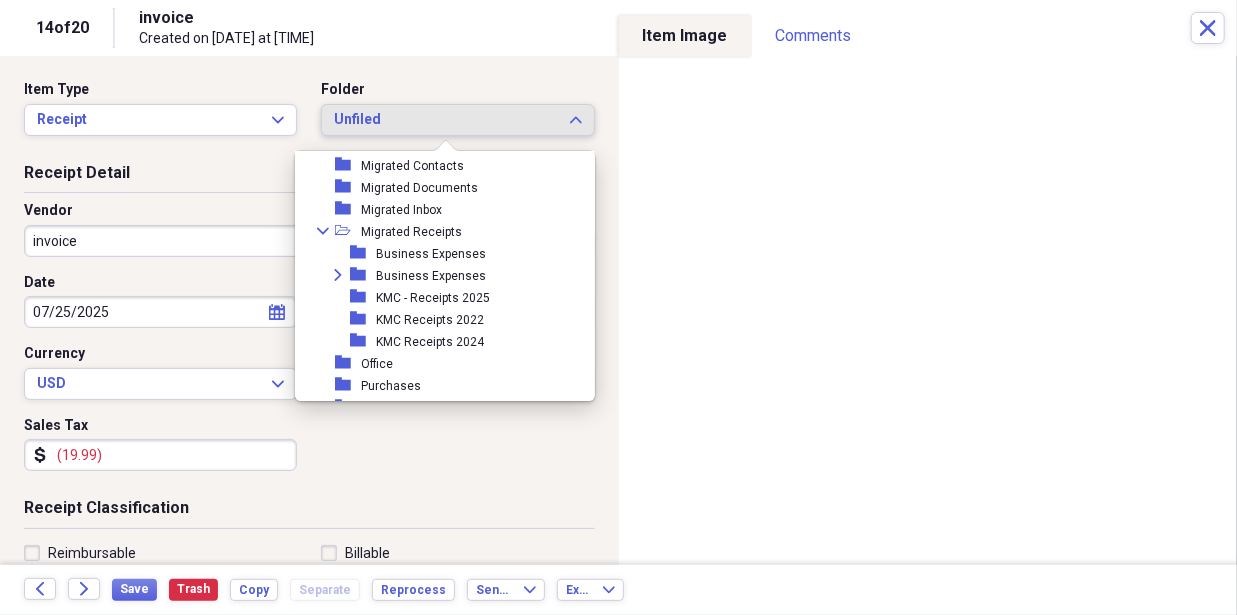 scroll, scrollTop: 200, scrollLeft: 0, axis: vertical 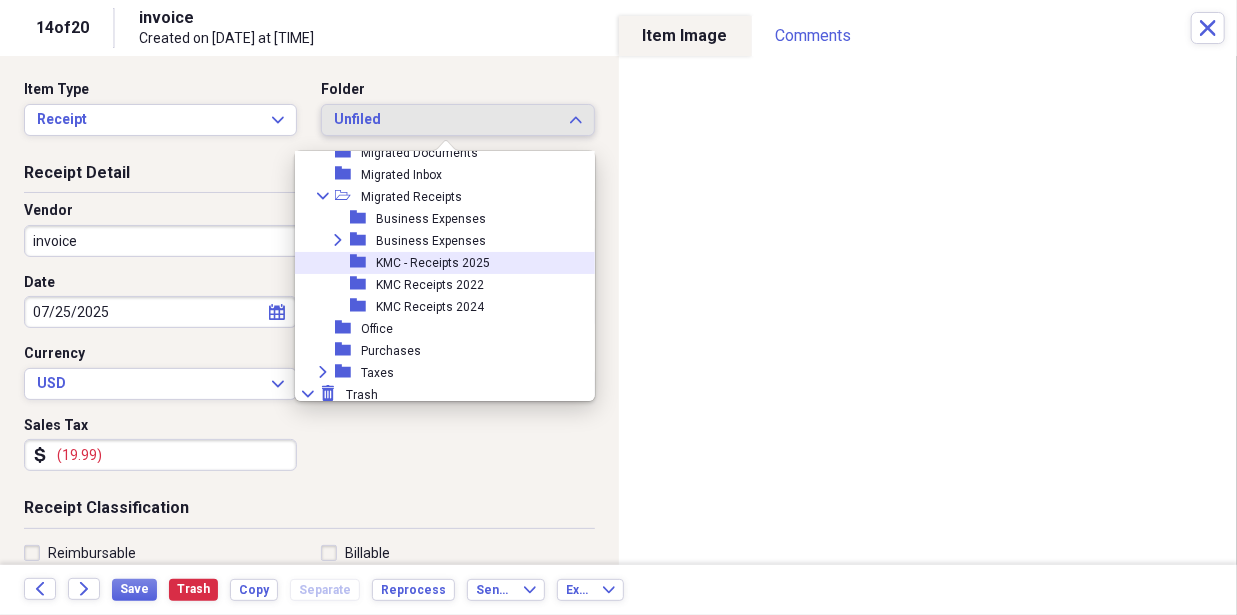 click on "folder KMC - Receipts 2025" at bounding box center (437, 263) 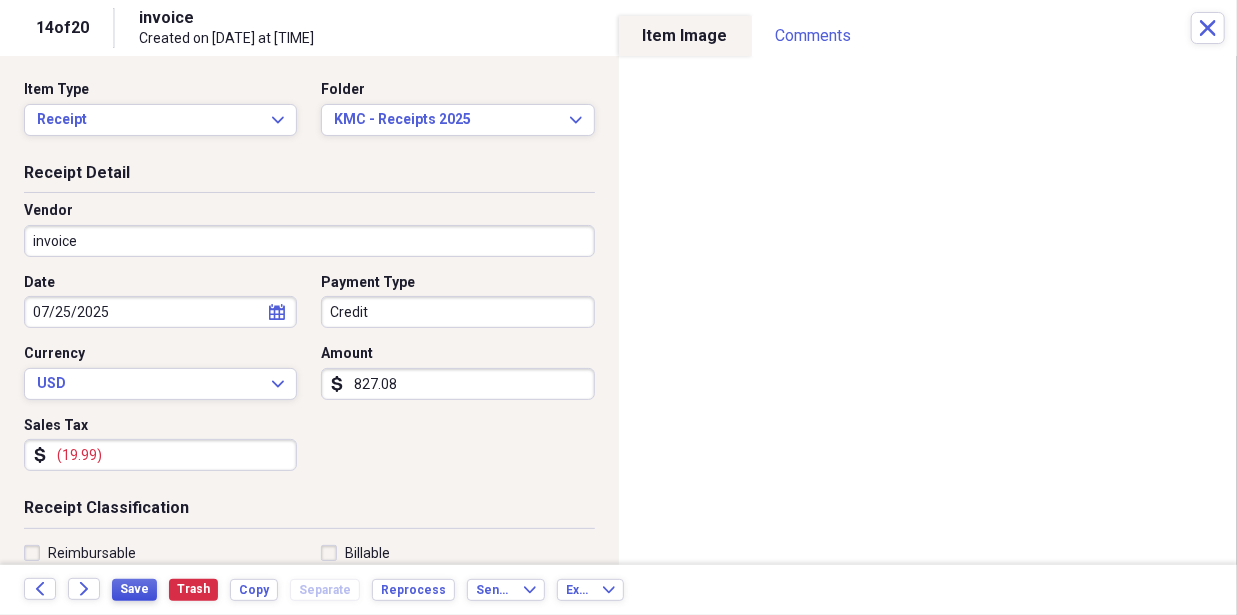 click on "Save" at bounding box center (134, 589) 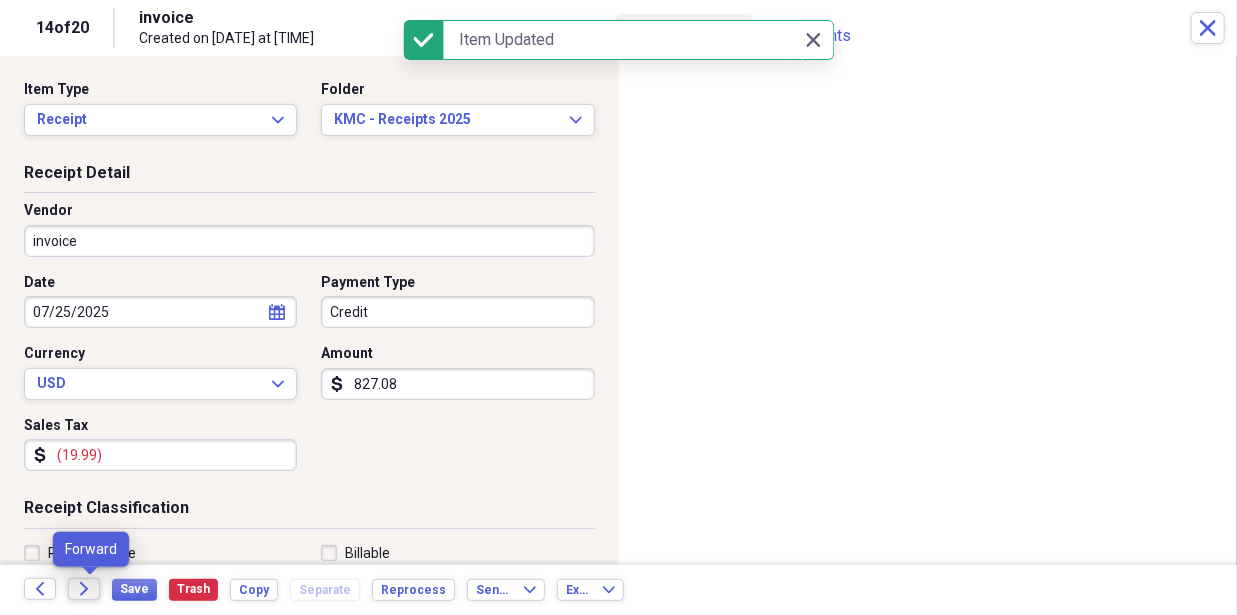 click 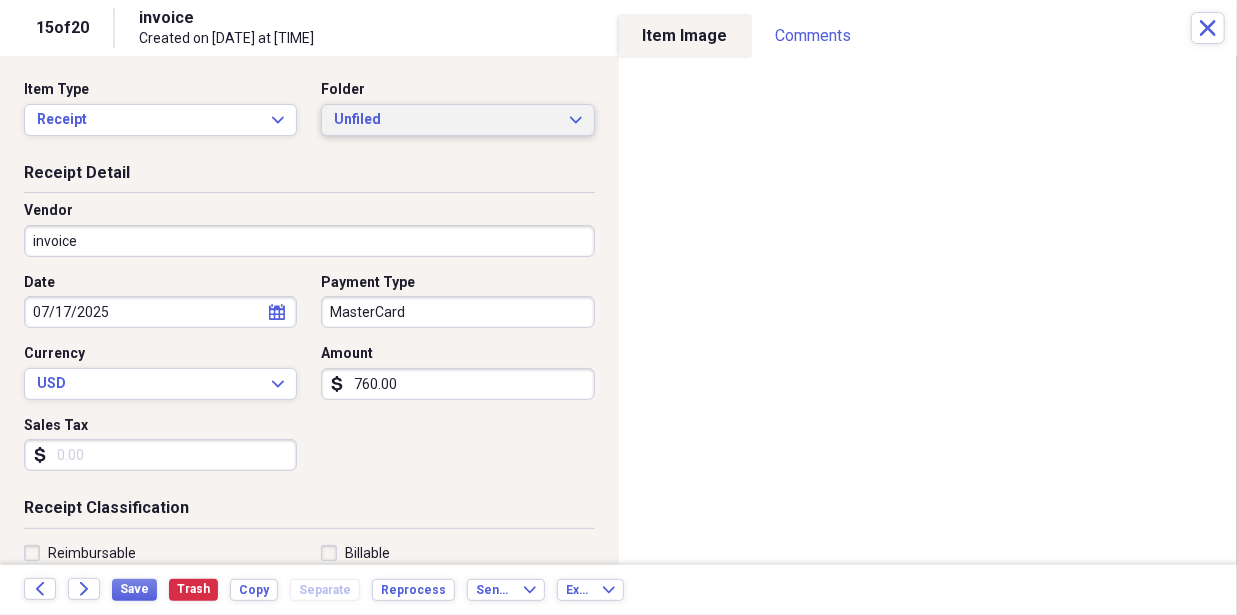 click on "Unfiled Expand" at bounding box center [457, 120] 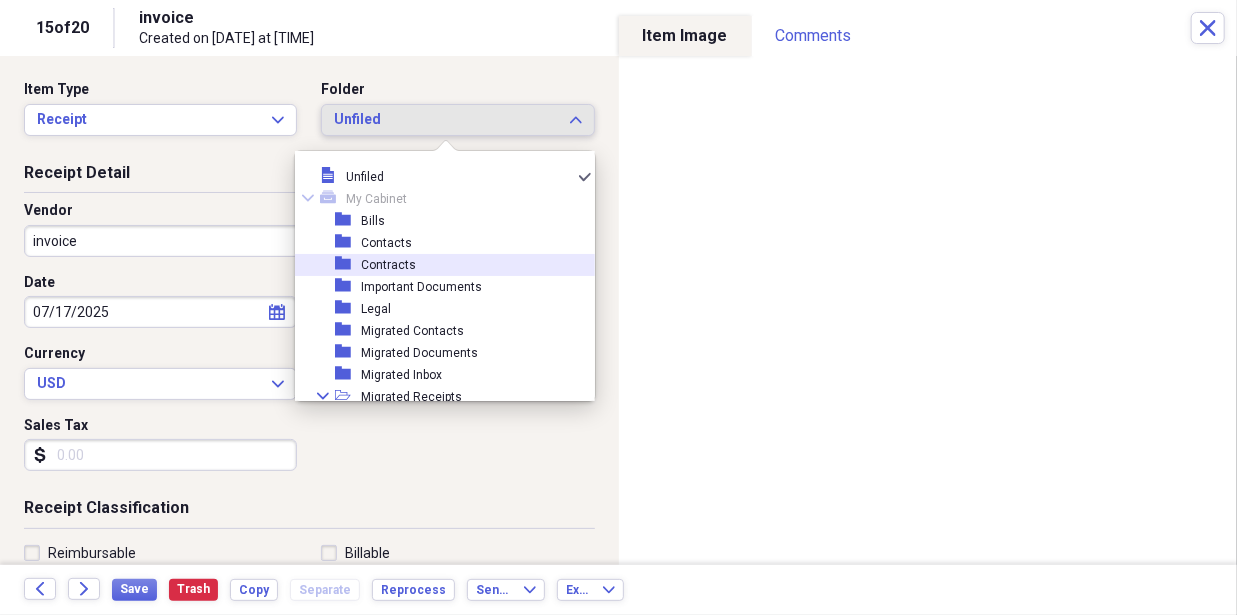 scroll, scrollTop: 200, scrollLeft: 0, axis: vertical 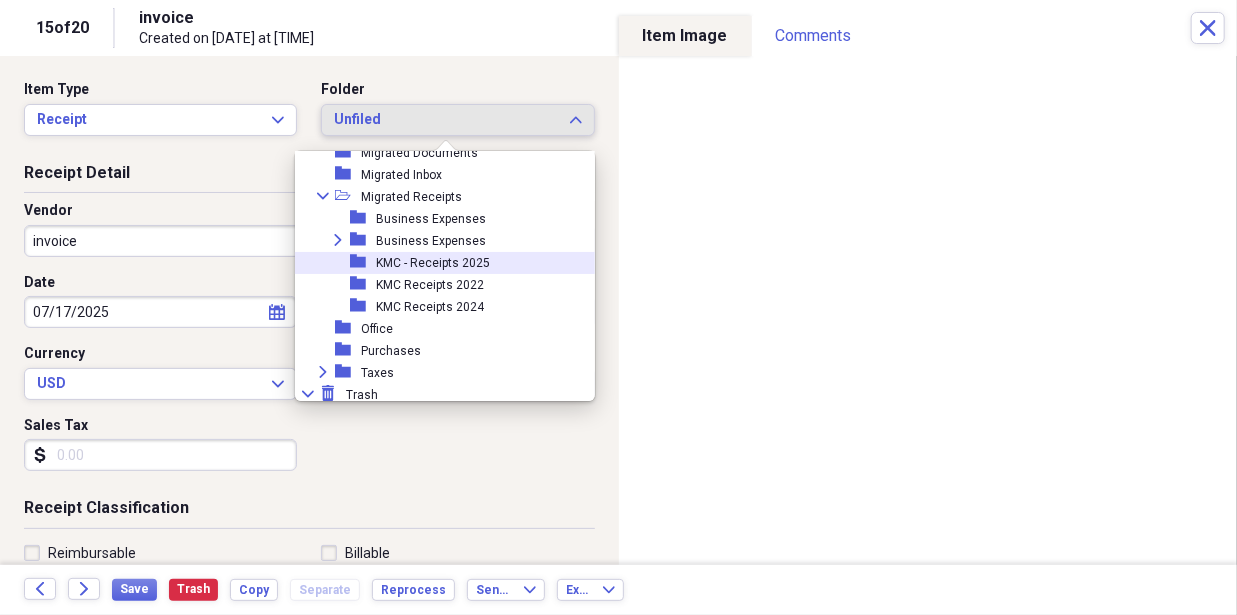 click on "folder KMC - Receipts 2025" at bounding box center (437, 263) 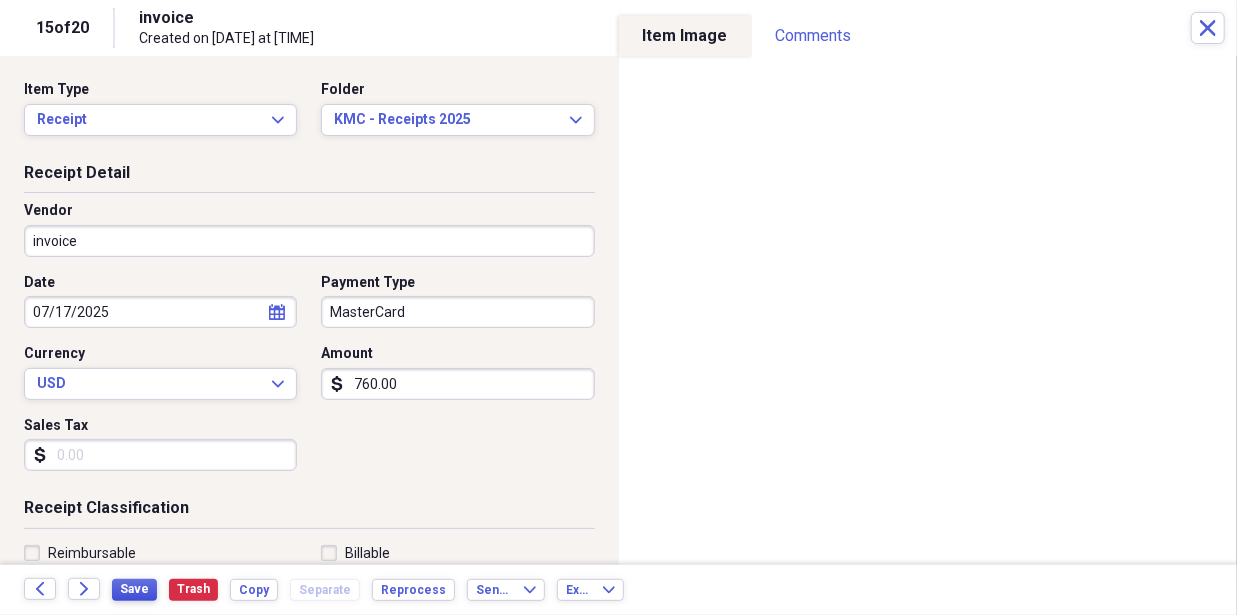 click on "Save" at bounding box center [134, 589] 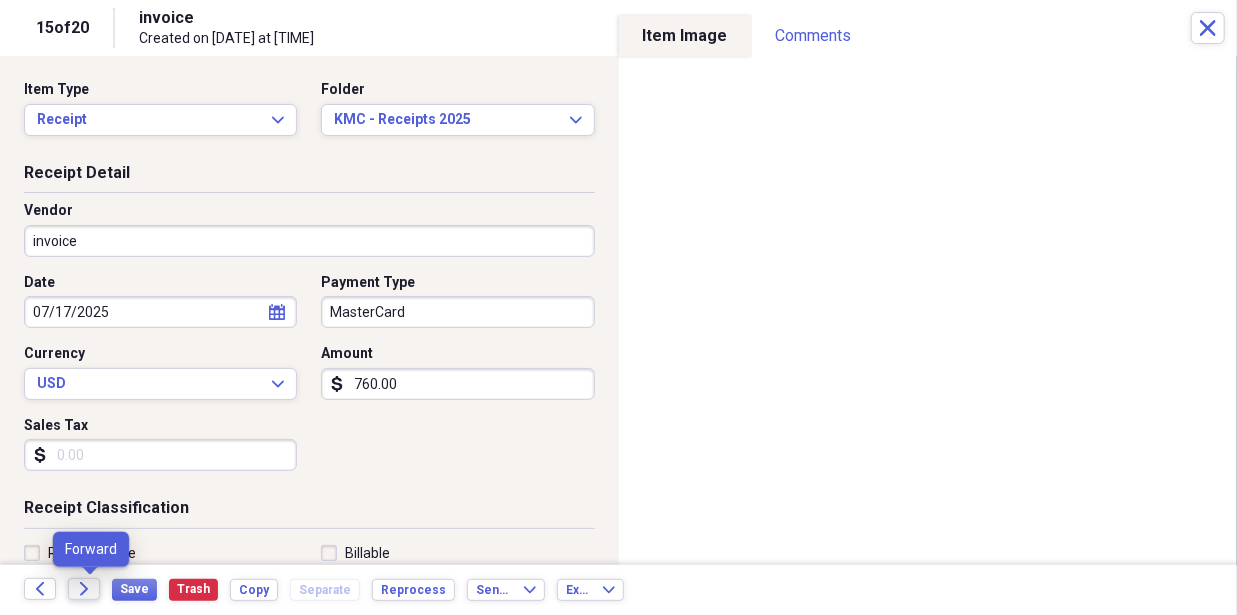 click on "Forward" 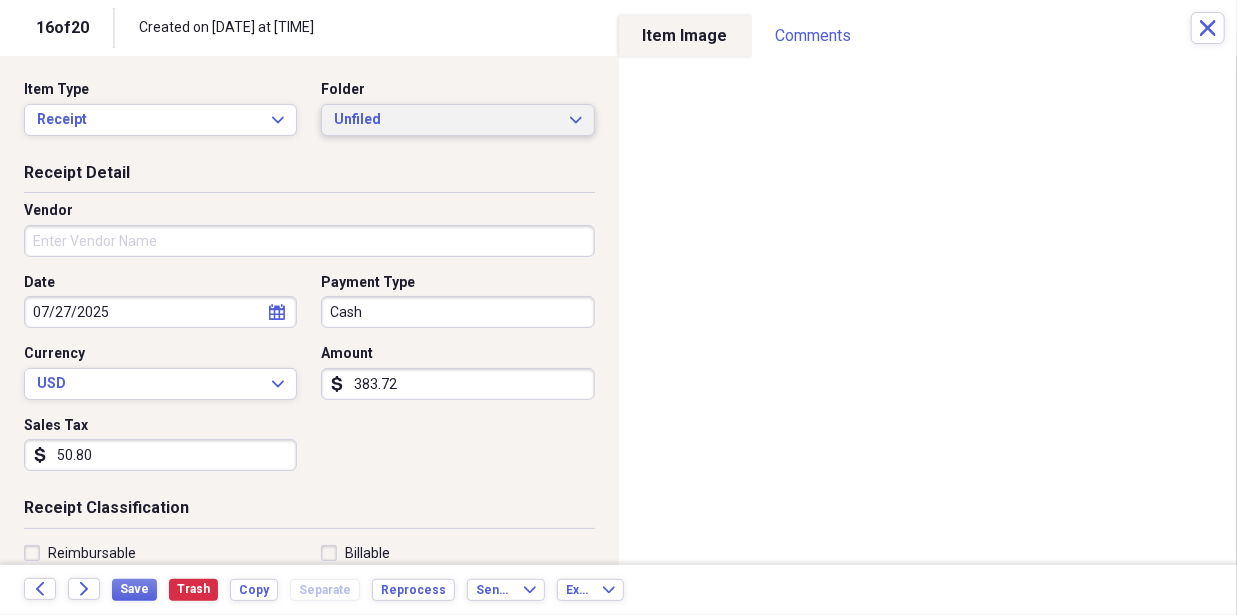 click 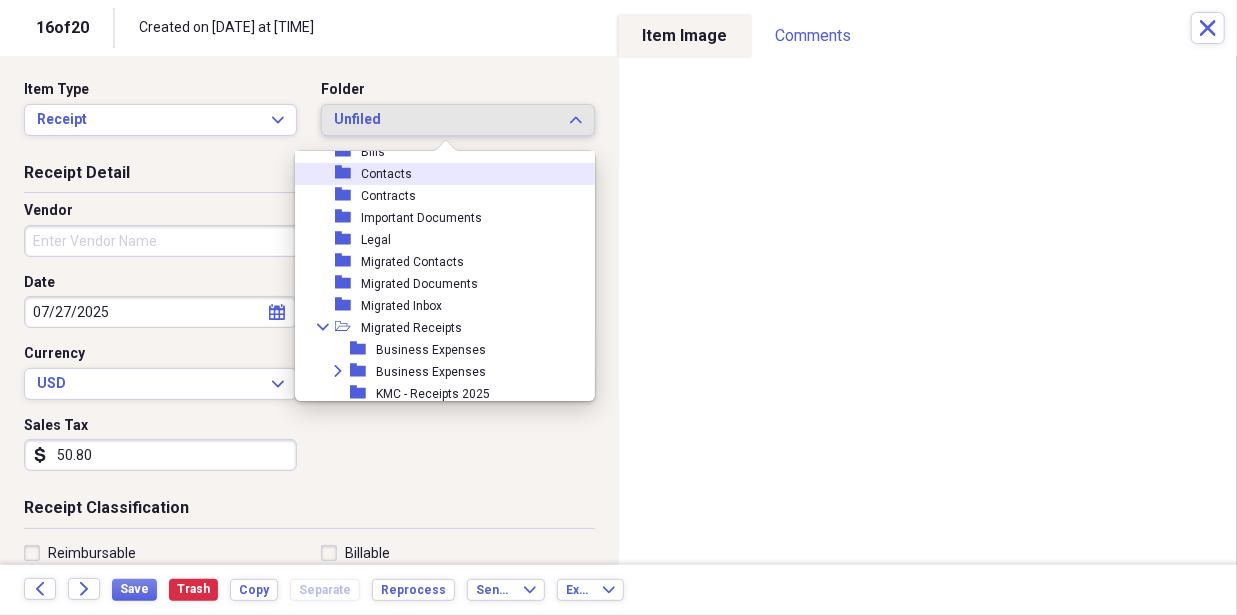 scroll, scrollTop: 200, scrollLeft: 0, axis: vertical 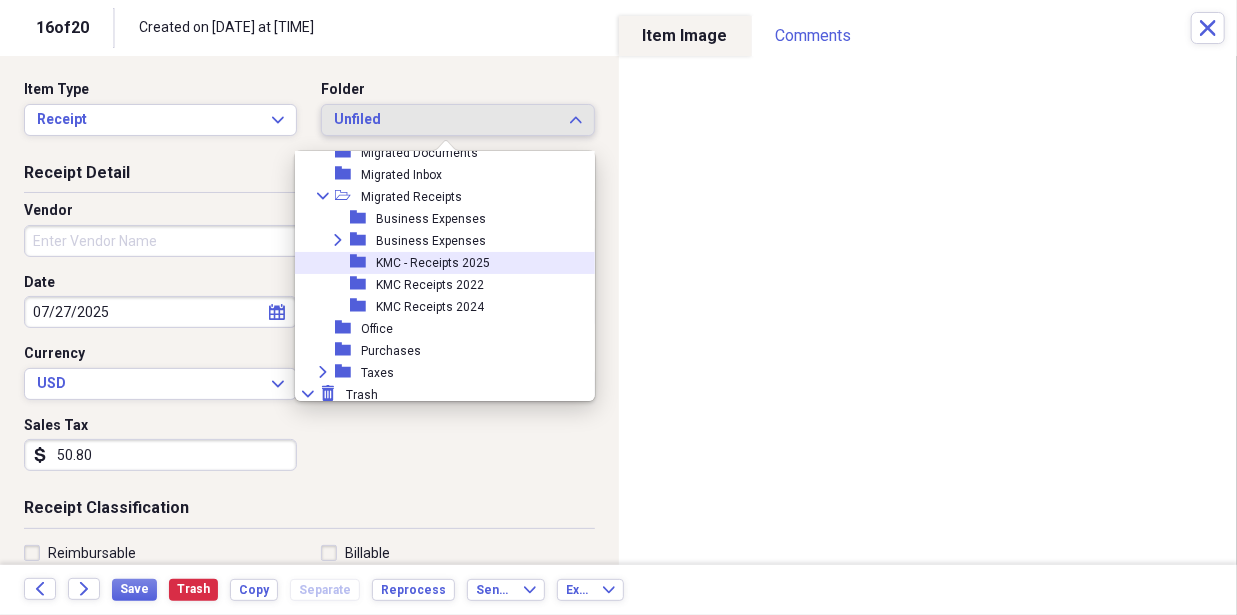 click on "folder KMC - Receipts 2025" at bounding box center [437, 263] 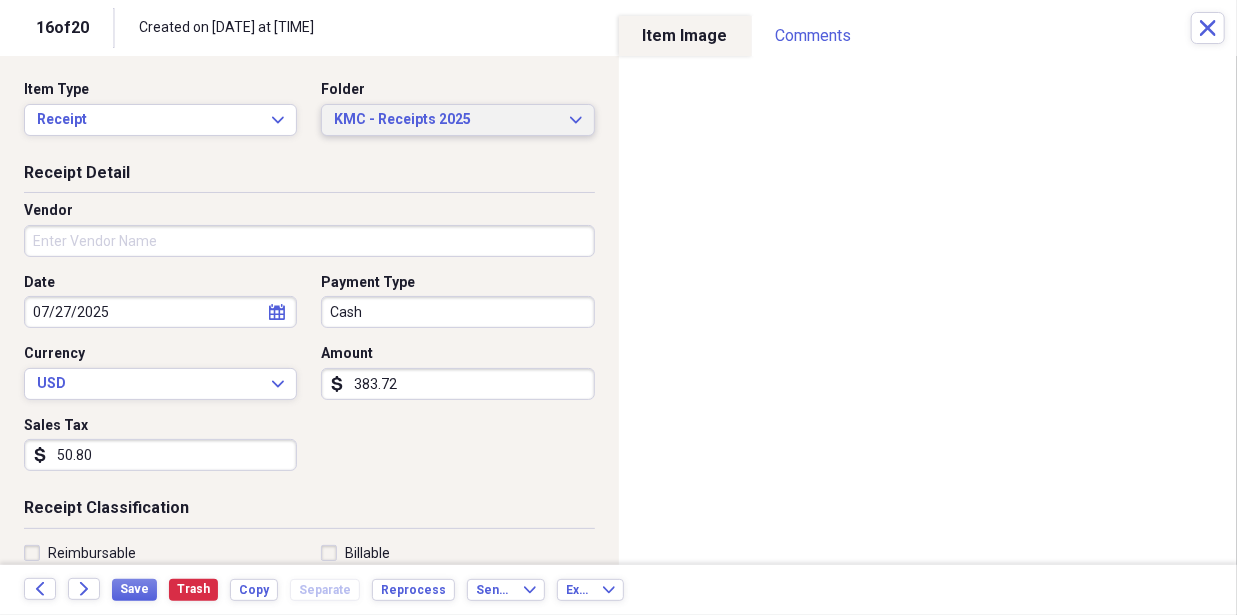 scroll, scrollTop: 100, scrollLeft: 0, axis: vertical 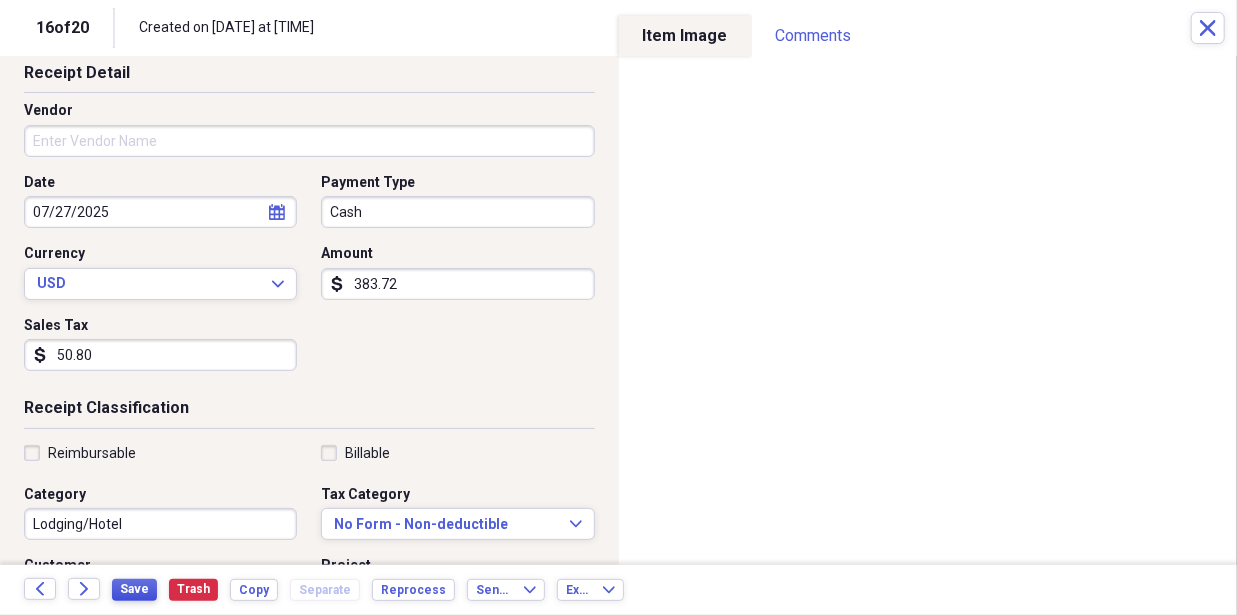 click on "Save" at bounding box center (134, 589) 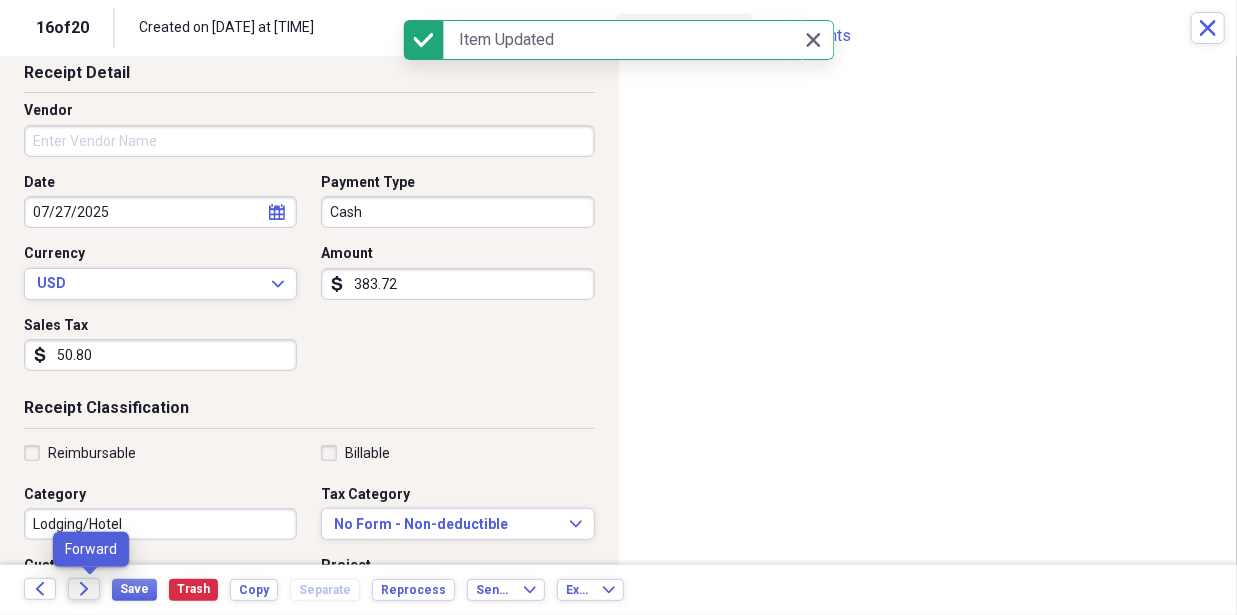 click on "Forward" 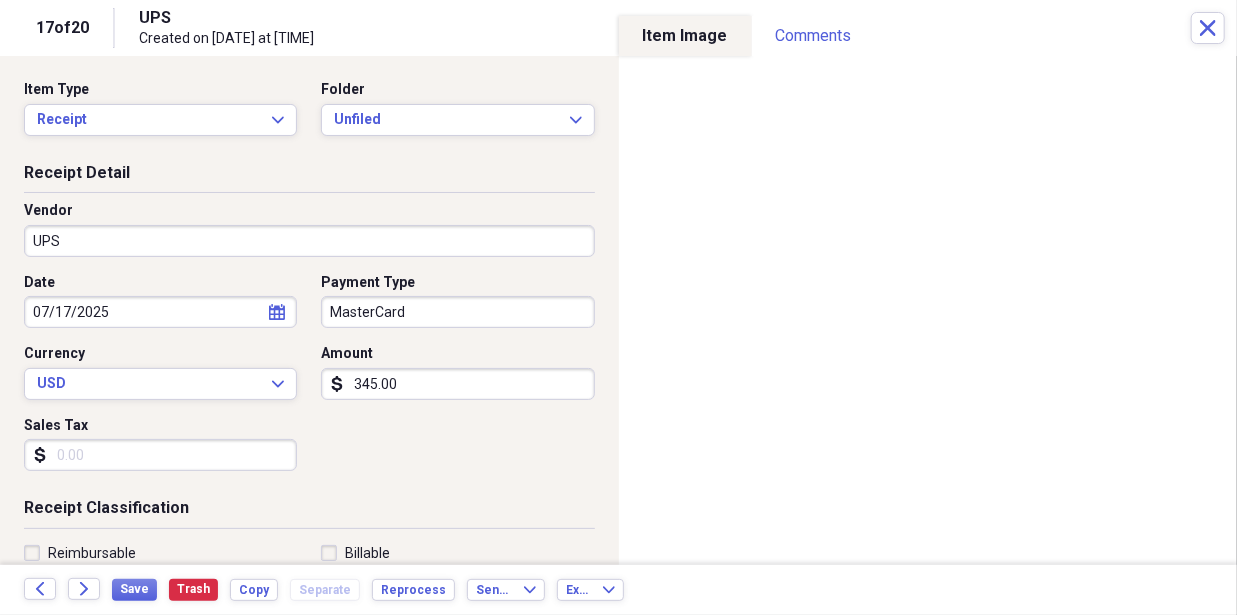 click on "345.00" at bounding box center [457, 384] 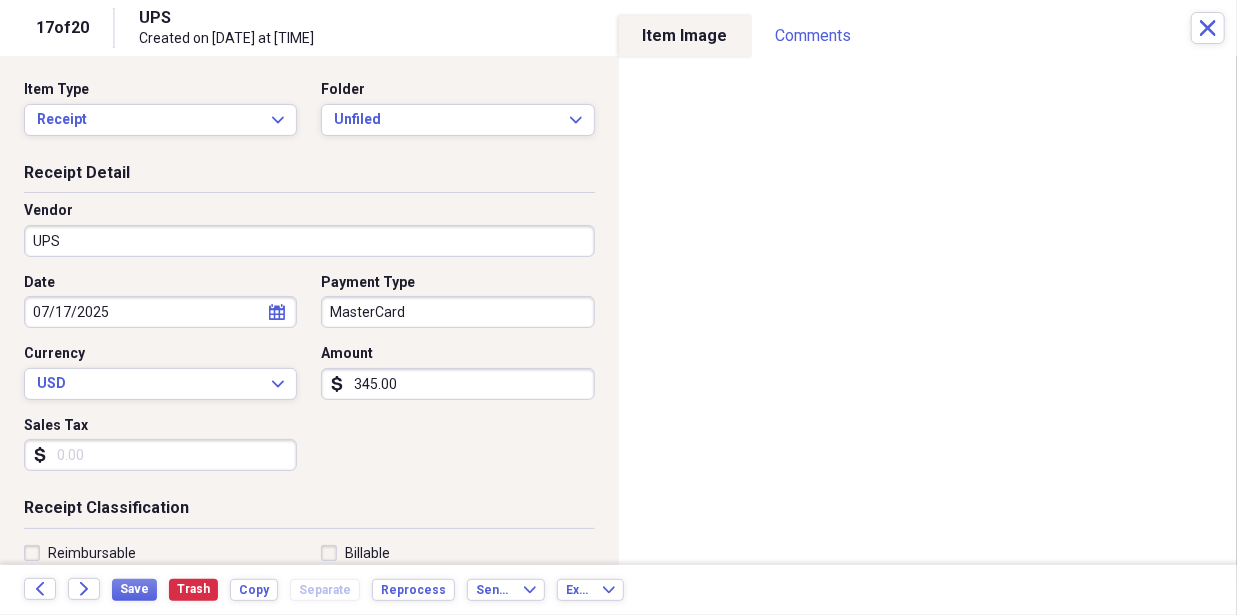 type on "345.00" 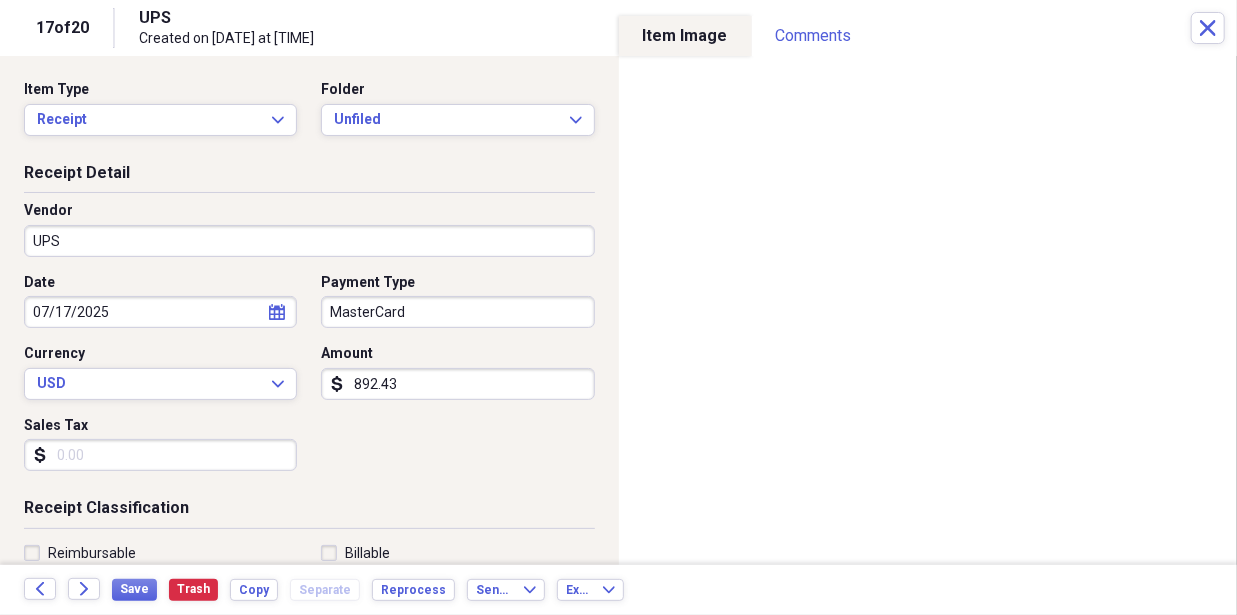 type on "892.43" 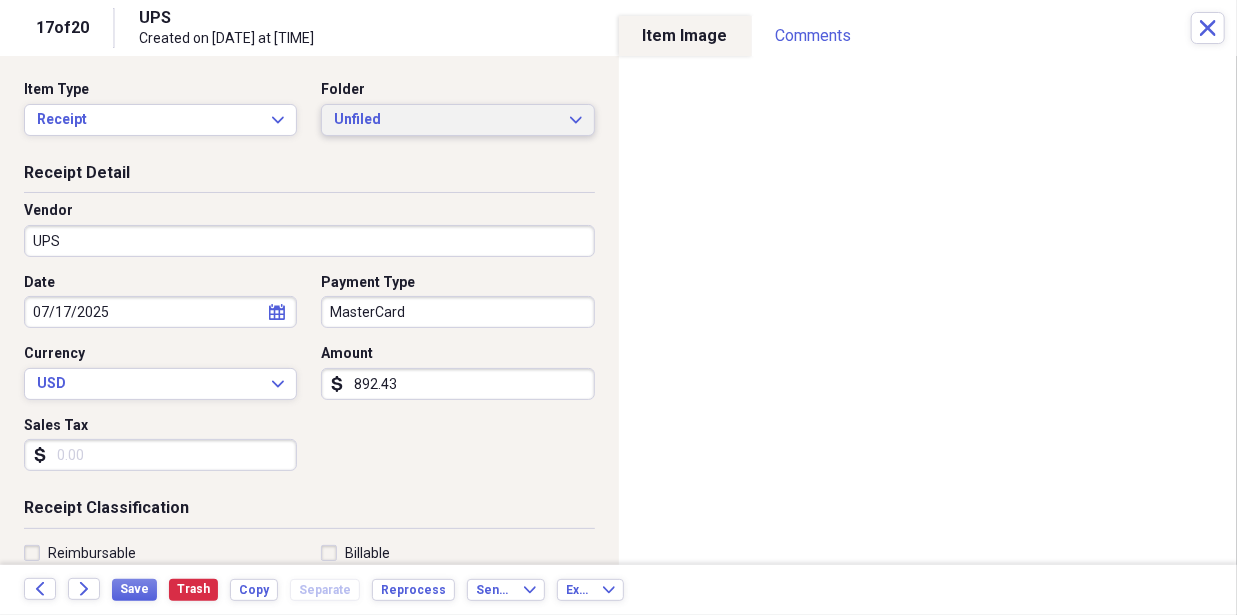 click on "Expand" 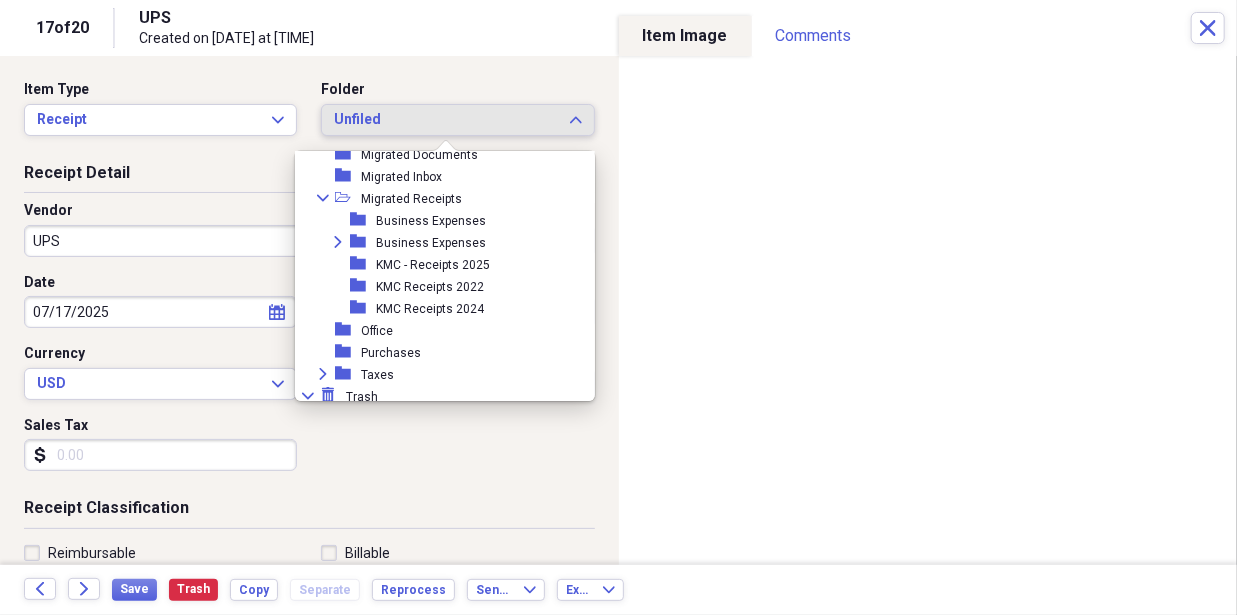 scroll, scrollTop: 200, scrollLeft: 0, axis: vertical 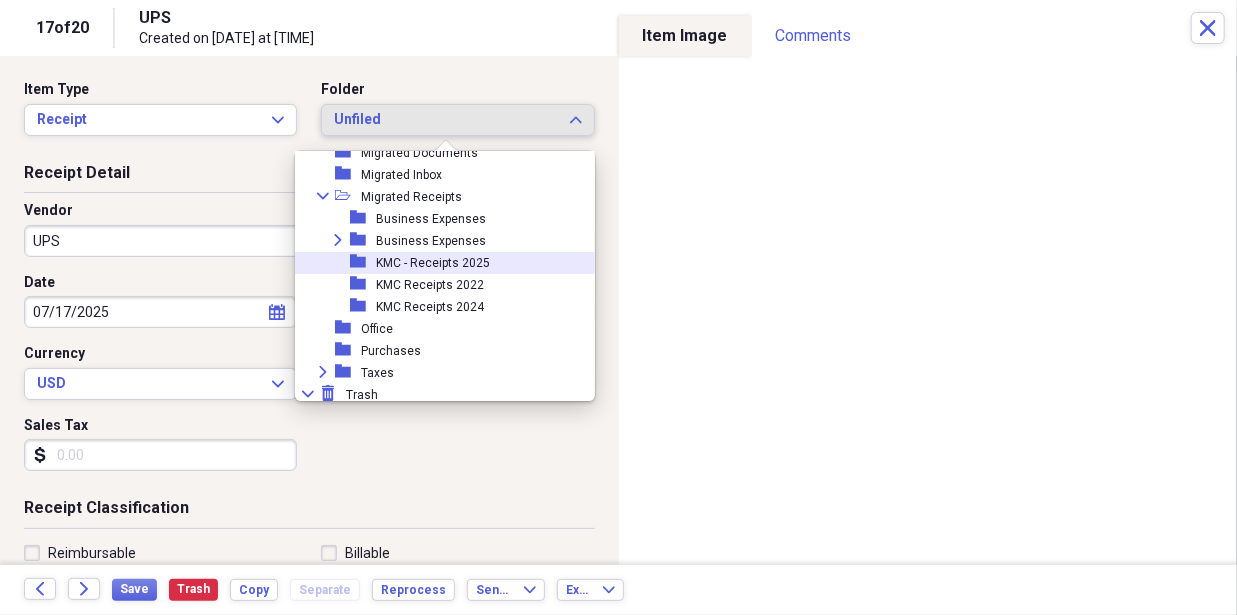 click on "folder KMC - Receipts 2025" at bounding box center (437, 263) 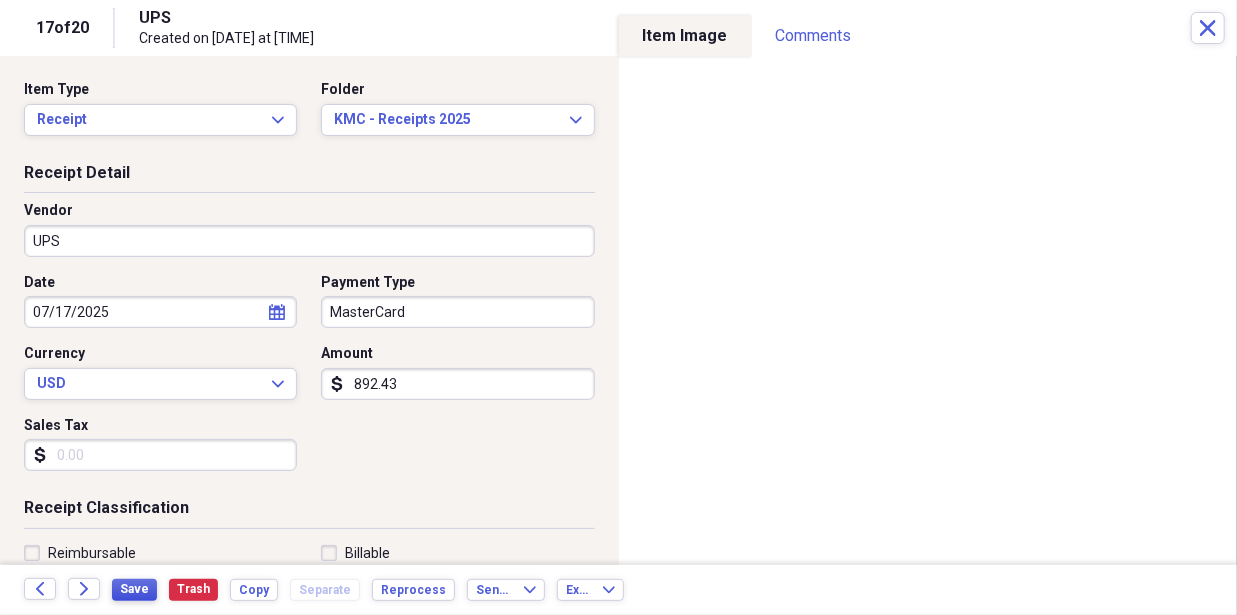 click on "Save" at bounding box center [134, 589] 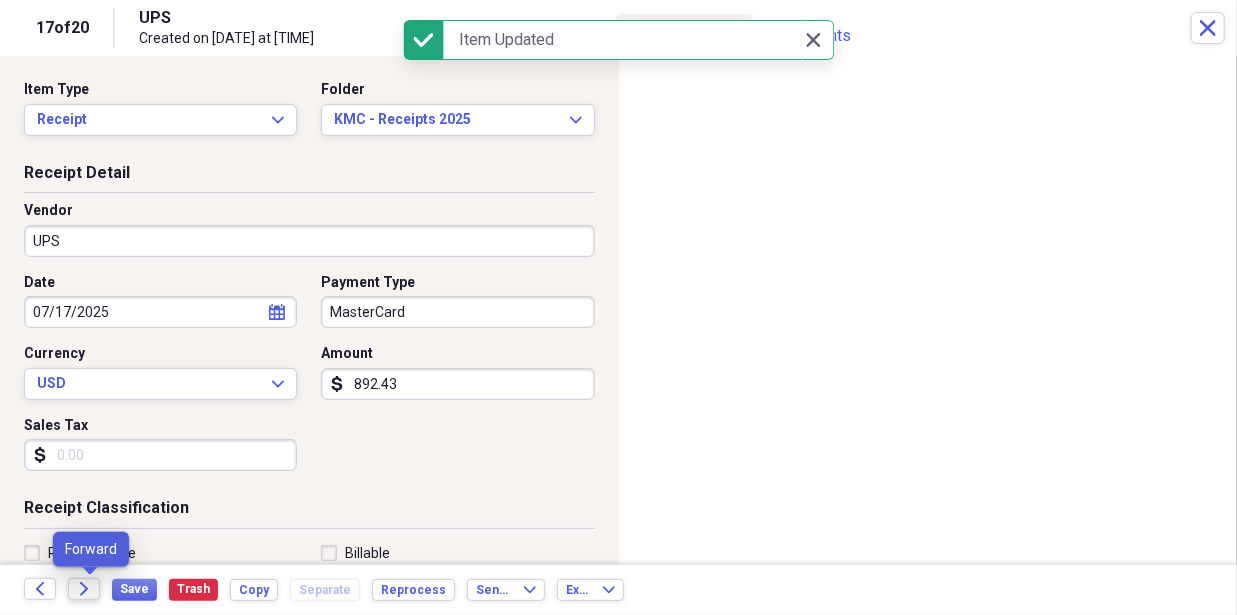 click on "Forward" at bounding box center (84, 589) 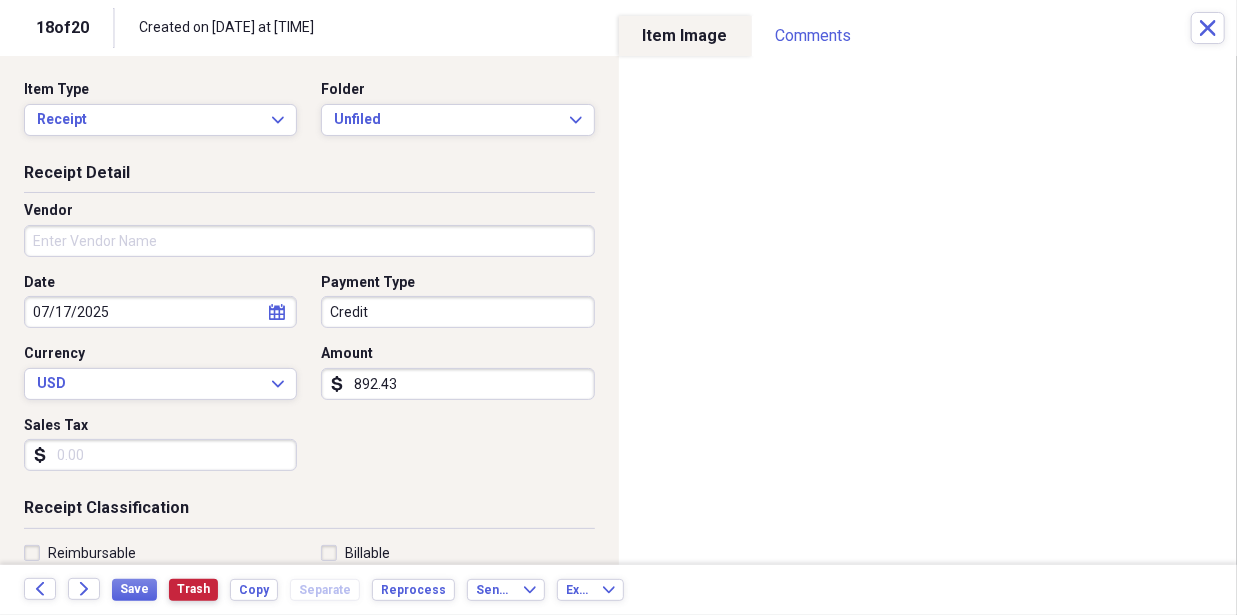 click on "Trash" at bounding box center [193, 589] 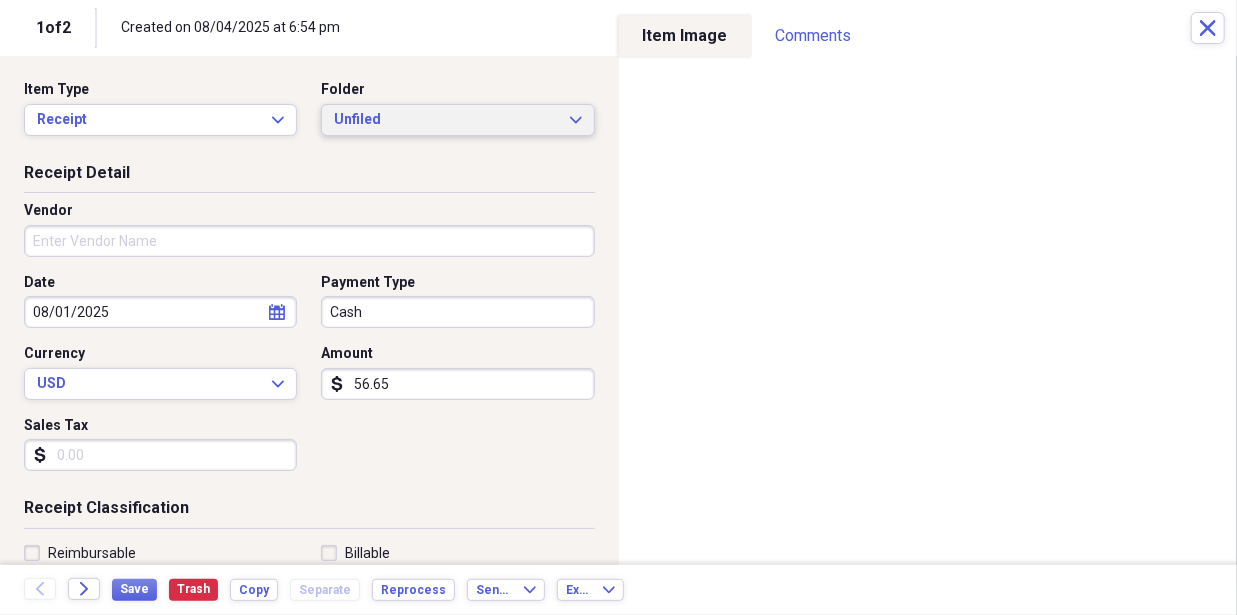 click on "Expand" 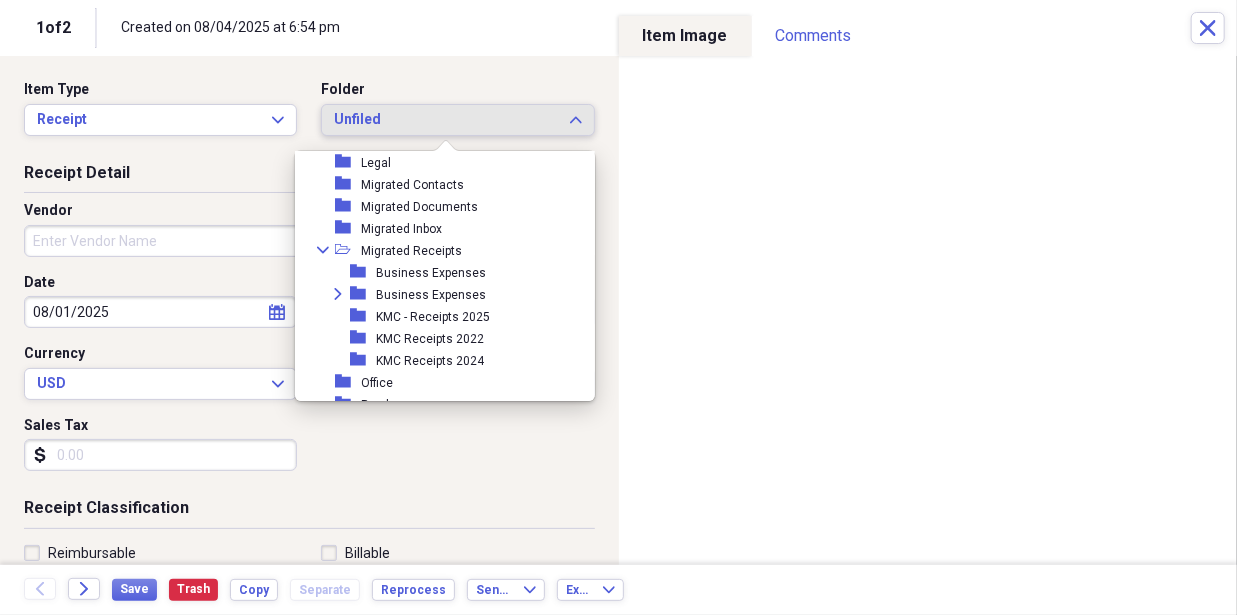 scroll, scrollTop: 200, scrollLeft: 0, axis: vertical 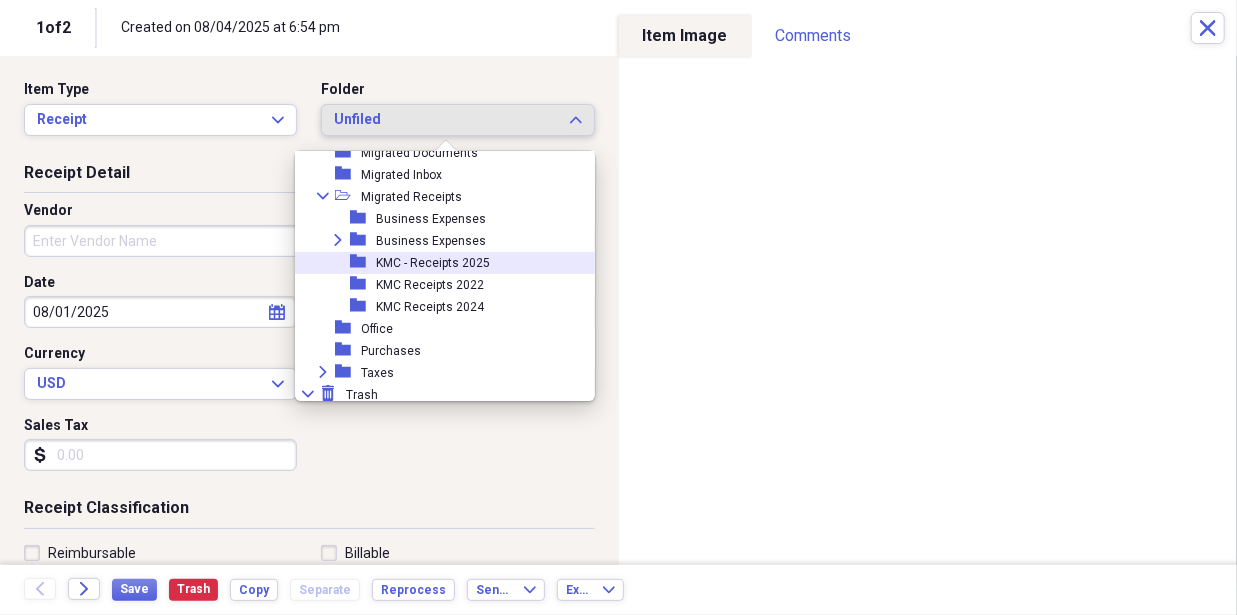 click on "folder KMC - Receipts 2025" at bounding box center (437, 263) 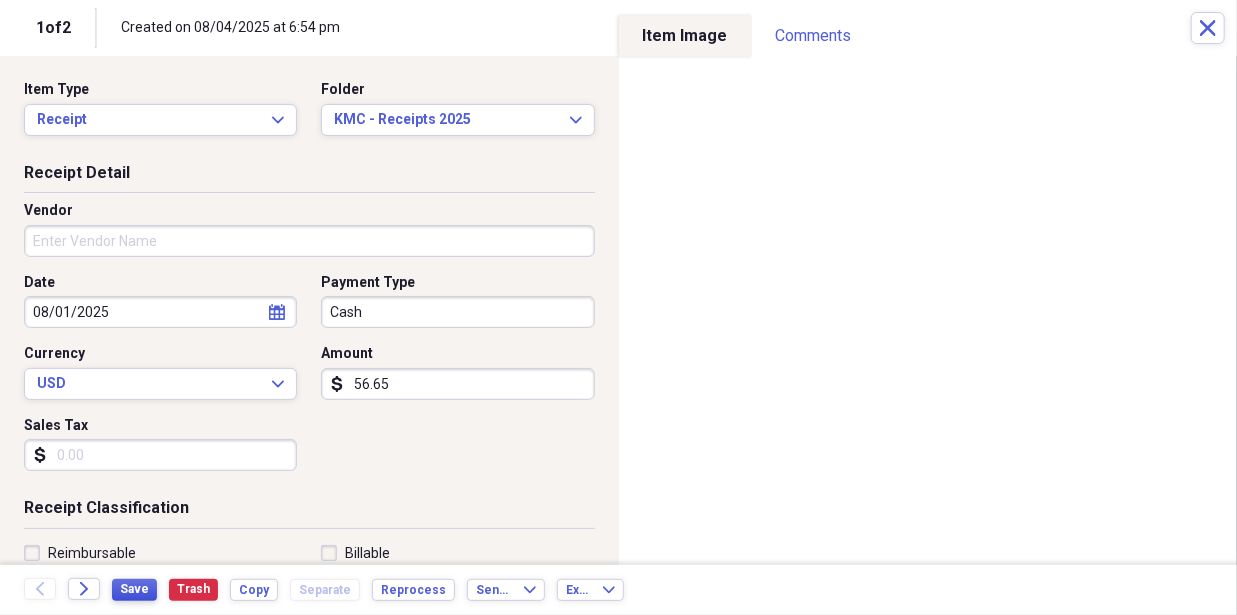 click on "Save" at bounding box center [134, 589] 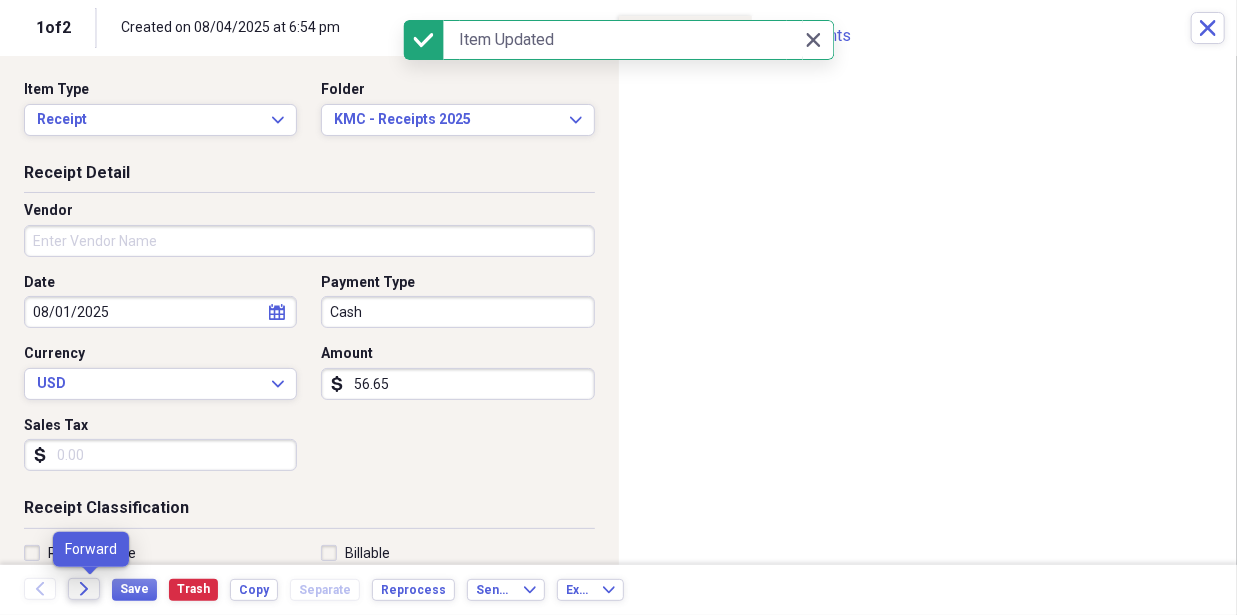 click on "Forward" 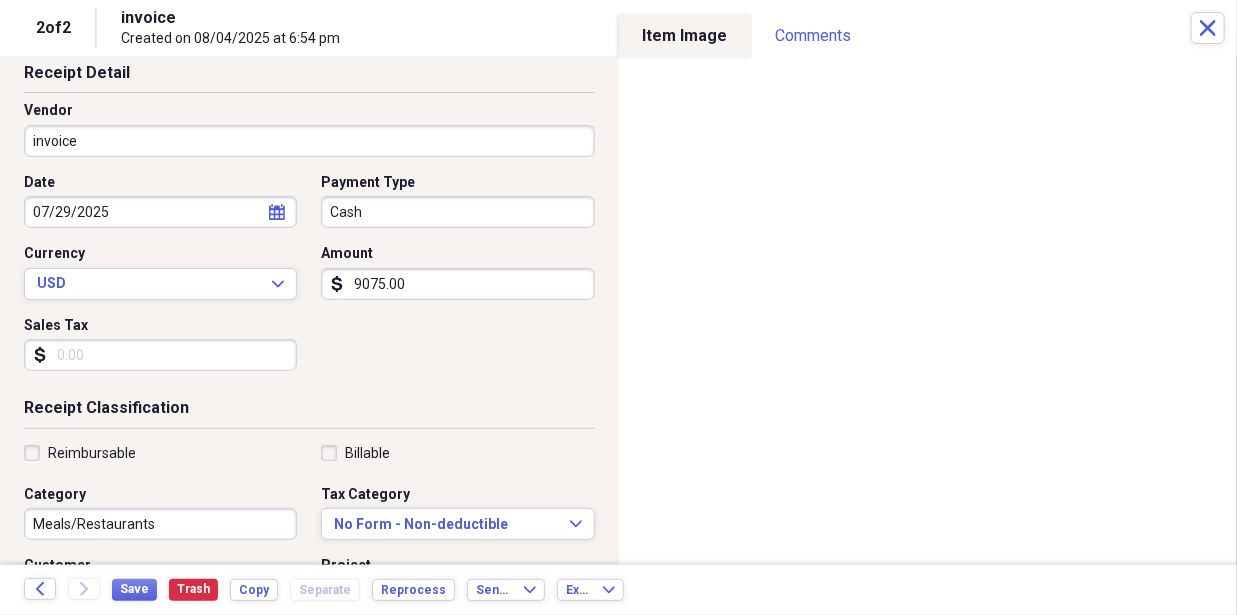 scroll, scrollTop: 0, scrollLeft: 0, axis: both 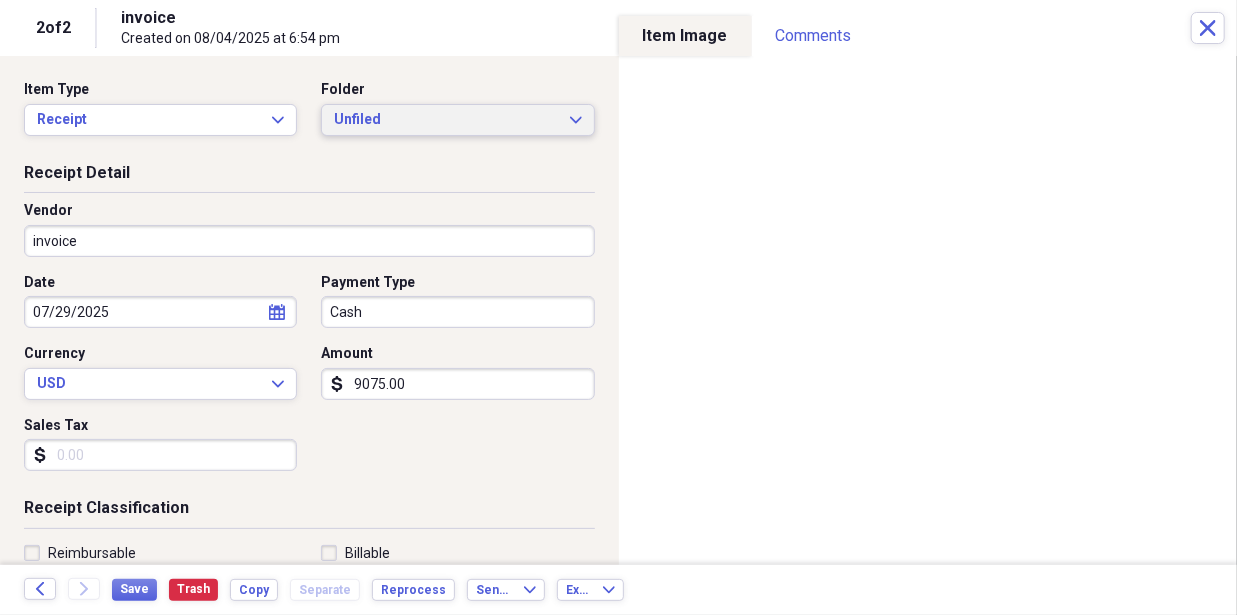 click on "Expand" 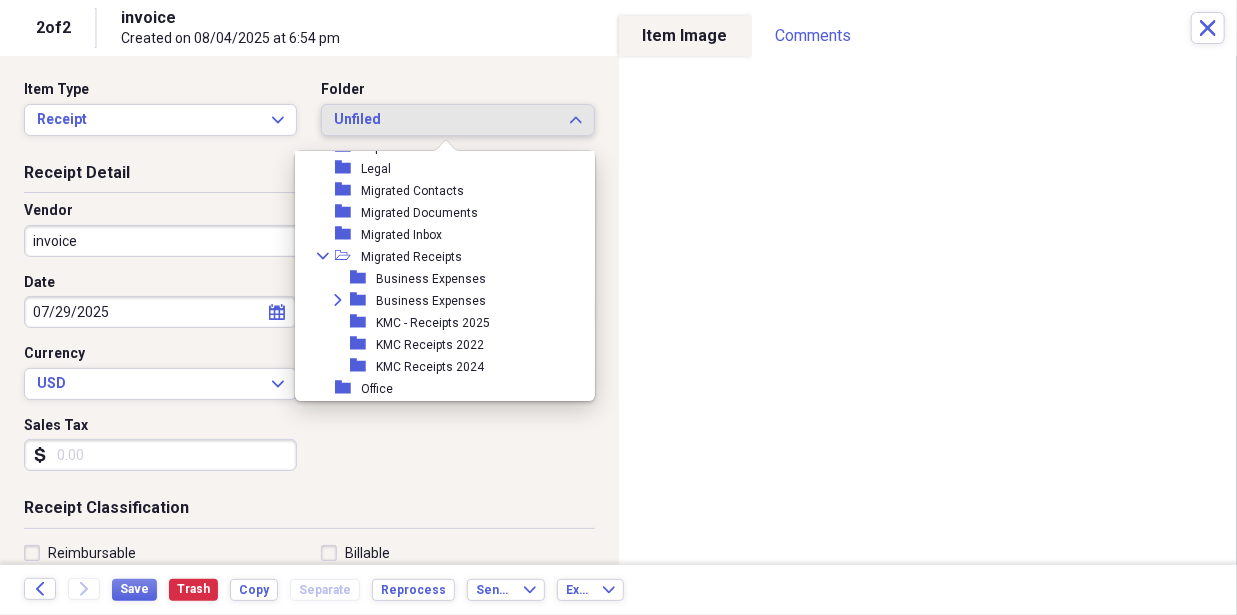 scroll, scrollTop: 200, scrollLeft: 0, axis: vertical 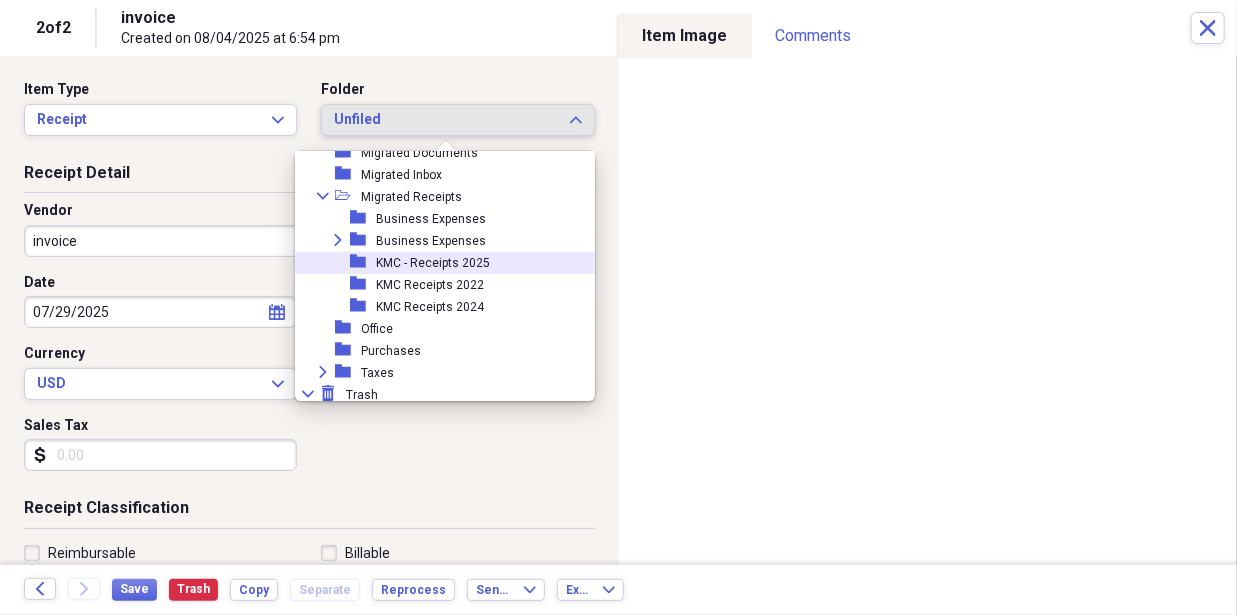 click on "KMC - Receipts 2025" at bounding box center [433, 263] 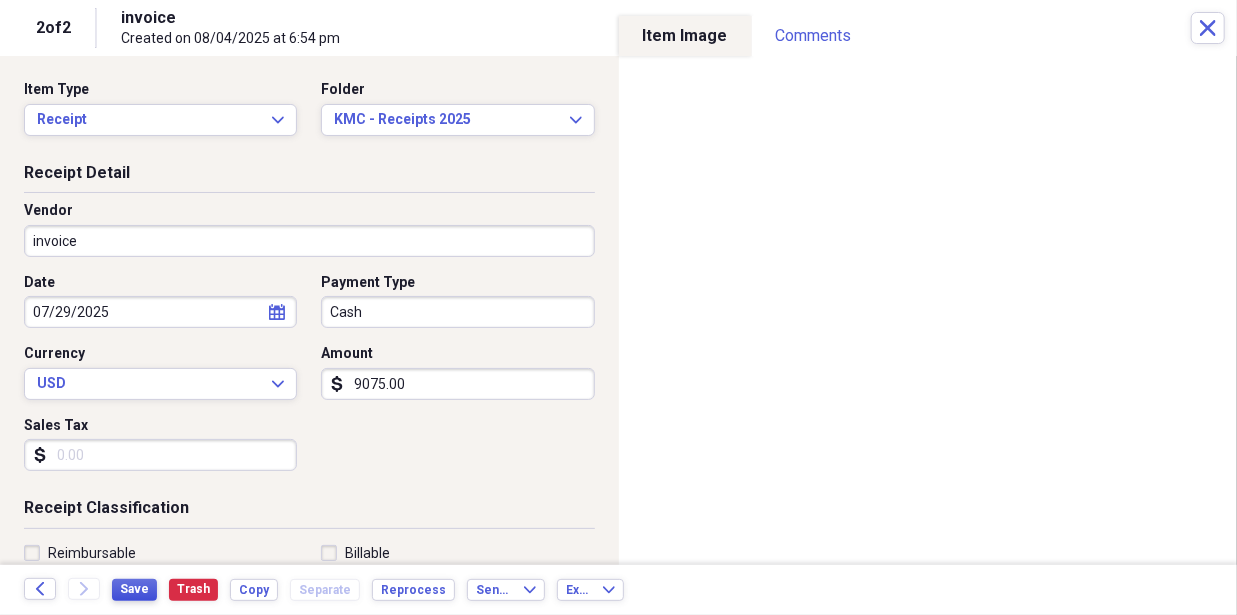 click on "Save" at bounding box center [134, 589] 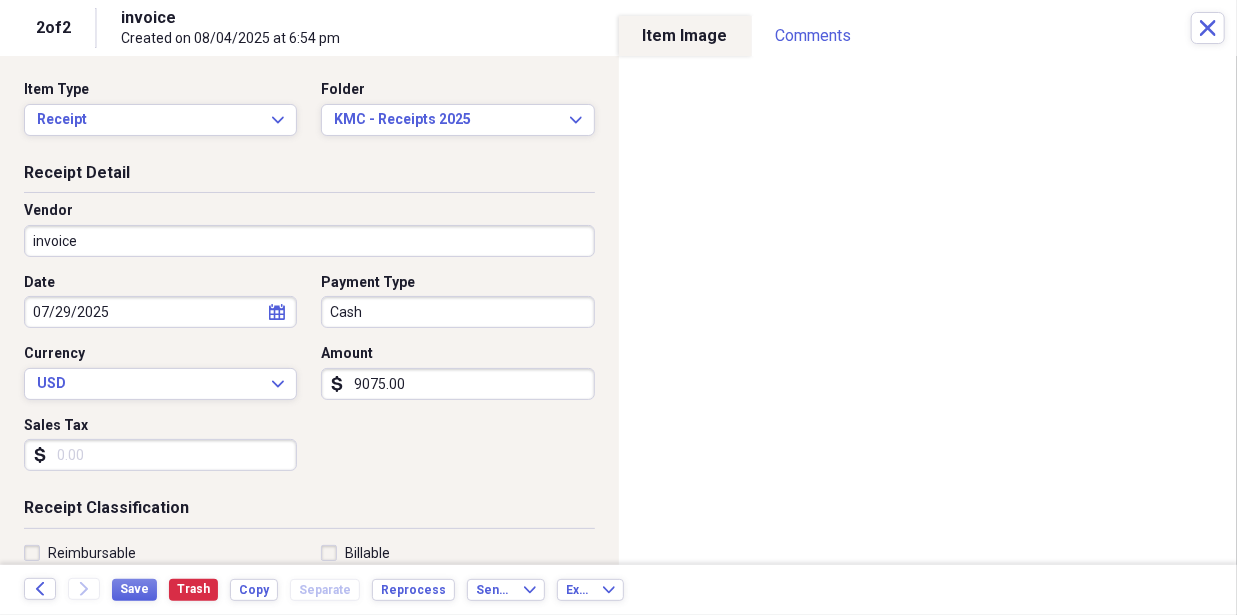 click on "Forward" 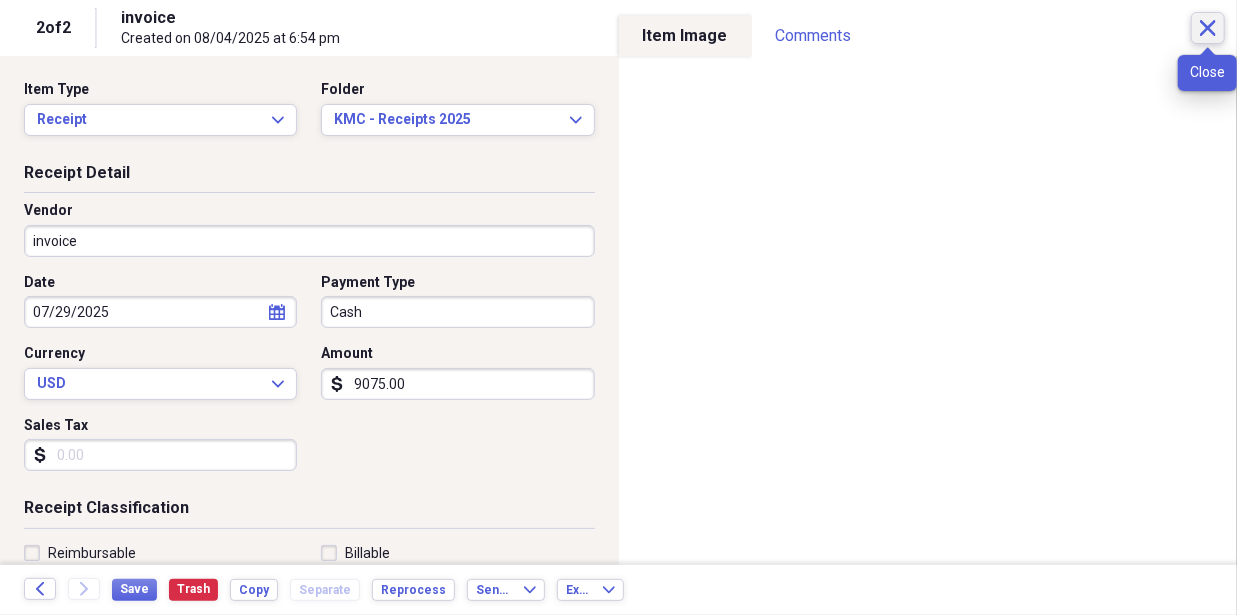 click 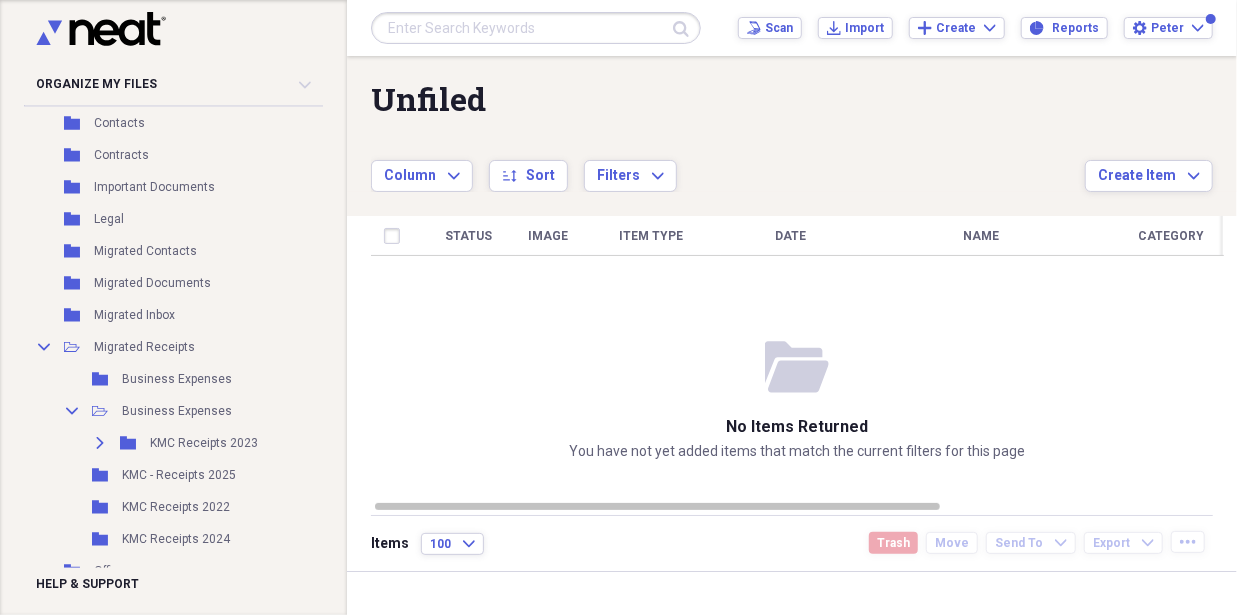 scroll, scrollTop: 300, scrollLeft: 0, axis: vertical 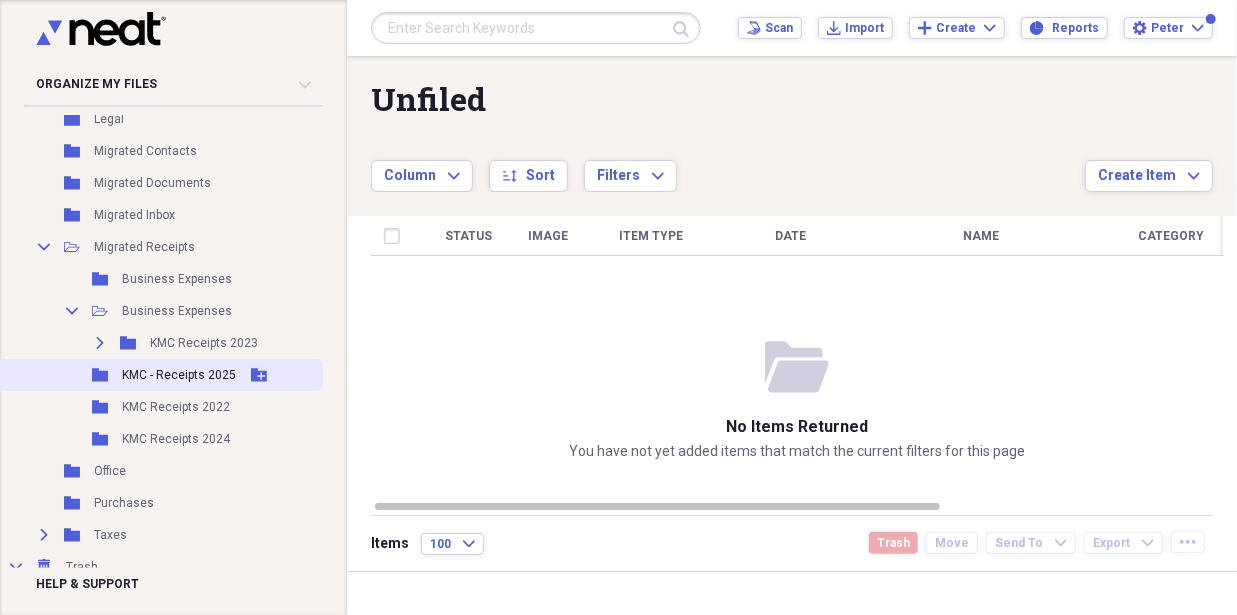 click on "KMC - Receipts 2025" at bounding box center [179, 375] 